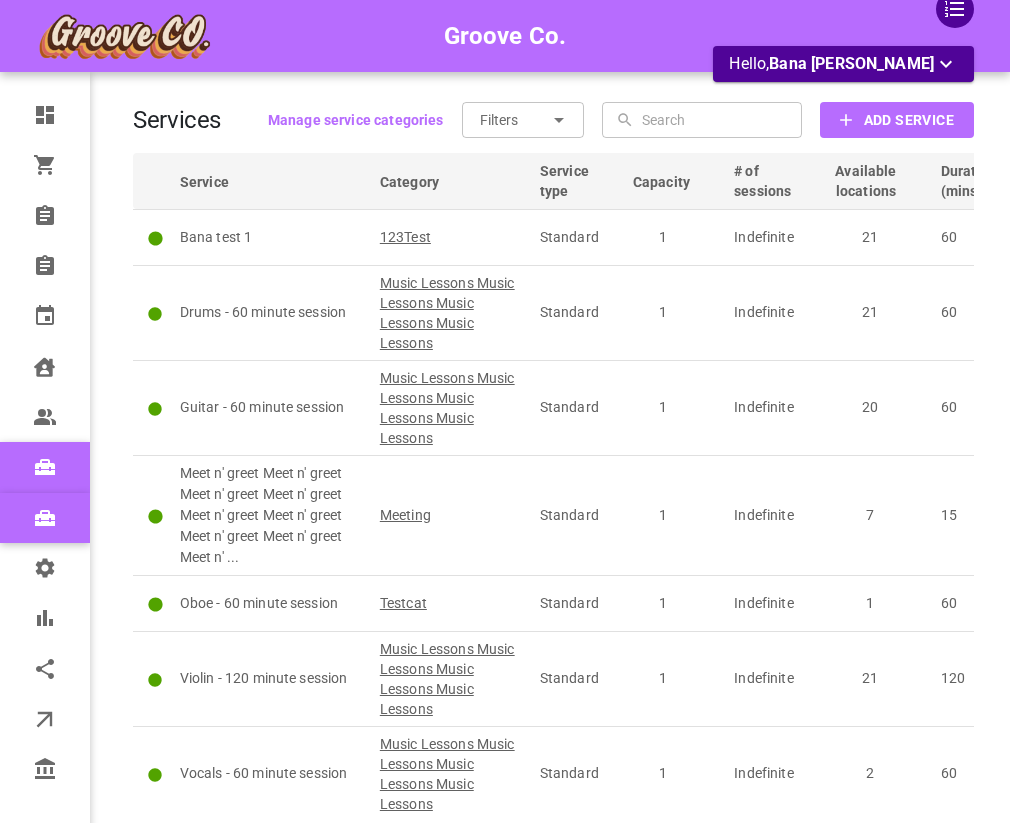 scroll, scrollTop: 0, scrollLeft: 0, axis: both 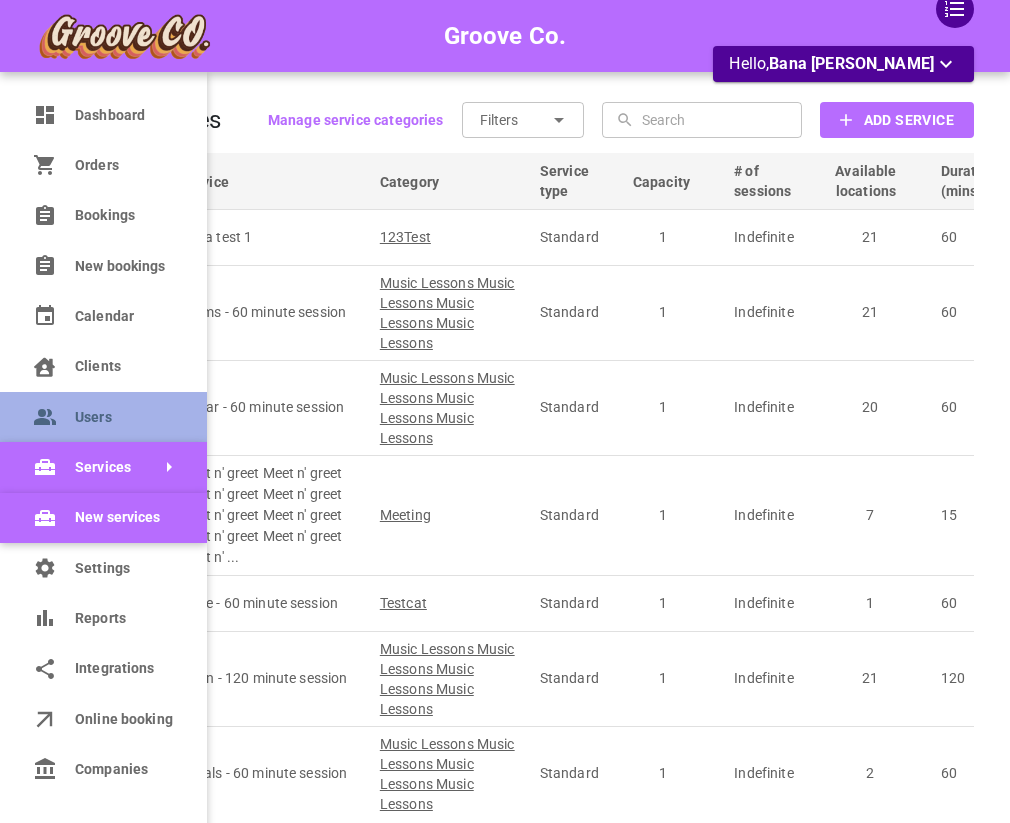 click 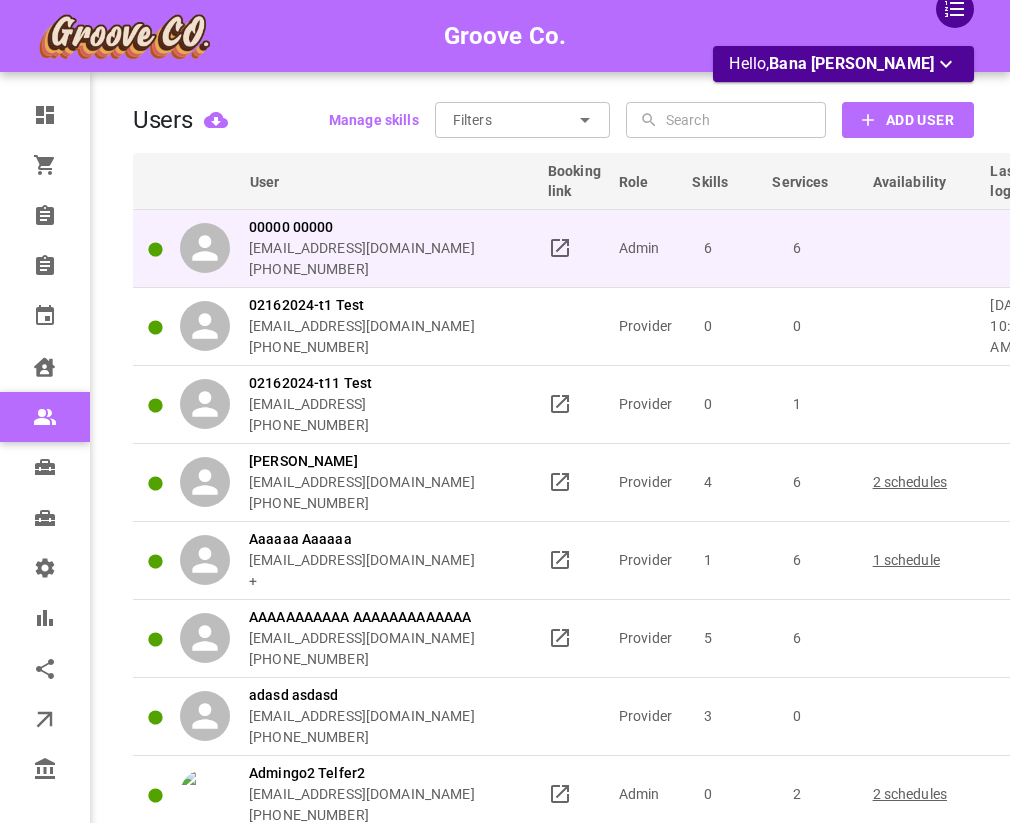 click on "00000 00000 0.0@hotmail.com +17788888888" at bounding box center (355, 248) 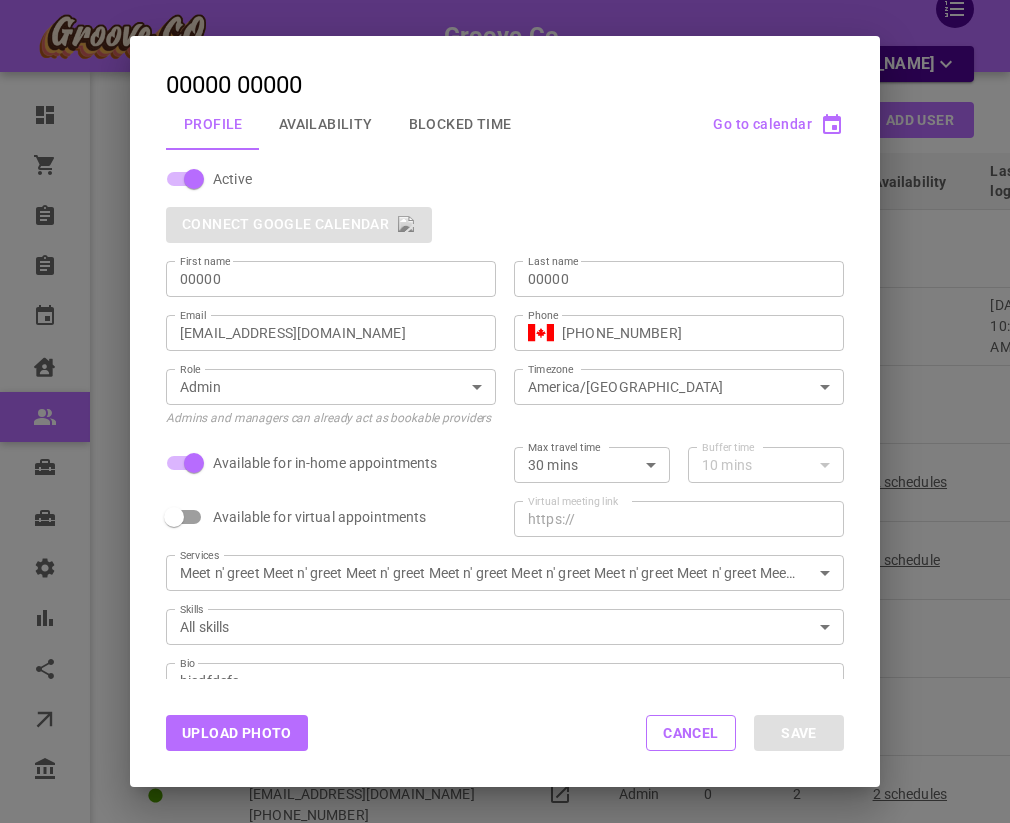 click on "00000 First name" at bounding box center (331, 279) 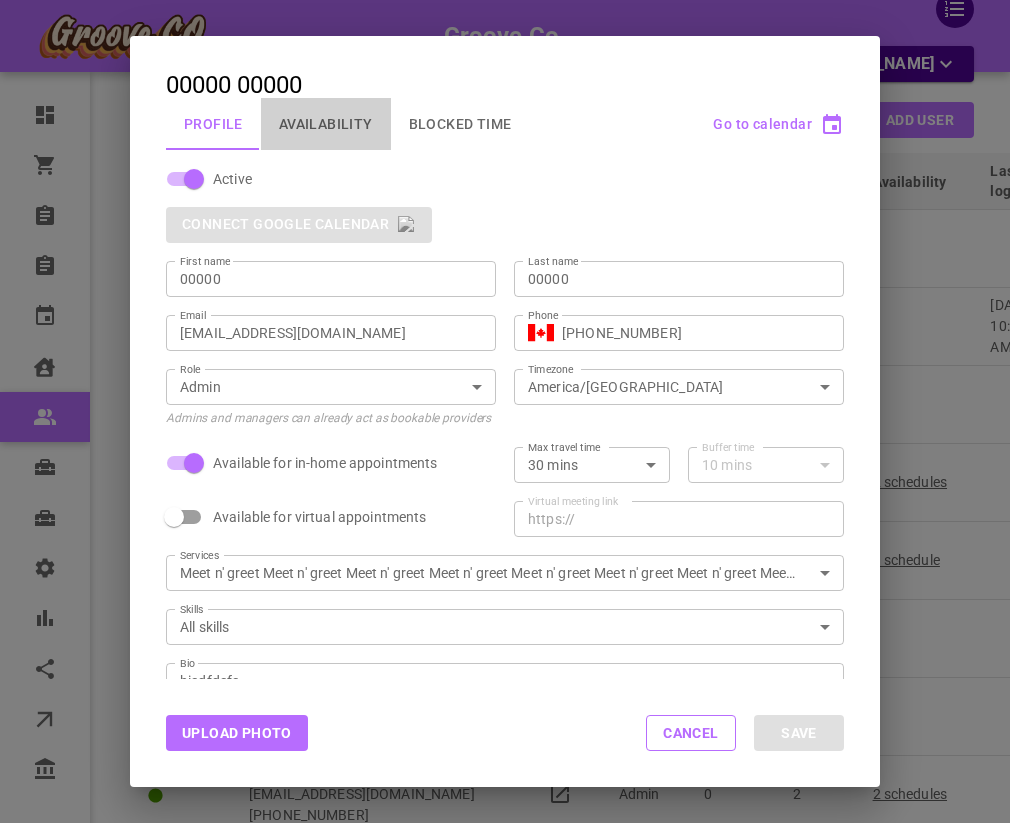 click on "Availability" at bounding box center (326, 124) 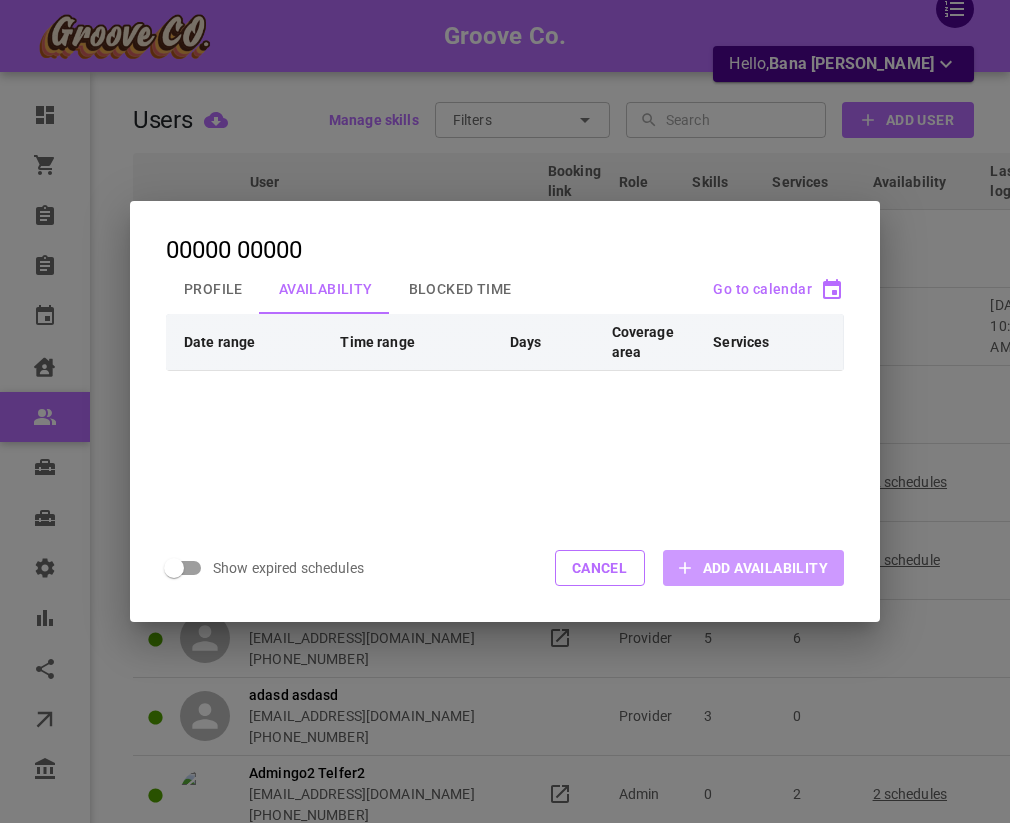 click on "Add Availability" at bounding box center (765, 568) 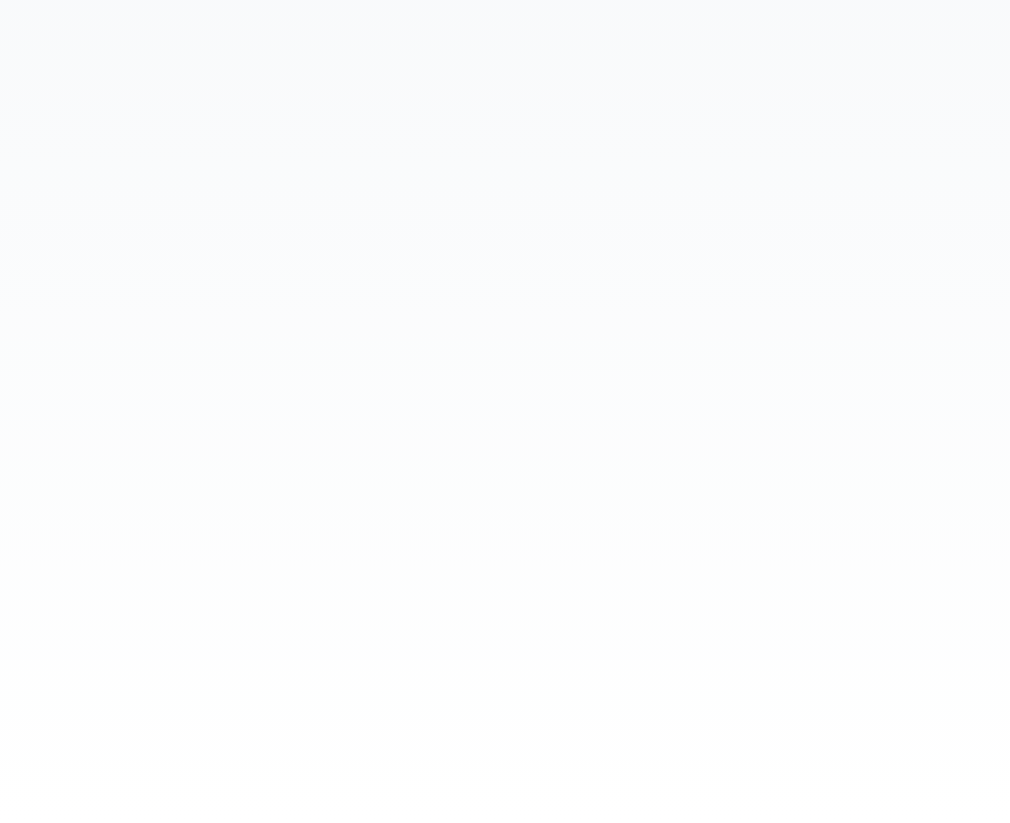 scroll, scrollTop: 0, scrollLeft: 0, axis: both 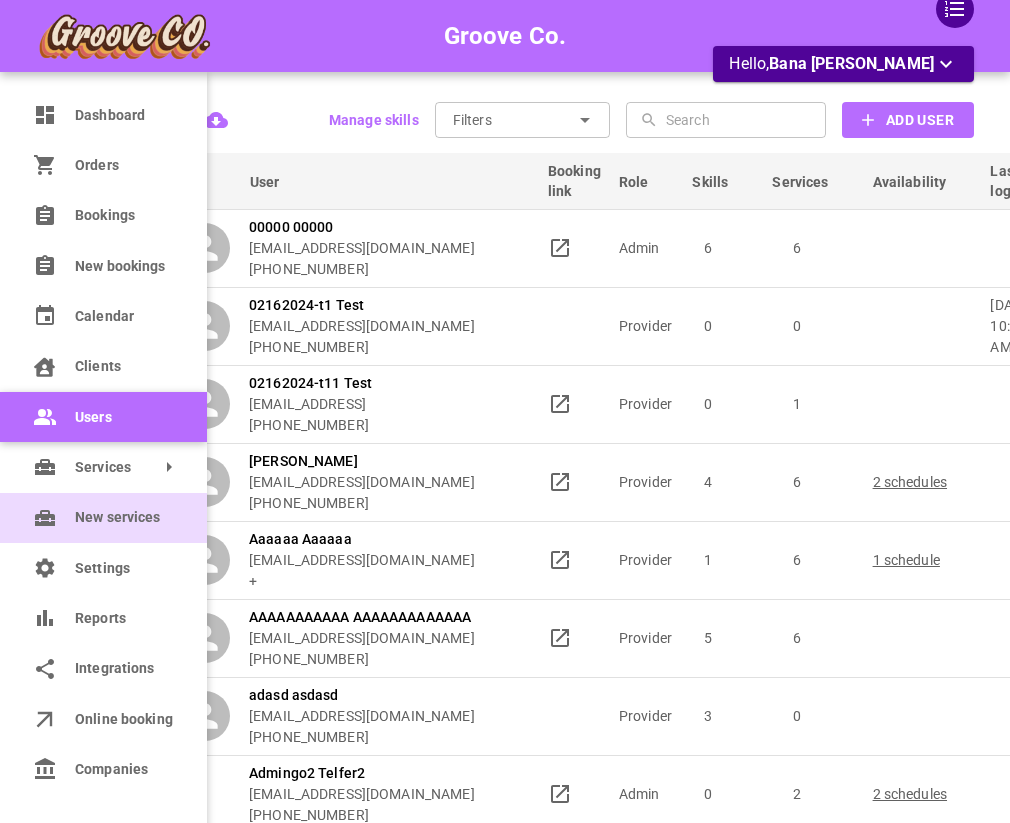 click on "New services" at bounding box center (103, 518) 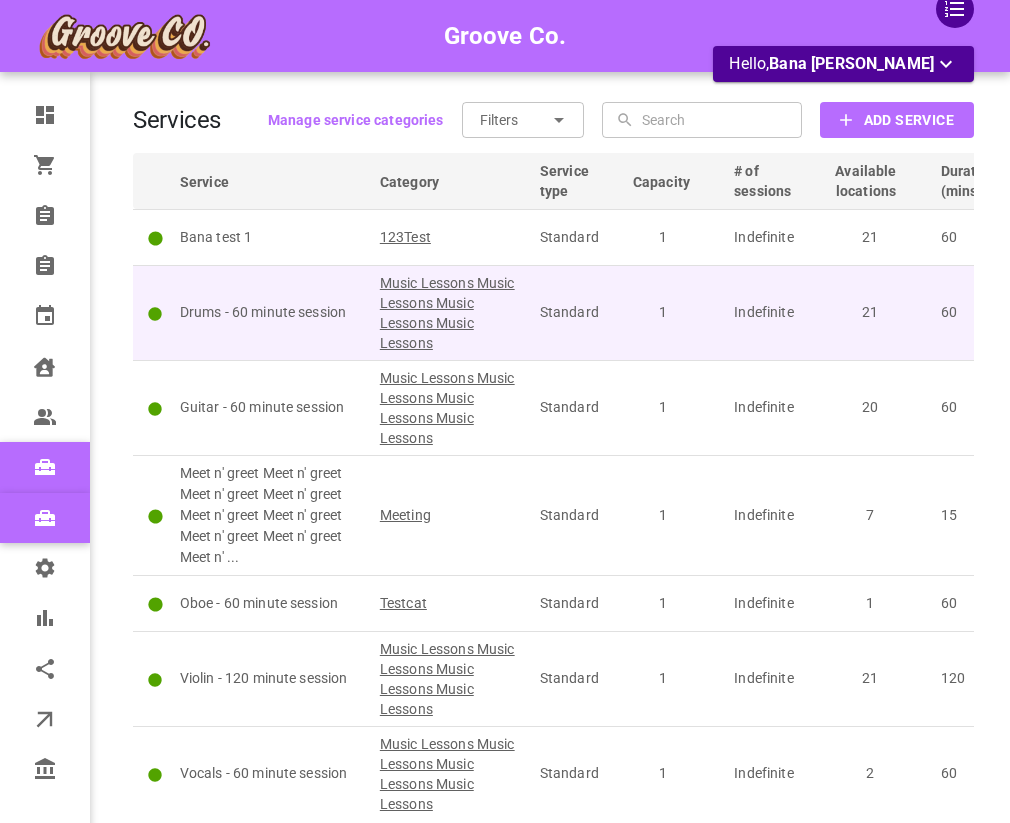 click on "Drums - 60 minute session" at bounding box center [271, 312] 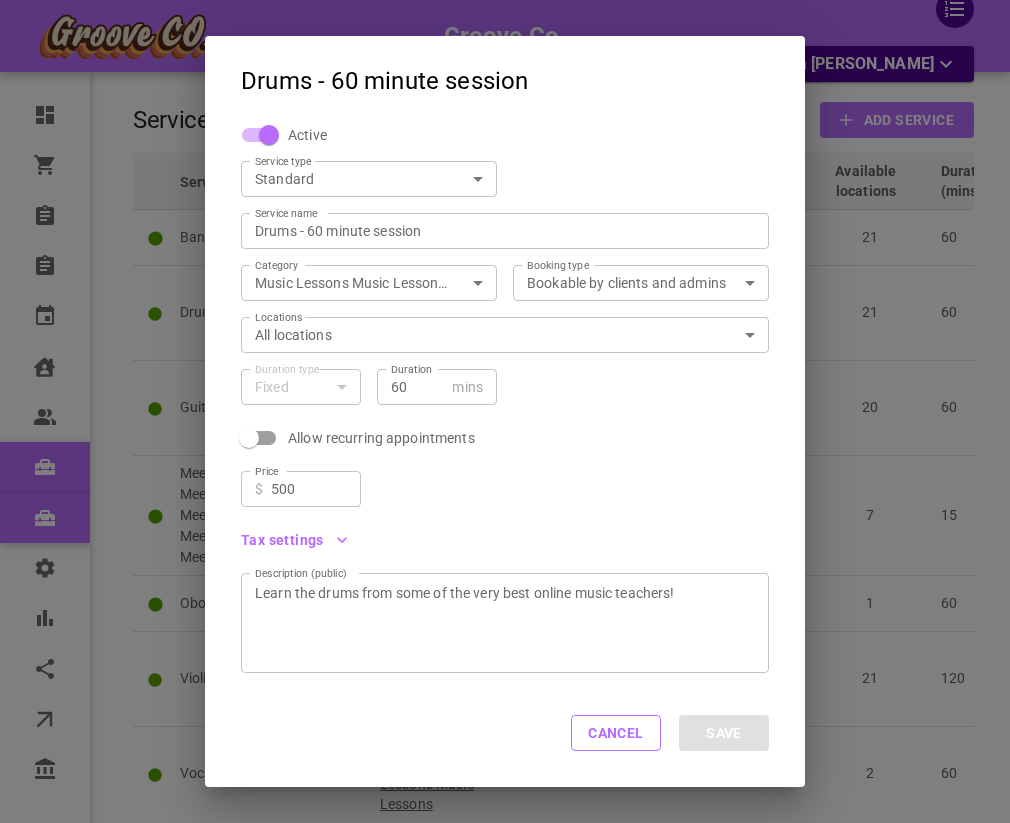click on "Groove Co. Hello,  Bana Batshon Dashboard Orders Bookings New bookings Calendar Clients Users Services New services Settings Reports Integrations Online booking Companies Services Manage service categories Filters ​ ​ ​ ​  Add Service Service Category Service type Capacity # of sessions Available locations Duration (mins) Booking type Tax exempt Price Bana test 1 123Test Standard 1 Indefinite 21 60   Public No   $100.00 Drums - 60 minute session Music Lessons Music Lessons Music Lessons Music Lessons Standard 1 Indefinite 21 60   Public No   $500.00 Guitar - 60 minute session Music Lessons Music Lessons Music Lessons Music Lessons Standard 1 Indefinite 20 60   Public No   $1,500.00 Meet n' greet Meet n' greet Meet n' greet Meet n' greet Meet n' greet Meet n' greet Meet n' greet Meet n' greet Meet n' ... Meeting Standard 1 Indefinite 7 15   Public Yes   $100.00 Oboe - 60 minute session Testcat Standard 1 Indefinite 1 60   Private No   $10.00 Standard 1" at bounding box center [505, 499] 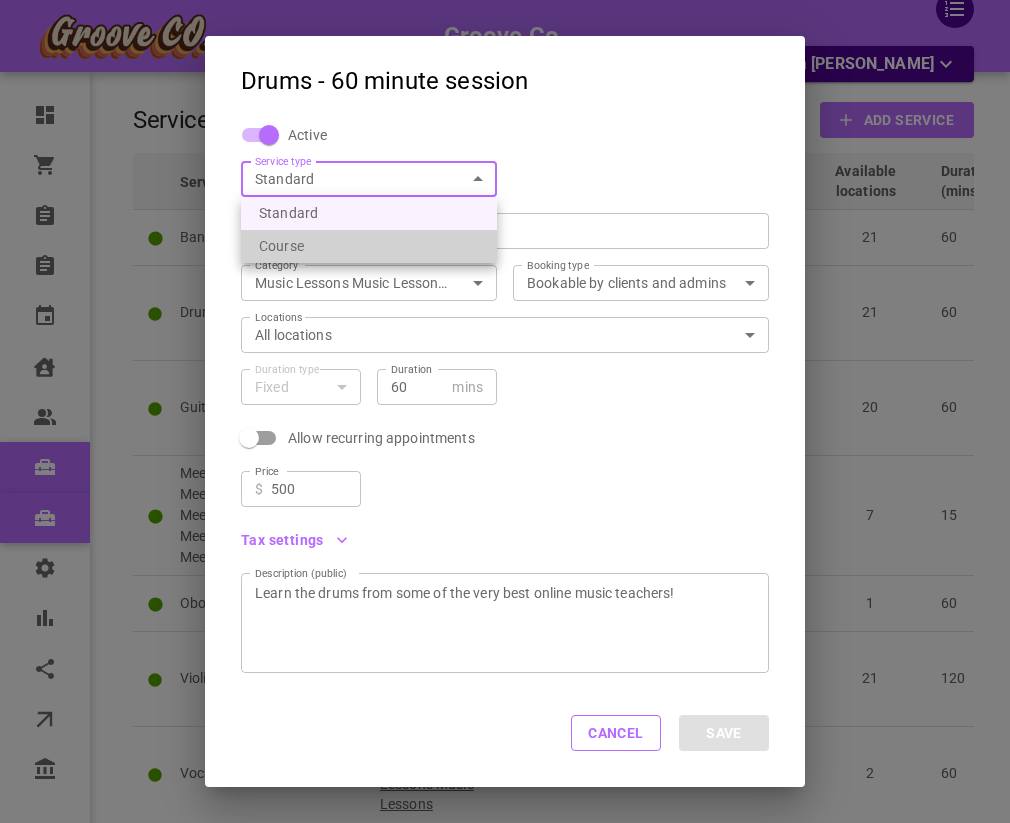 click on "Course" at bounding box center [369, 246] 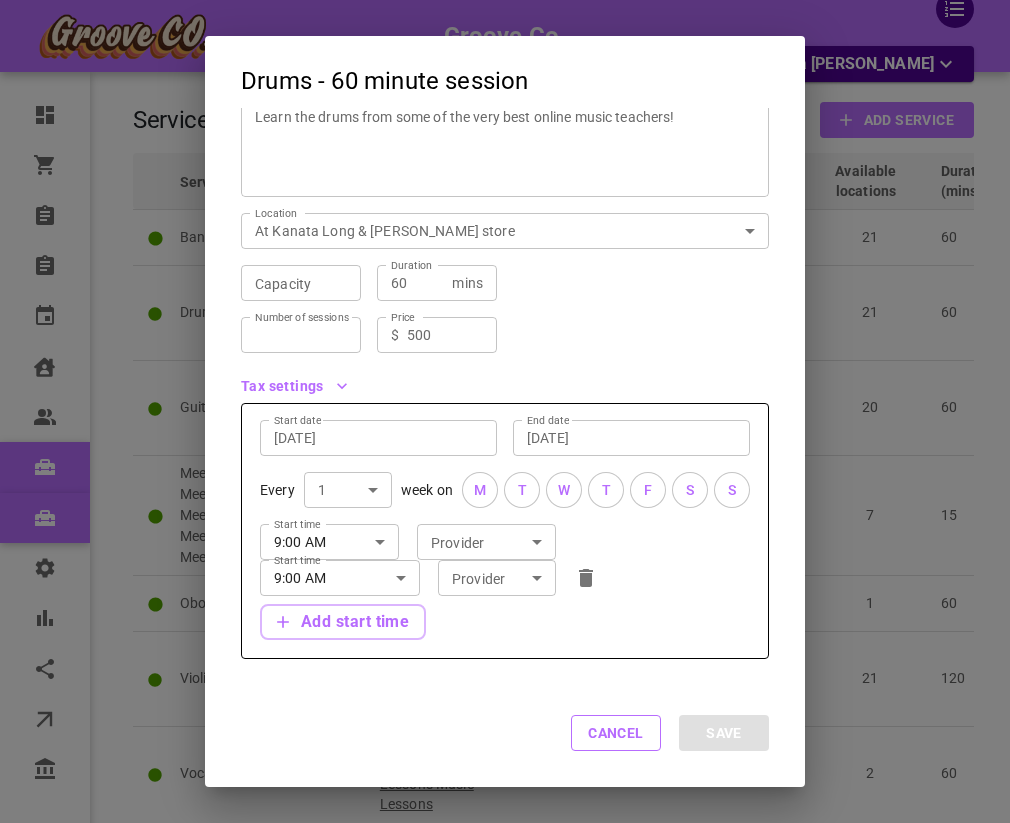 scroll, scrollTop: 232, scrollLeft: 0, axis: vertical 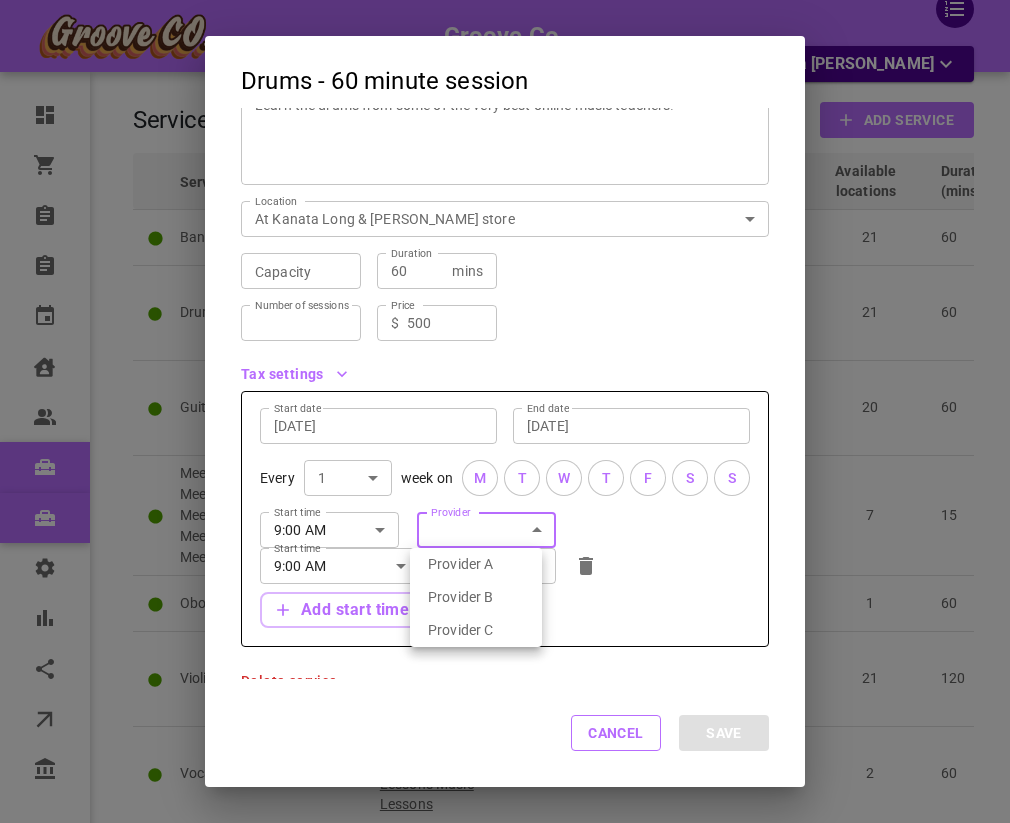 click on "Groove Co. Hello,  Bana [PERSON_NAME] Dashboard Orders Bookings New bookings Calendar Clients Users Services New services Settings Reports Integrations Online booking Companies Services Manage service categories Filters ​ ​ ​ ​  Add Service Service Category Service type Capacity # of sessions Available locations Duration (mins) Booking type Tax exempt Price Bana test 1 123Test Standard 1 Indefinite 21 60   Public No   $100.00 Drums - 60 minute session Music Lessons Music Lessons Music Lessons Music Lessons Standard 1 Indefinite 21 60   Public No   $500.00 Guitar - 60 minute session Music Lessons Music Lessons Music Lessons Music Lessons Standard 1 Indefinite 20 60   Public No   $1,500.00 Meet n' greet Meet n' greet Meet n' greet Meet n' greet Meet n' greet Meet n' greet Meet n' greet Meet n' greet Meet n' ... Meeting Standard 1 Indefinite 7 15   Public Yes   $100.00 Oboe - 60 minute session Testcat Standard 1 Indefinite 1 60   Private No   $10.00 Standard 1" at bounding box center (505, 499) 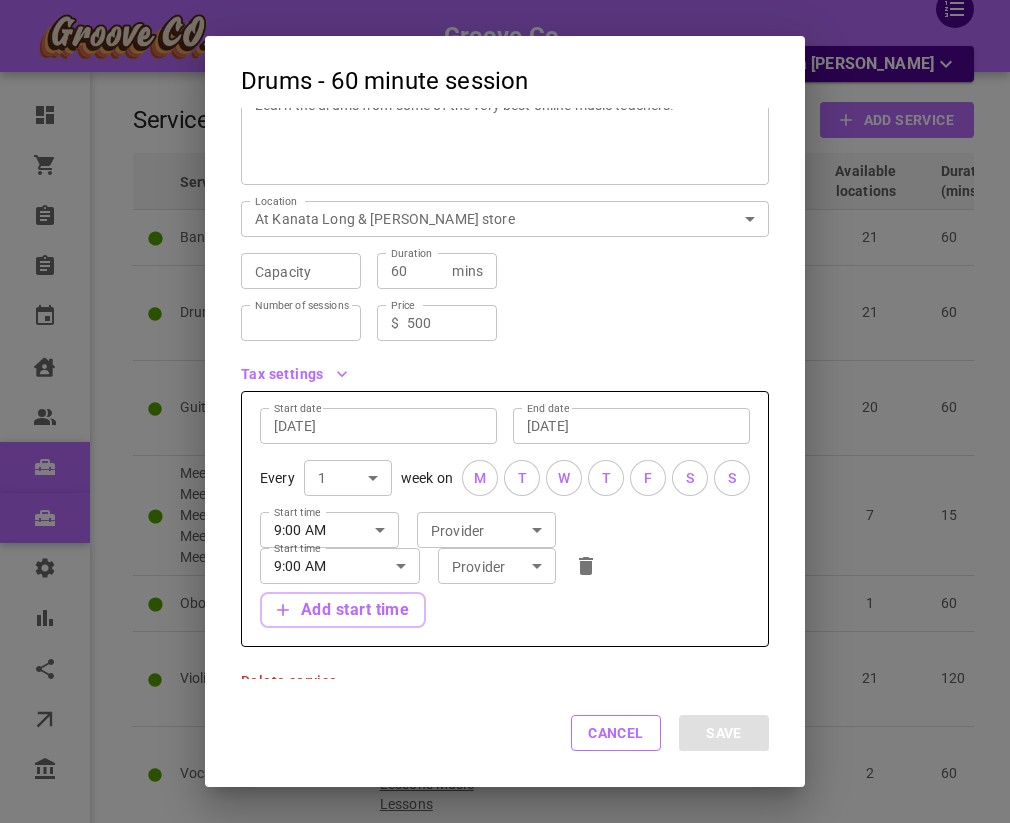 click on "Start time 9:00 AM Start time Provider ​ Provider Start time 9:00 AM Start time Provider ​ Provider Add start time" at bounding box center (497, 562) 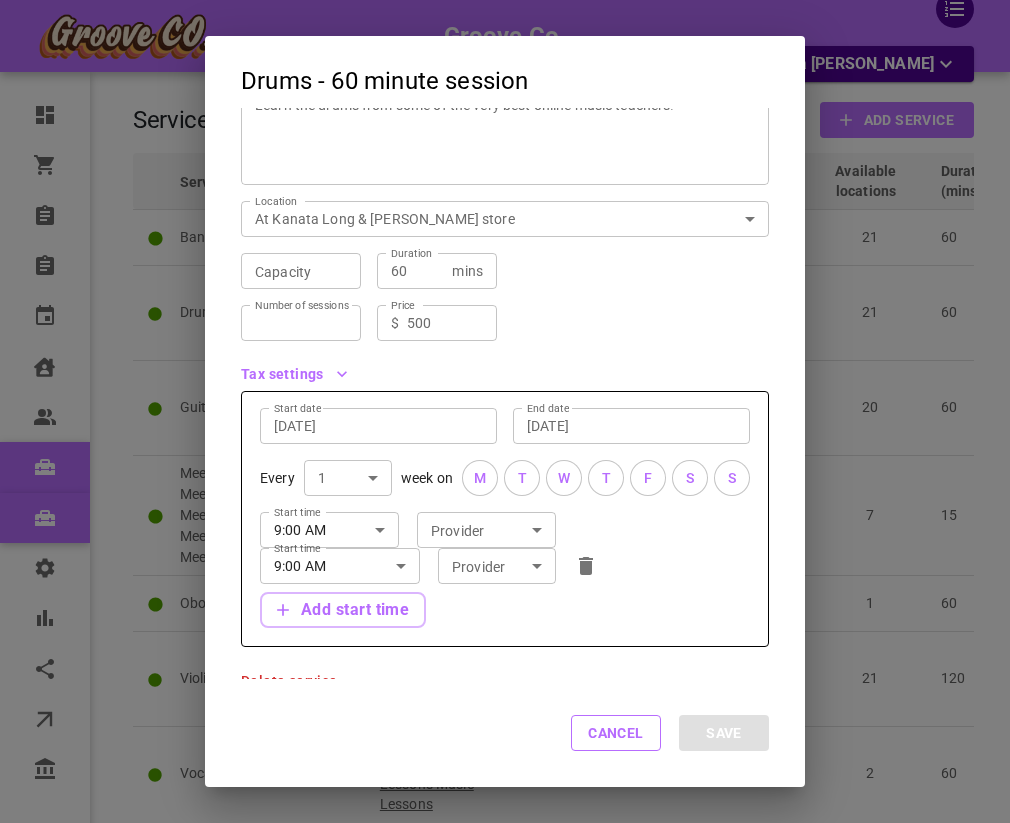 click 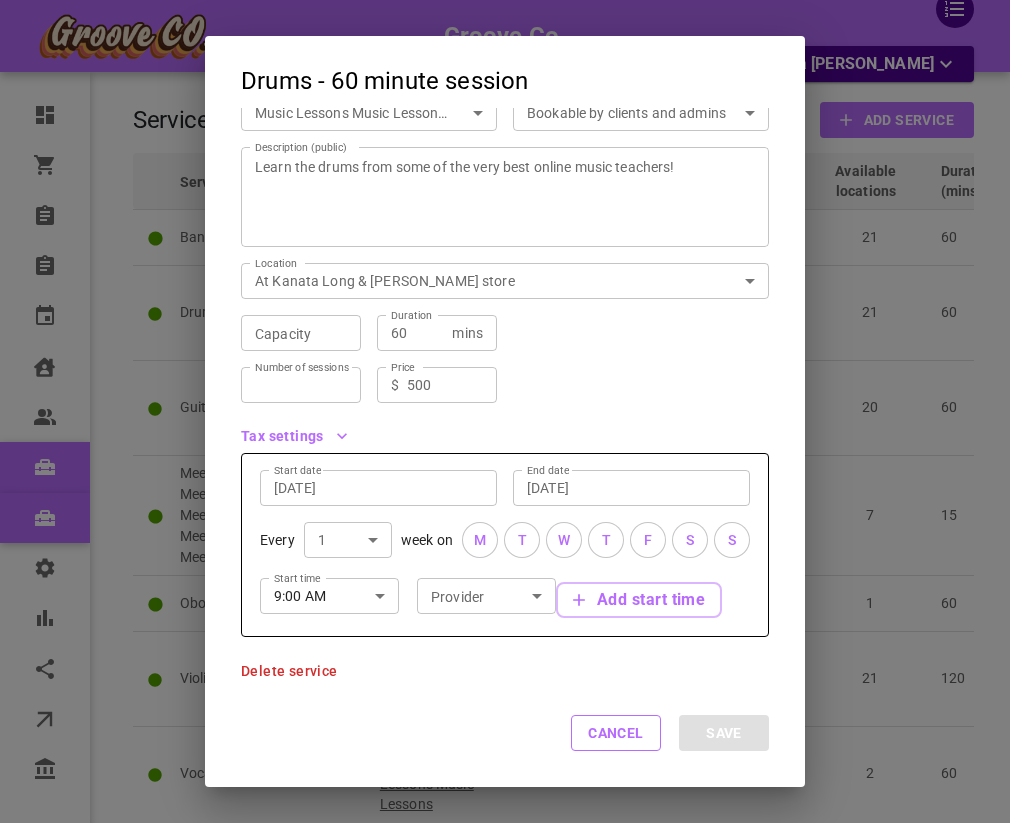 scroll, scrollTop: 170, scrollLeft: 0, axis: vertical 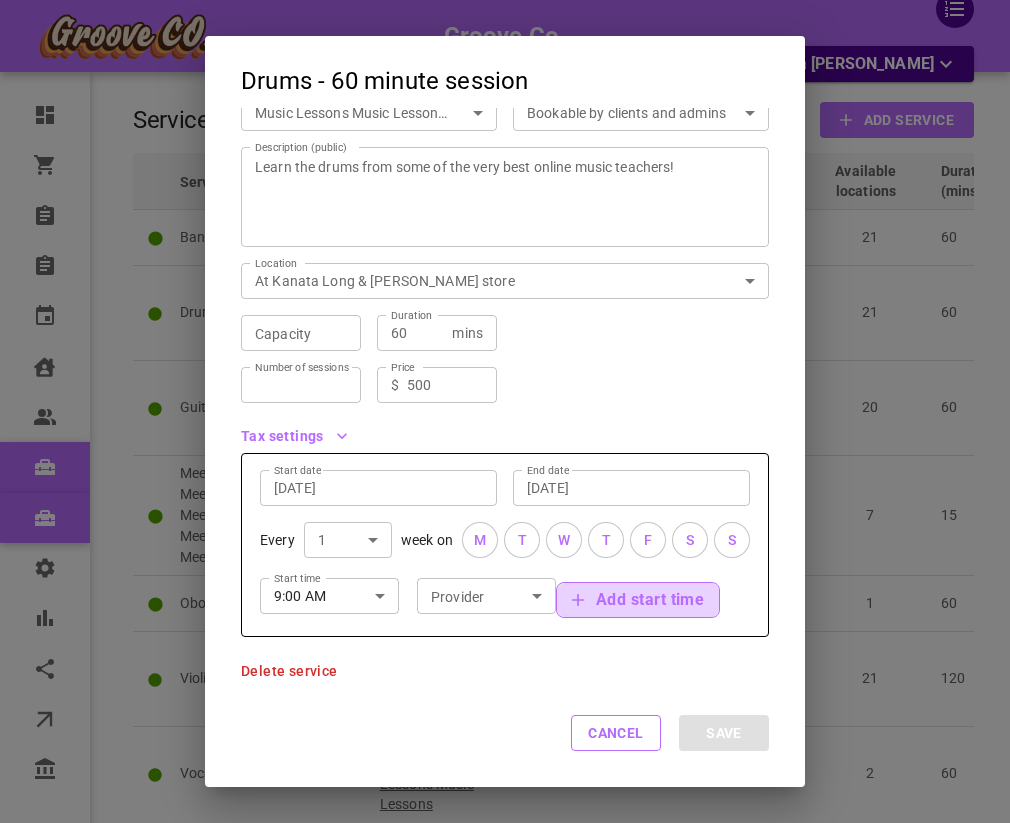 click on "Add start time" at bounding box center (638, 600) 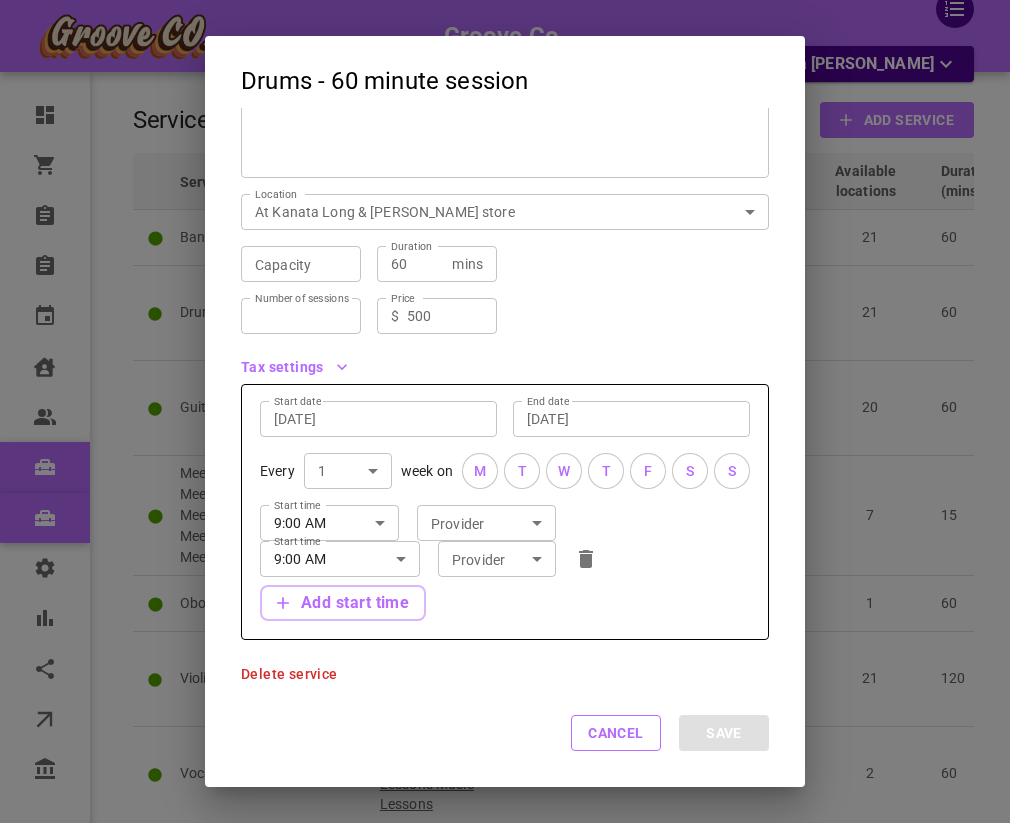 scroll, scrollTop: 242, scrollLeft: 0, axis: vertical 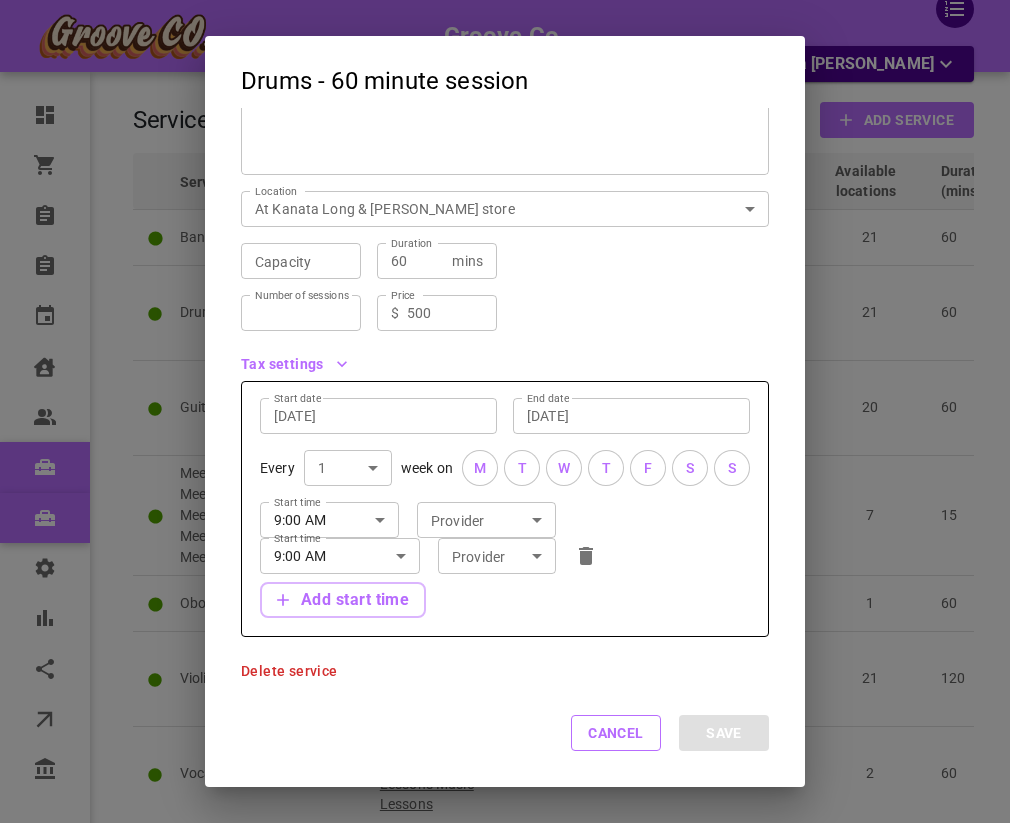 type 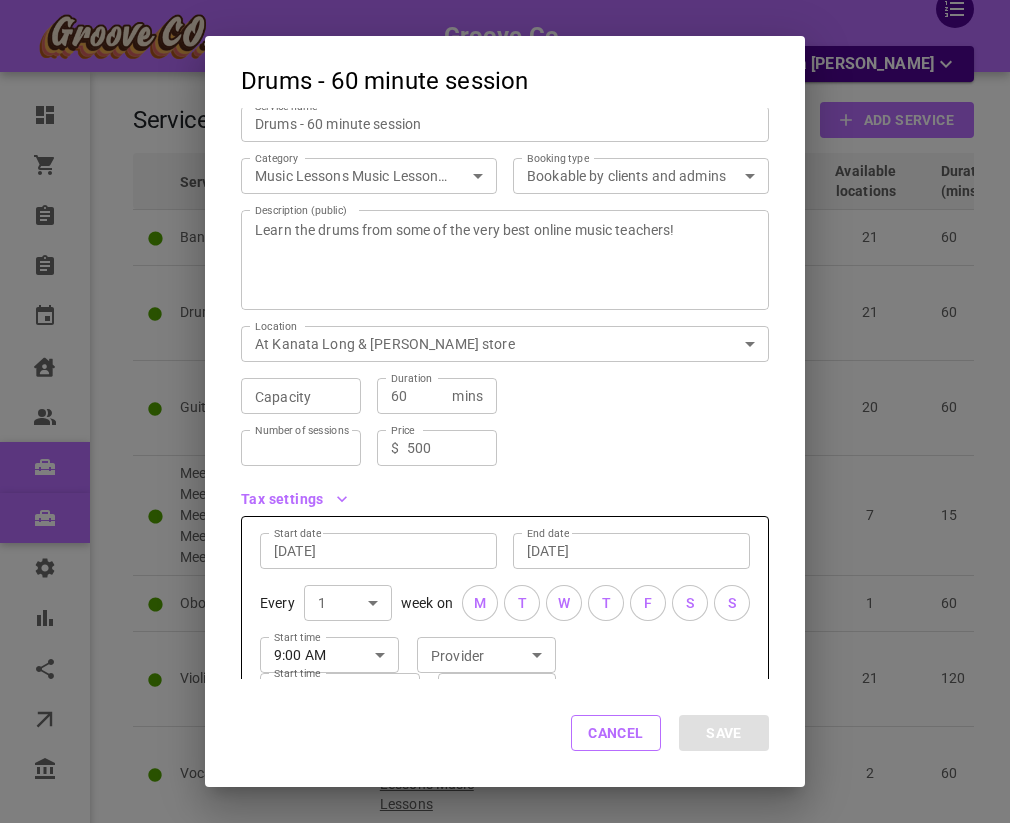 scroll, scrollTop: 96, scrollLeft: 0, axis: vertical 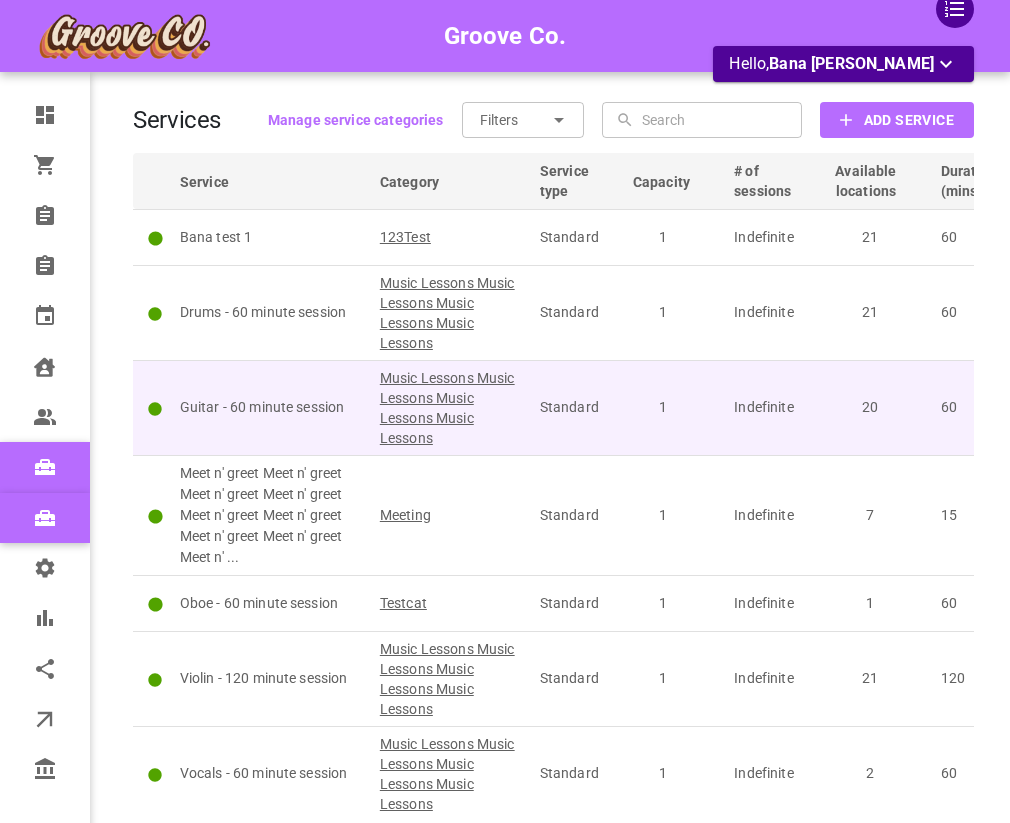 click on "Guitar - 60 minute session" at bounding box center [271, 407] 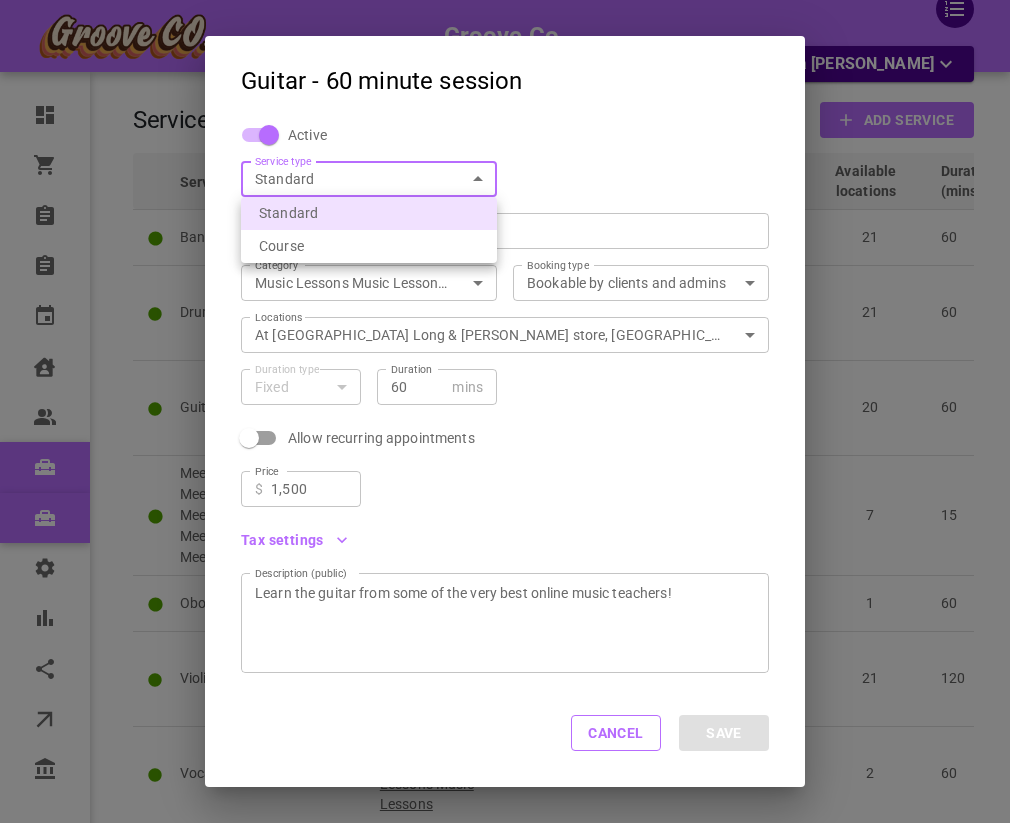 click on "Groove Co. Hello,  Bana Batshon Dashboard Orders Bookings New bookings Calendar Clients Users Services New services Settings Reports Integrations Online booking Companies Services Manage service categories Filters ​ ​ ​ ​  Add Service Service Category Service type Capacity # of sessions Available locations Duration (mins) Booking type Tax exempt Price Bana test 1 123Test Standard 1 Indefinite 21 60   Public No   $100.00 Drums - 60 minute session Music Lessons Music Lessons Music Lessons Music Lessons Standard 1 Indefinite 21 60   Public No   $500.00 Guitar - 60 minute session Music Lessons Music Lessons Music Lessons Music Lessons Standard 1 Indefinite 20 60   Public No   $1,500.00 Meet n' greet Meet n' greet Meet n' greet Meet n' greet Meet n' greet Meet n' greet Meet n' greet Meet n' greet Meet n' ... Meeting Standard 1 Indefinite 7 15   Public Yes   $100.00 Oboe - 60 minute session Testcat Standard 1 Indefinite 1 60   Private No   $10.00 Standard 1" at bounding box center [505, 499] 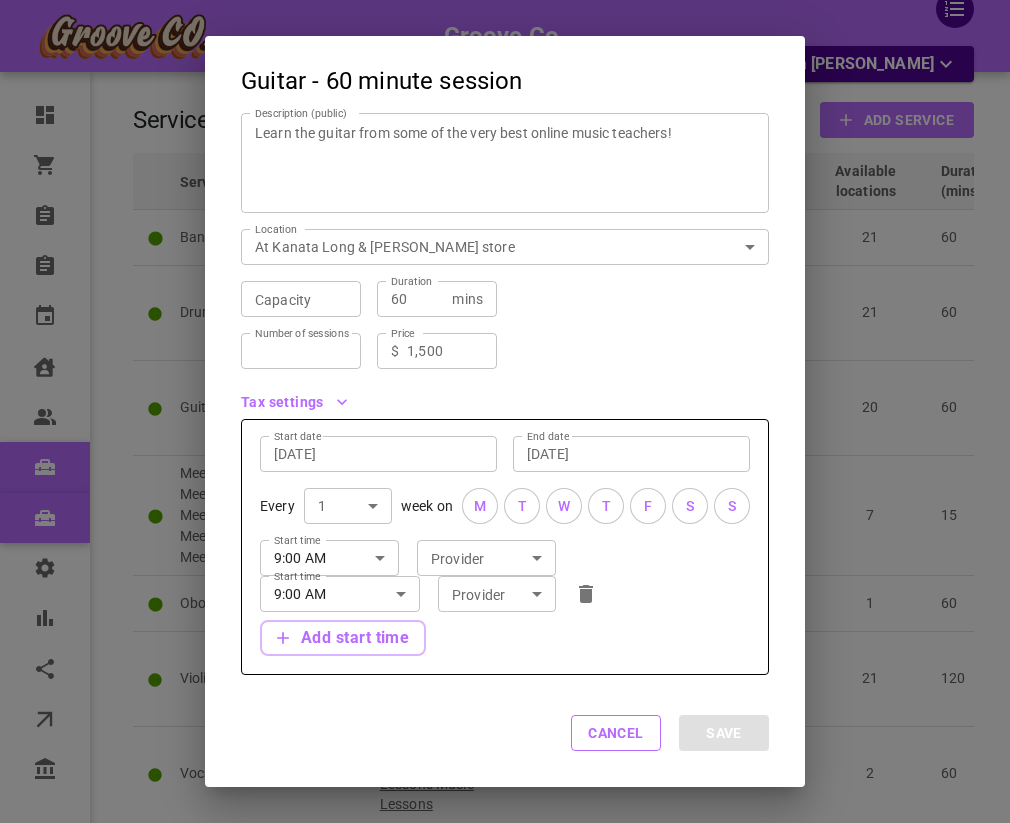 scroll, scrollTop: 242, scrollLeft: 0, axis: vertical 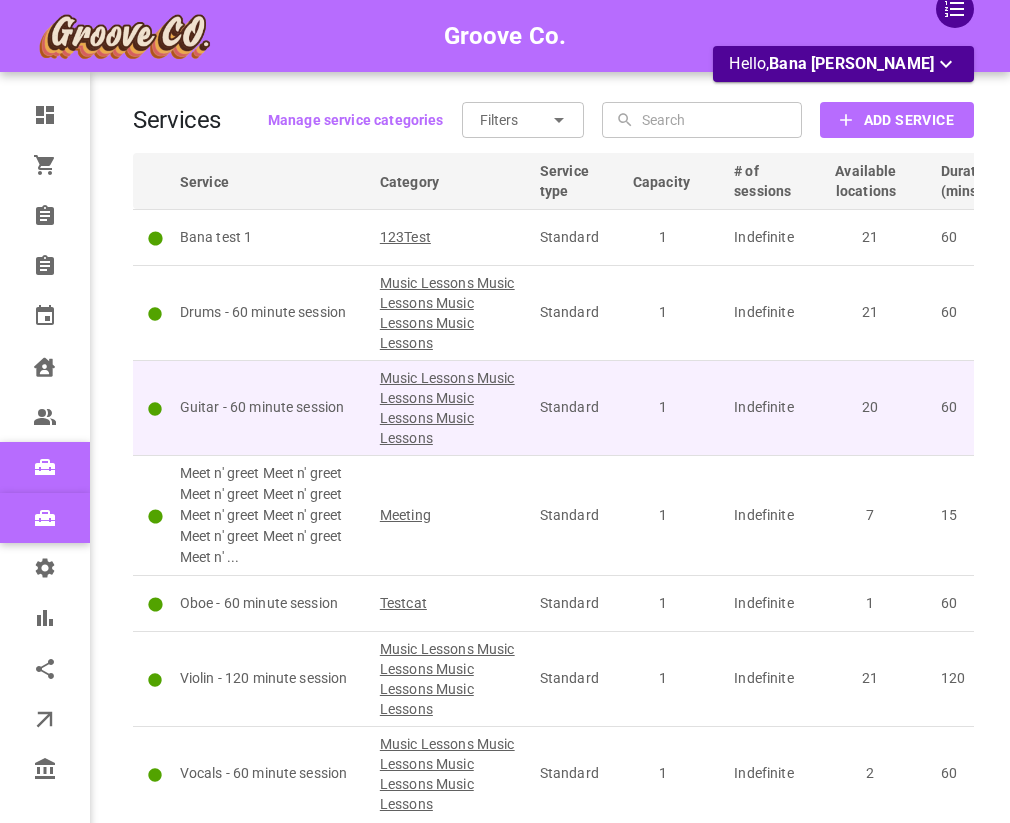 click on "Guitar - 60 minute session" at bounding box center (271, 407) 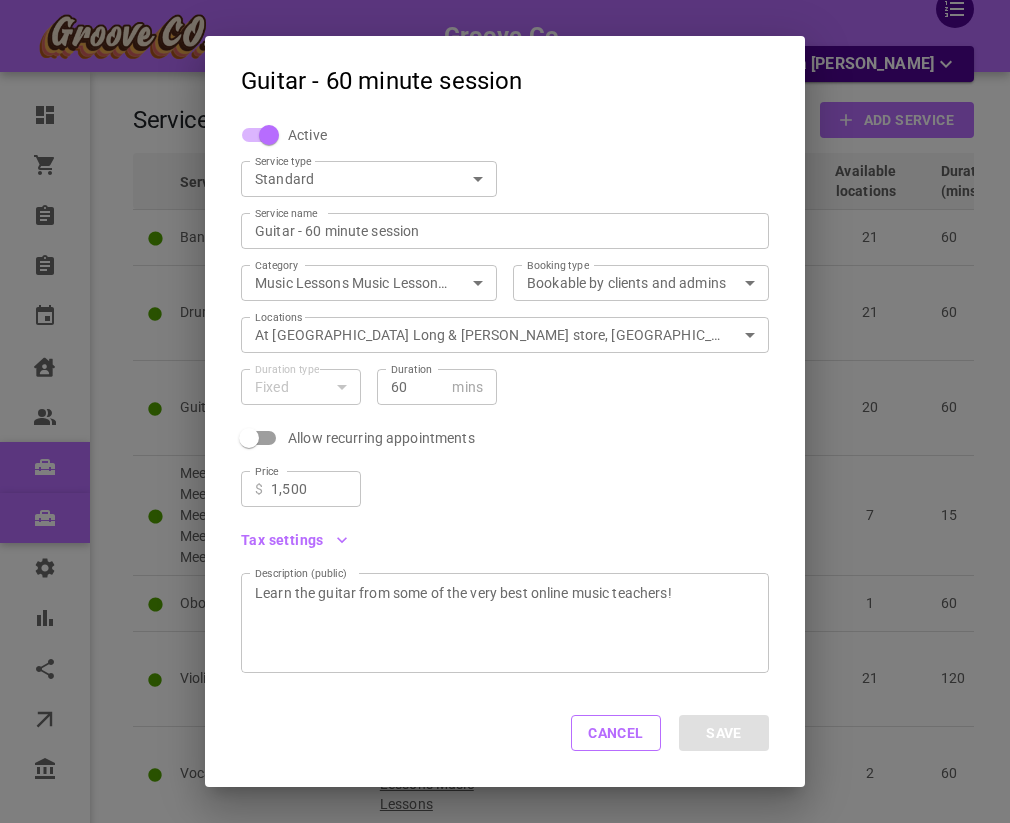 click on "Groove Co. Hello,  Bana Batshon Dashboard Orders Bookings New bookings Calendar Clients Users Services New services Settings Reports Integrations Online booking Companies Services Manage service categories Filters ​ ​ ​ ​  Add Service Service Category Service type Capacity # of sessions Available locations Duration (mins) Booking type Tax exempt Price Bana test 1 123Test Standard 1 Indefinite 21 60   Public No   $100.00 Drums - 60 minute session Music Lessons Music Lessons Music Lessons Music Lessons Standard 1 Indefinite 21 60   Public No   $500.00 Guitar - 60 minute session Music Lessons Music Lessons Music Lessons Music Lessons Standard 1 Indefinite 20 60   Public No   $1,500.00 Meet n' greet Meet n' greet Meet n' greet Meet n' greet Meet n' greet Meet n' greet Meet n' greet Meet n' greet Meet n' ... Meeting Standard 1 Indefinite 7 15   Public Yes   $100.00 Oboe - 60 minute session Testcat Standard 1 Indefinite 1 60   Private No   $10.00 Standard 1" at bounding box center (505, 499) 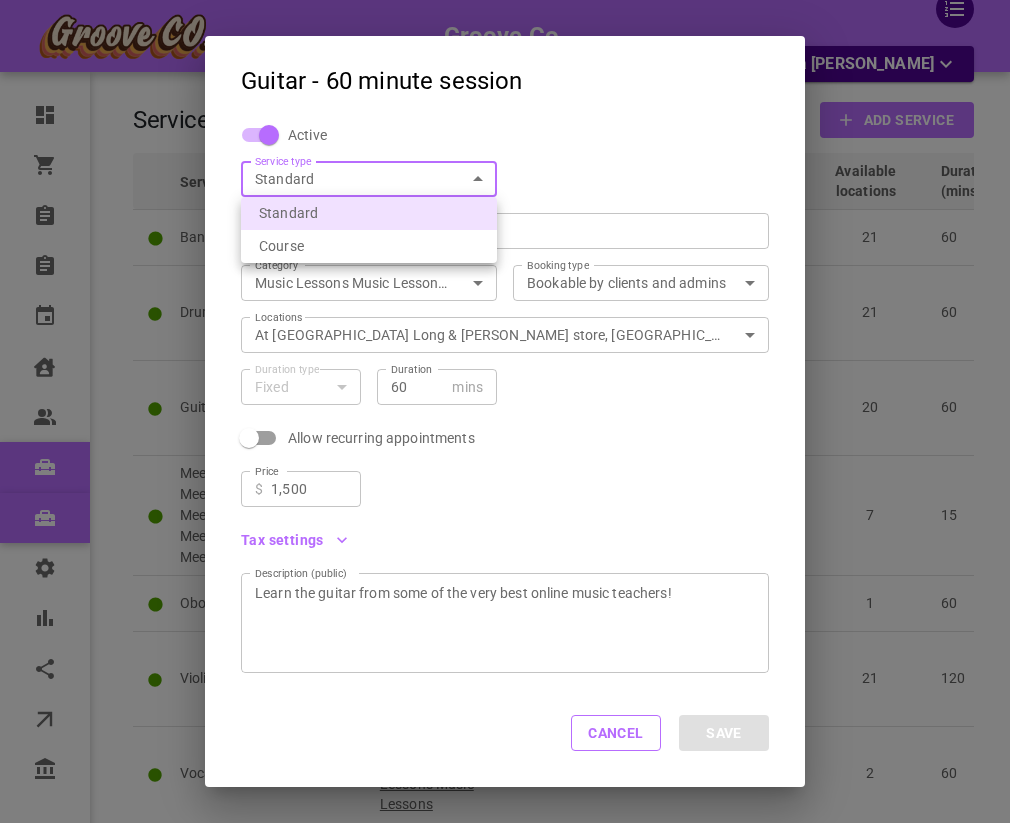 click on "Course" at bounding box center (369, 246) 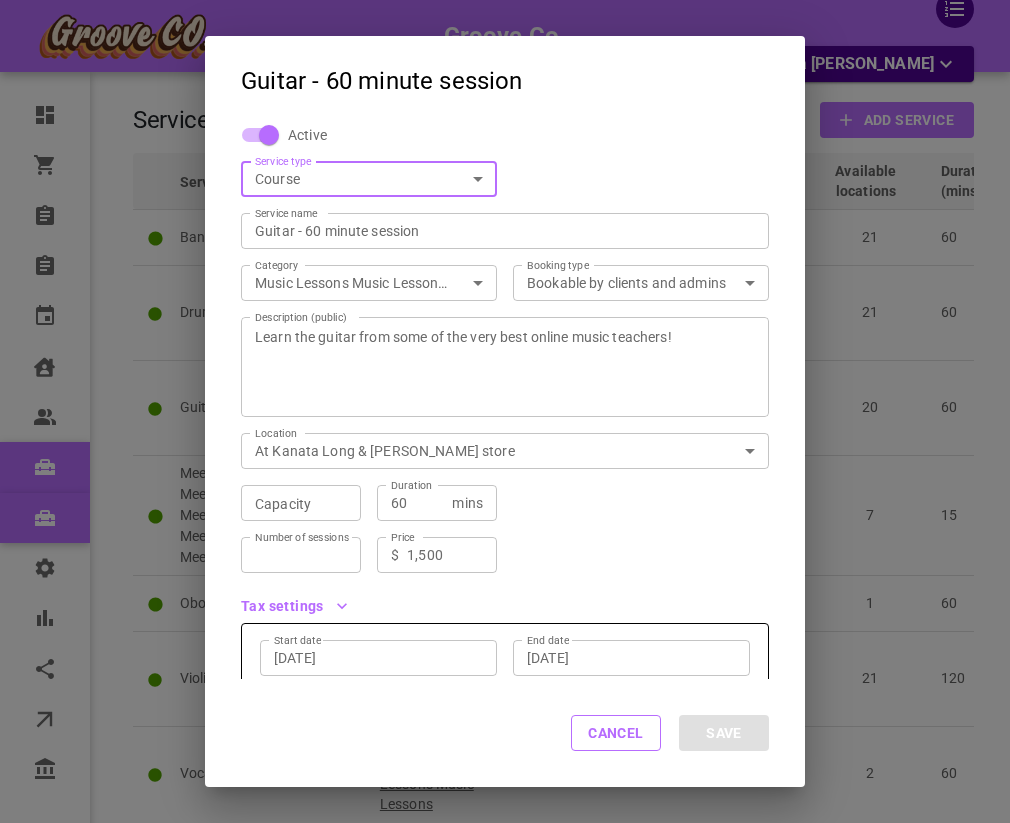 scroll, scrollTop: 206, scrollLeft: 0, axis: vertical 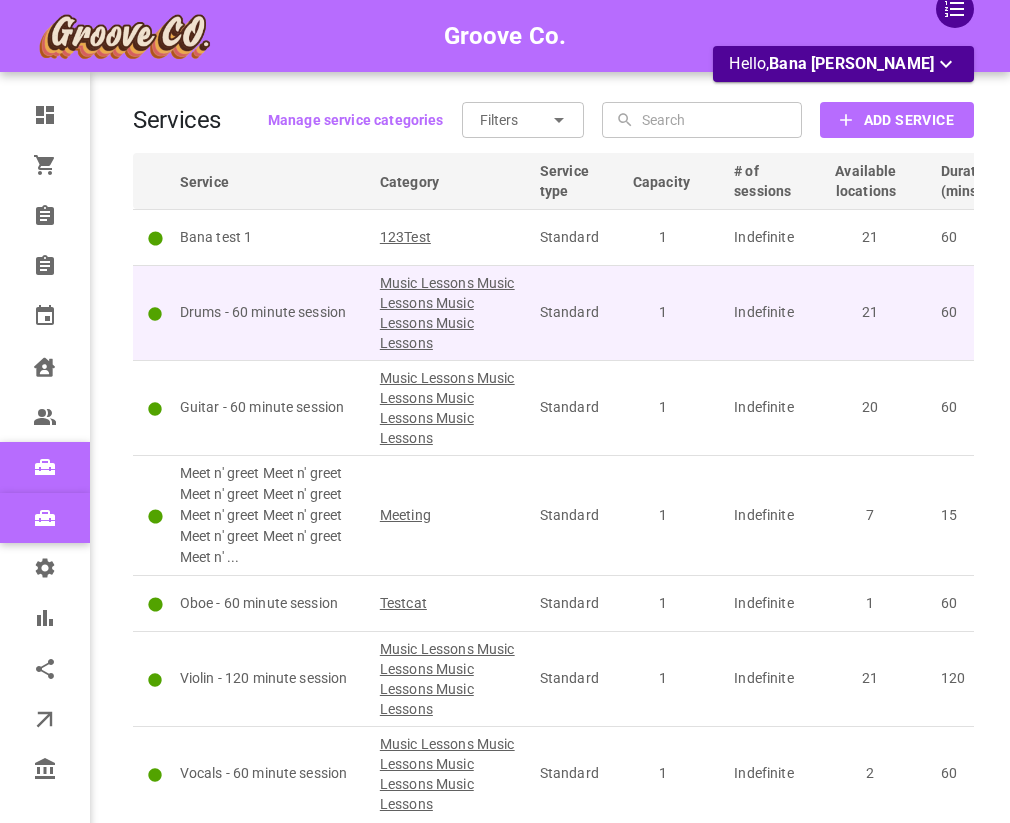 click on "Drums - 60 minute session" at bounding box center [271, 312] 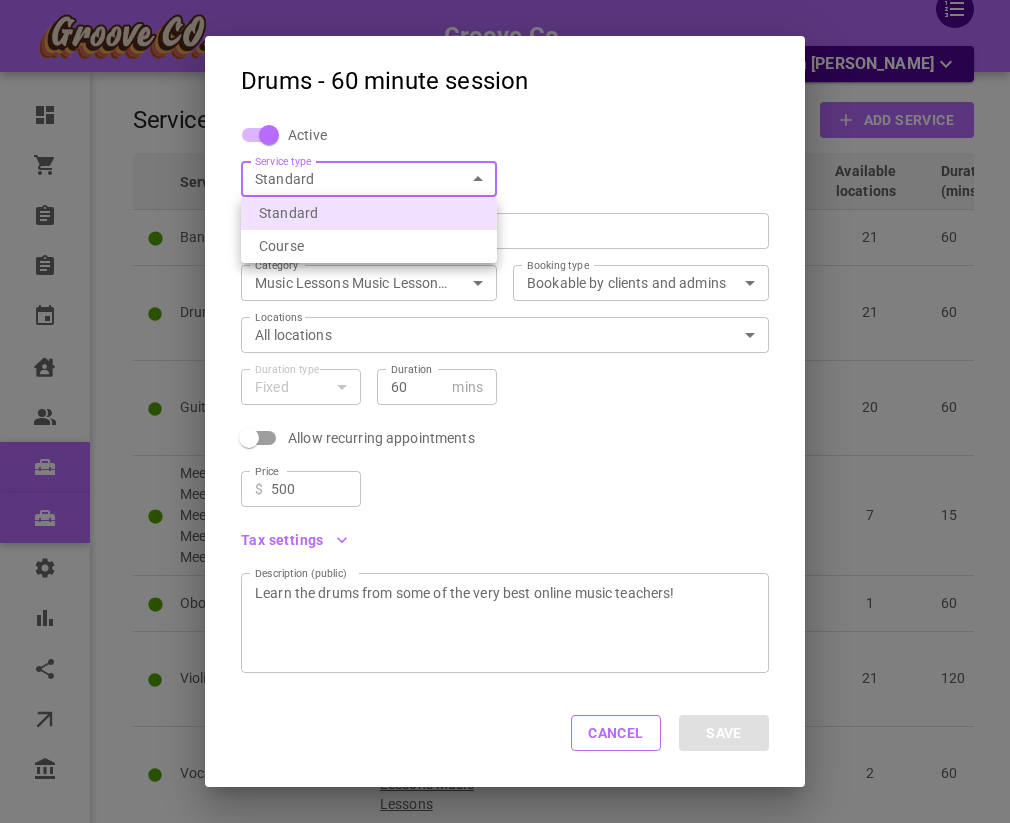 click on "Groove Co. Hello,  Bana [PERSON_NAME] Dashboard Orders Bookings New bookings Calendar Clients Users Services New services Settings Reports Integrations Online booking Companies Services Manage service categories Filters ​ ​ ​ ​  Add Service Service Category Service type Capacity # of sessions Available locations Duration (mins) Booking type Tax exempt Price Bana test 1 123Test Standard 1 Indefinite 21 60   Public No   $100.00 Drums - 60 minute session Music Lessons Music Lessons Music Lessons Music Lessons Standard 1 Indefinite 21 60   Public No   $500.00 Guitar - 60 minute session Music Lessons Music Lessons Music Lessons Music Lessons Standard 1 Indefinite 20 60   Public No   $1,500.00 Meet n' greet Meet n' greet Meet n' greet Meet n' greet Meet n' greet Meet n' greet Meet n' greet Meet n' greet Meet n' ... Meeting Standard 1 Indefinite 7 15   Public Yes   $100.00 Oboe - 60 minute session Testcat Standard 1 Indefinite 1 60   Private No   $10.00 Standard 1" at bounding box center [505, 499] 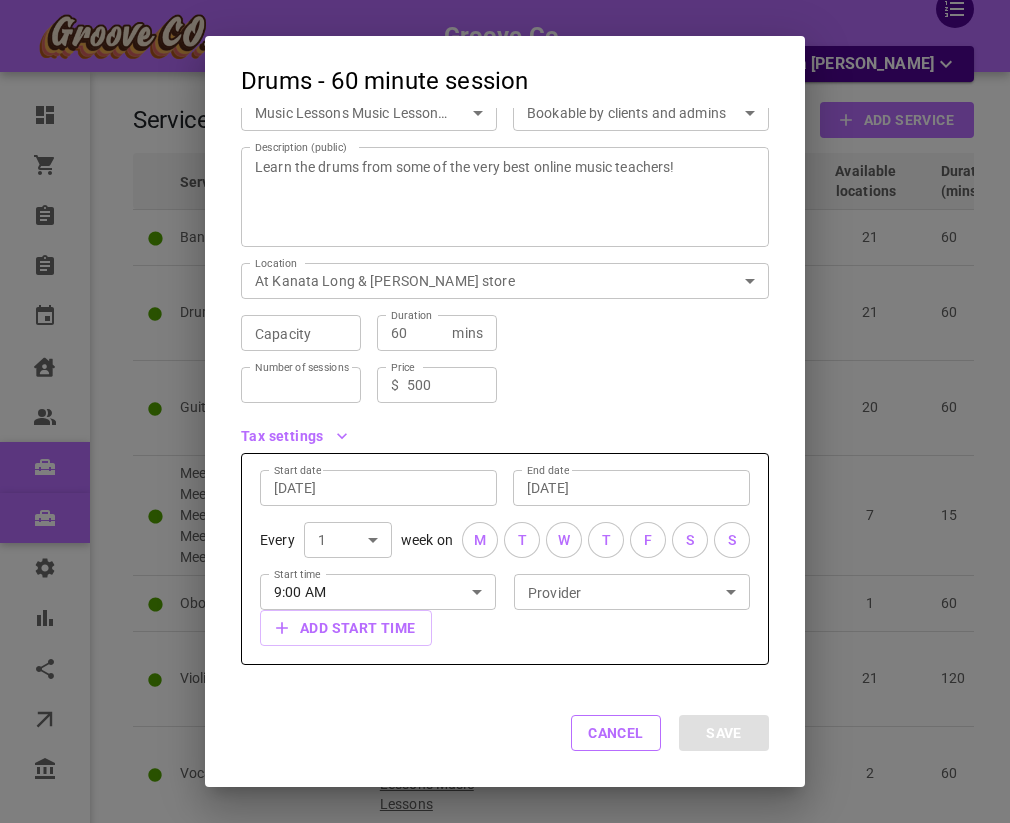 scroll, scrollTop: 198, scrollLeft: 0, axis: vertical 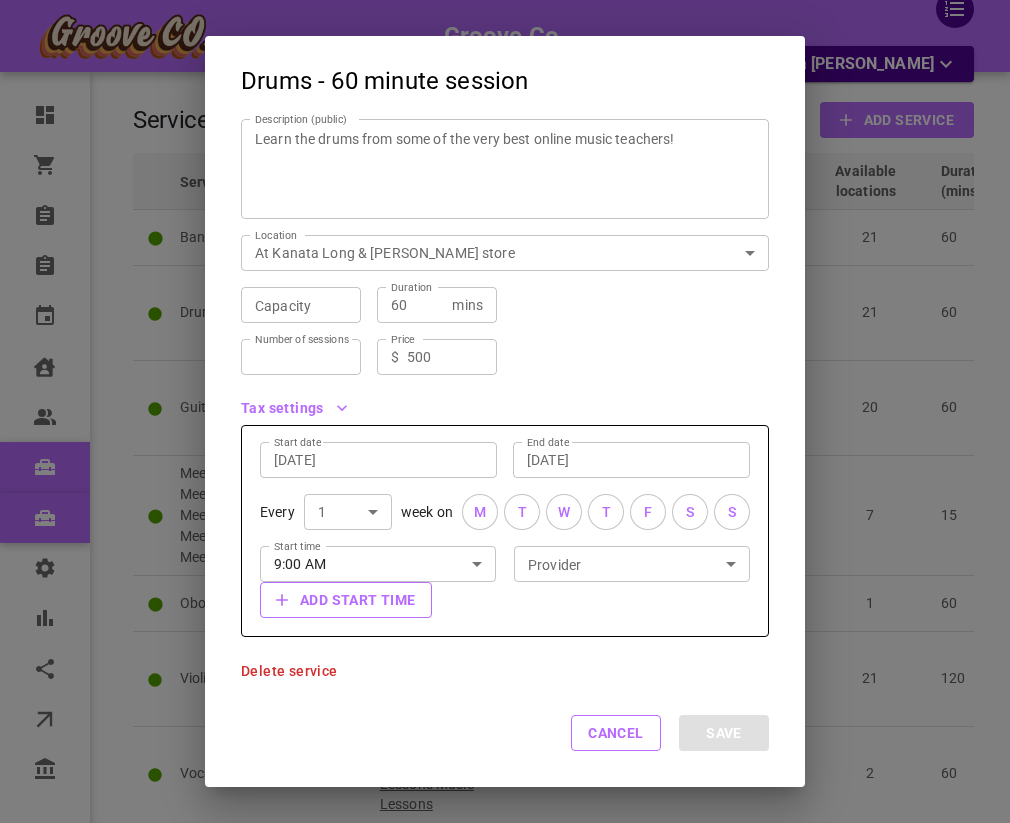 click on "Add start time" at bounding box center (346, 600) 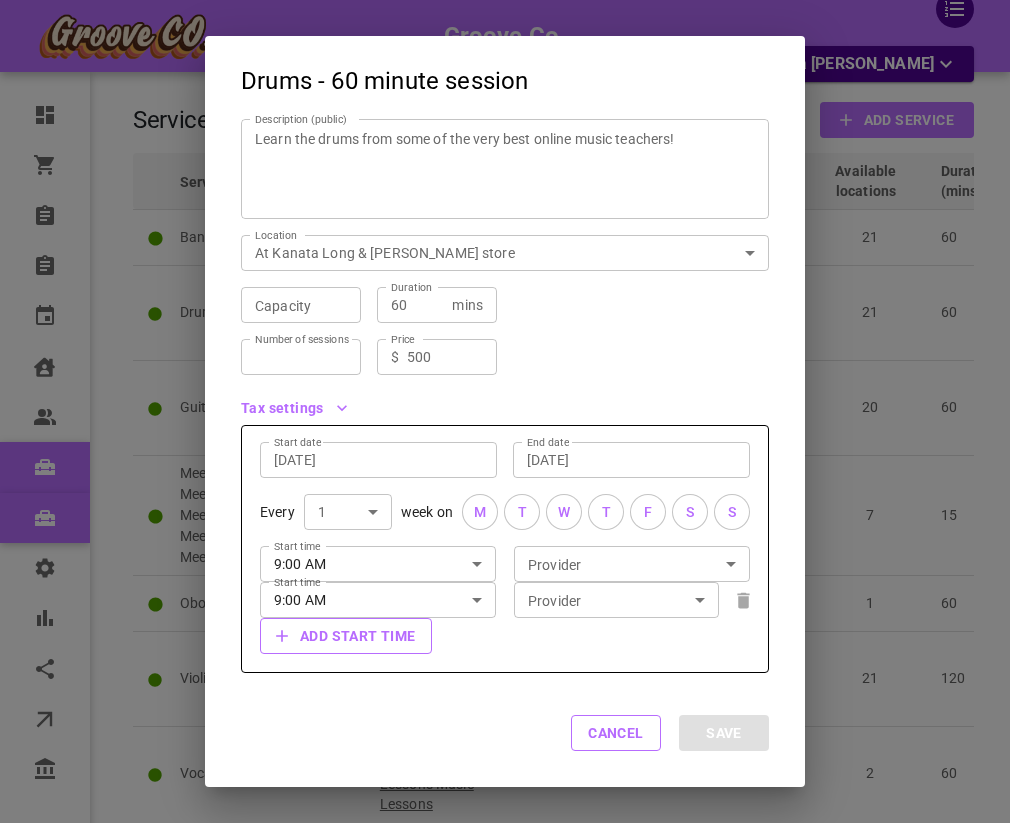 click on "Add start time" at bounding box center (346, 636) 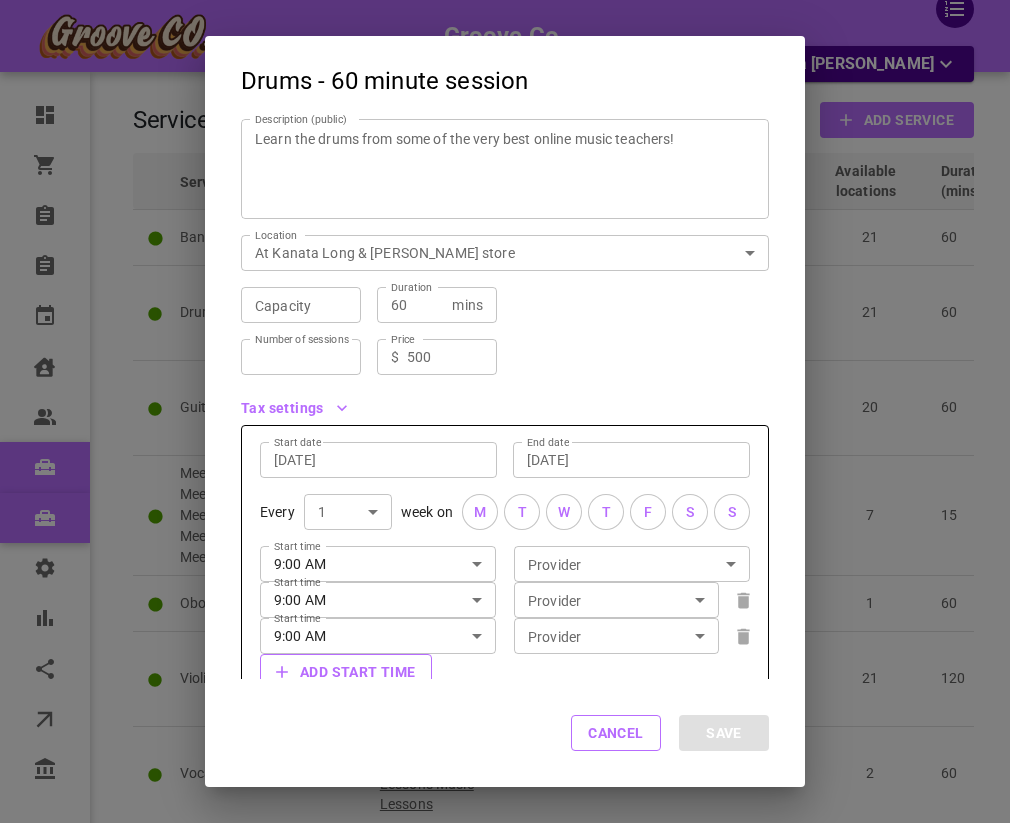 click on "Add start time" at bounding box center [346, 672] 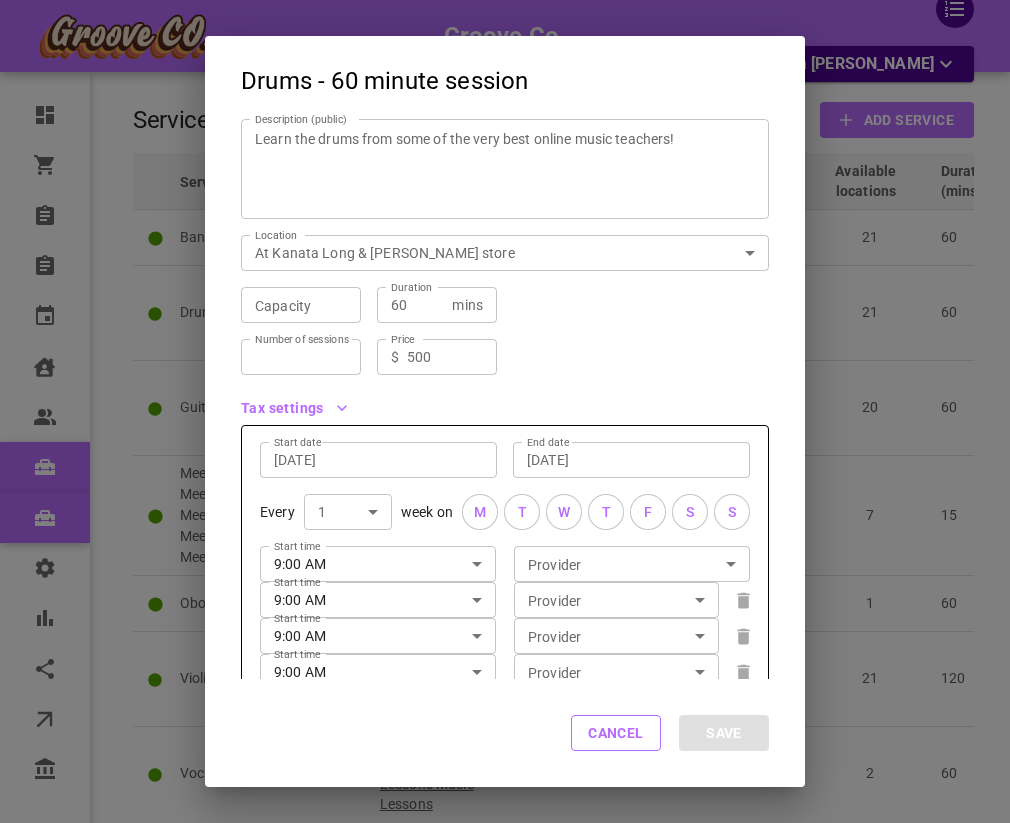 scroll, scrollTop: 306, scrollLeft: 0, axis: vertical 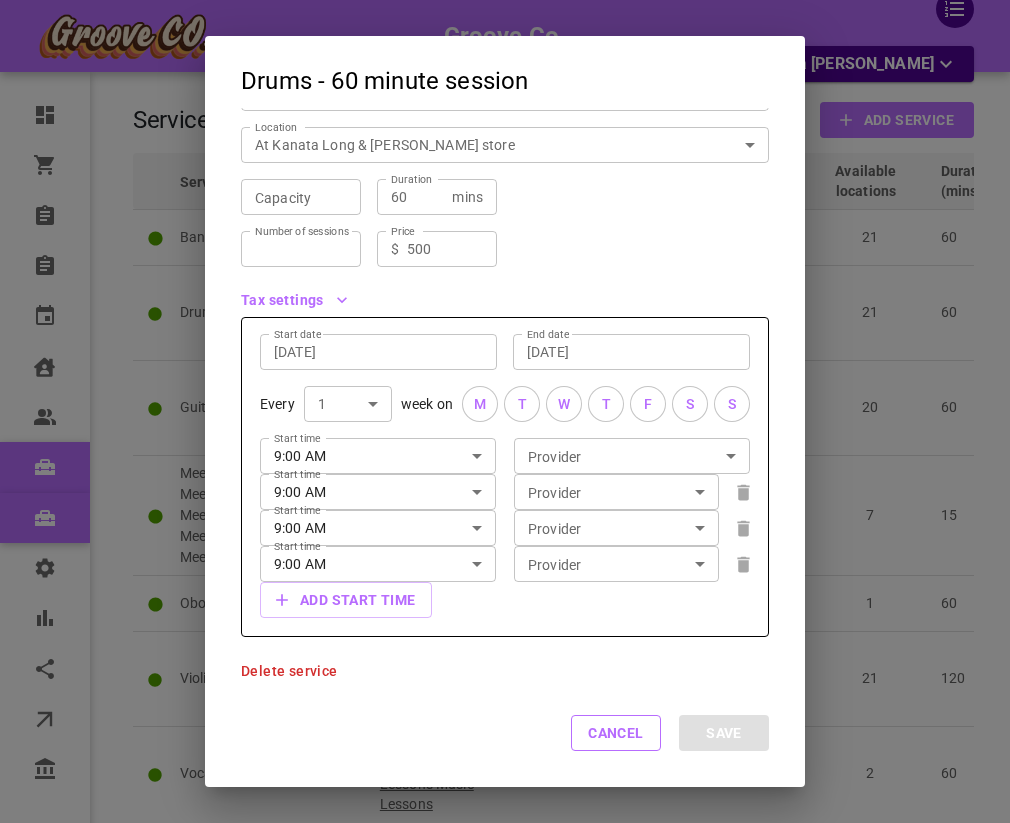 type 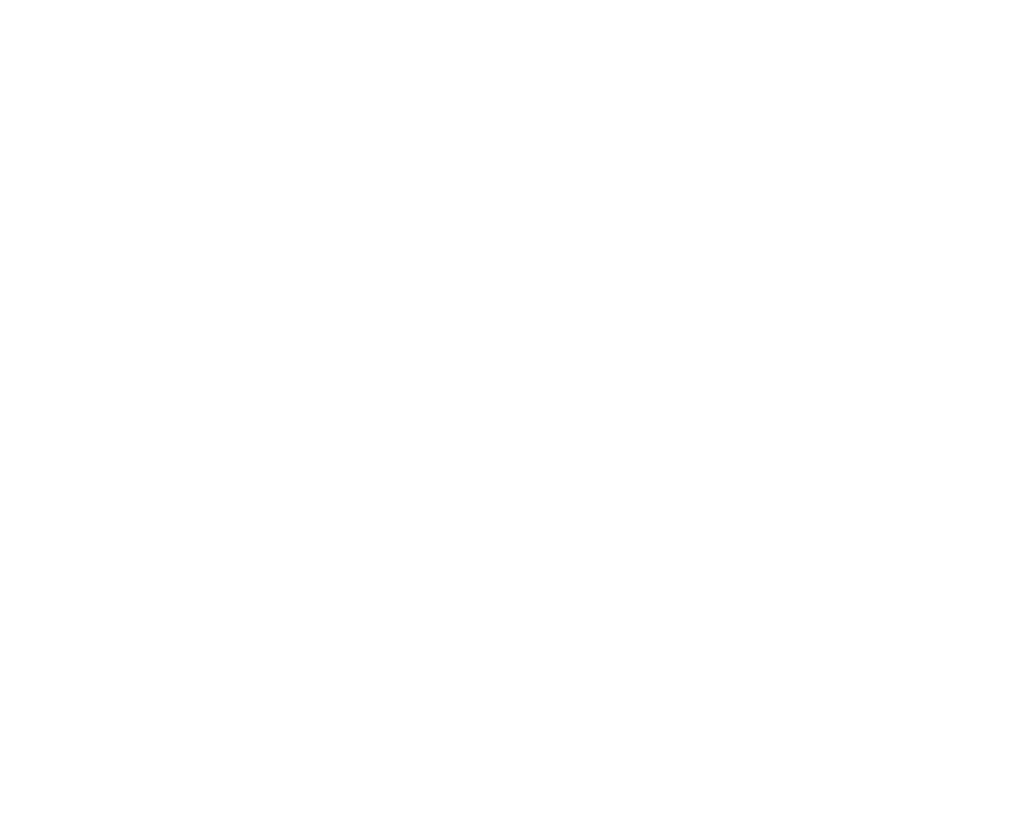 scroll, scrollTop: 0, scrollLeft: 0, axis: both 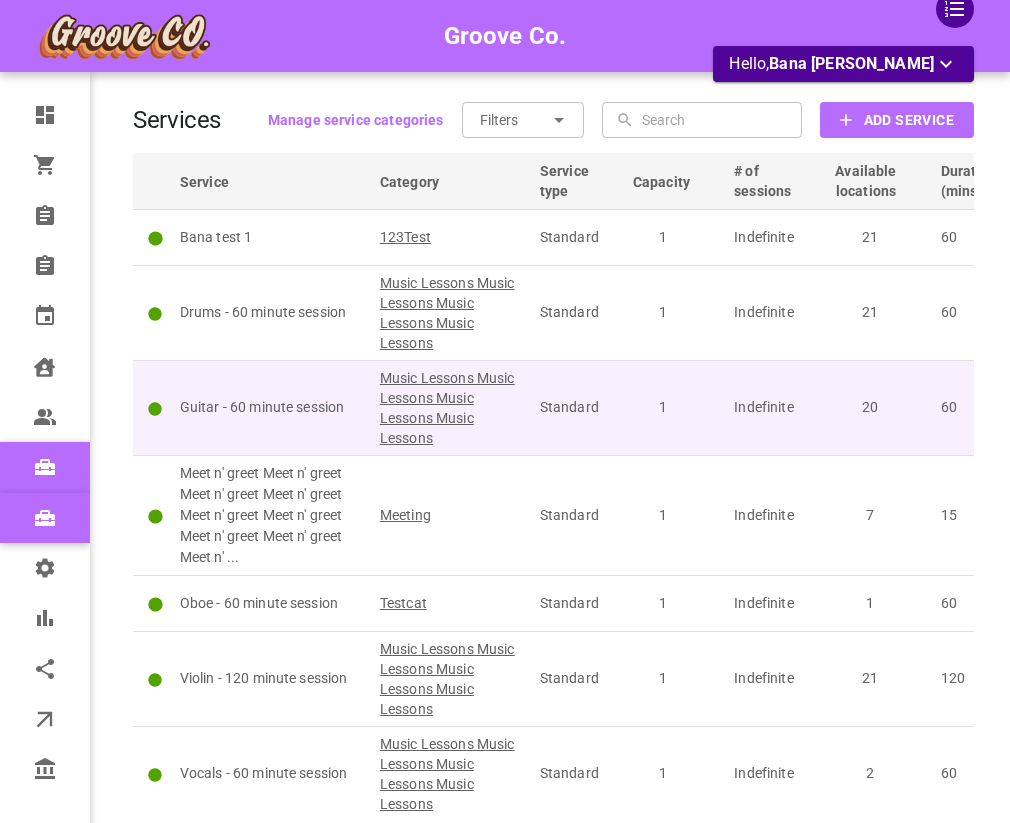 click on "Guitar - 60 minute session" at bounding box center [271, 407] 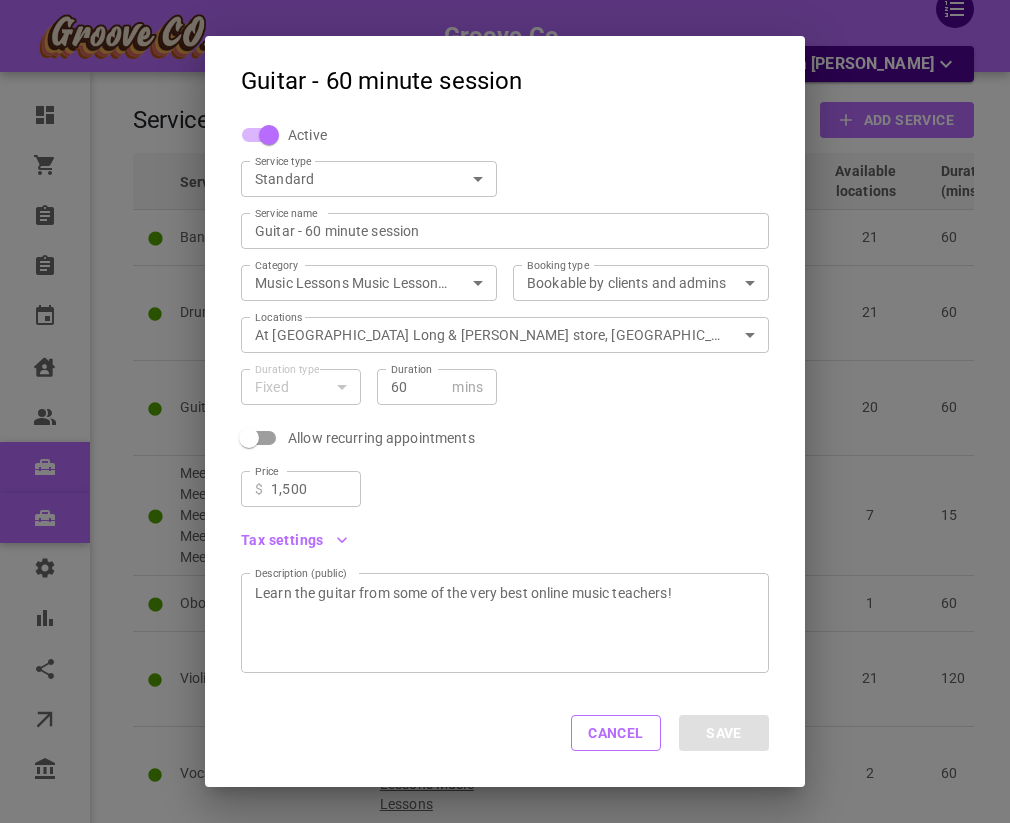 click on "Standard SIMPLE ServiceType" at bounding box center [369, 179] 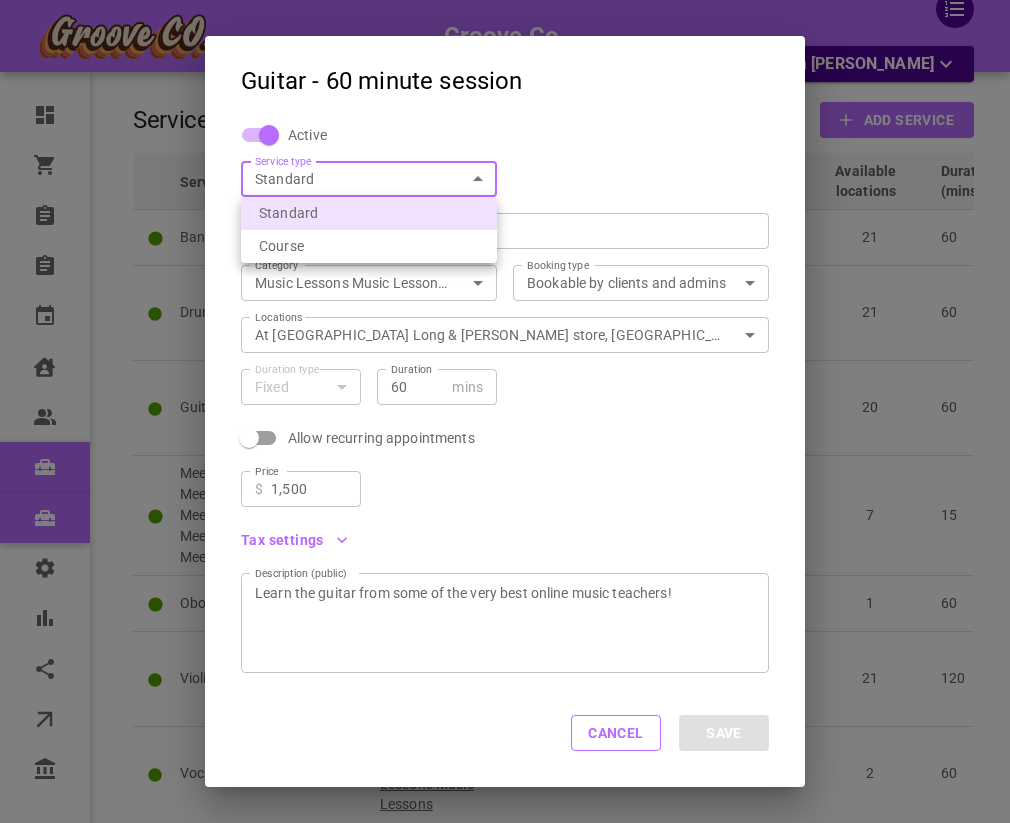 click on "Groove Co. Hello,  Bana [PERSON_NAME] Dashboard Orders Bookings New bookings Calendar Clients Users Services New services Settings Reports Integrations Online booking Companies Services Manage service categories Filters ​ ​ ​ ​  Add Service Service Category Service type Capacity # of sessions Available locations Duration (mins) Booking type Tax exempt Price Bana test 1 123Test Standard 1 Indefinite 21 60   Public No   $100.00 Drums - 60 minute session Music Lessons Music Lessons Music Lessons Music Lessons Standard 1 Indefinite 21 60   Public No   $500.00 Guitar - 60 minute session Music Lessons Music Lessons Music Lessons Music Lessons Standard 1 Indefinite 20 60   Public No   $1,500.00 Meet n' greet Meet n' greet Meet n' greet Meet n' greet Meet n' greet Meet n' greet Meet n' greet Meet n' greet Meet n' ... Meeting Standard 1 Indefinite 7 15   Public Yes   $100.00 Oboe - 60 minute session Testcat Standard 1 Indefinite 1 60   Private No   $10.00 Standard 1" at bounding box center [505, 499] 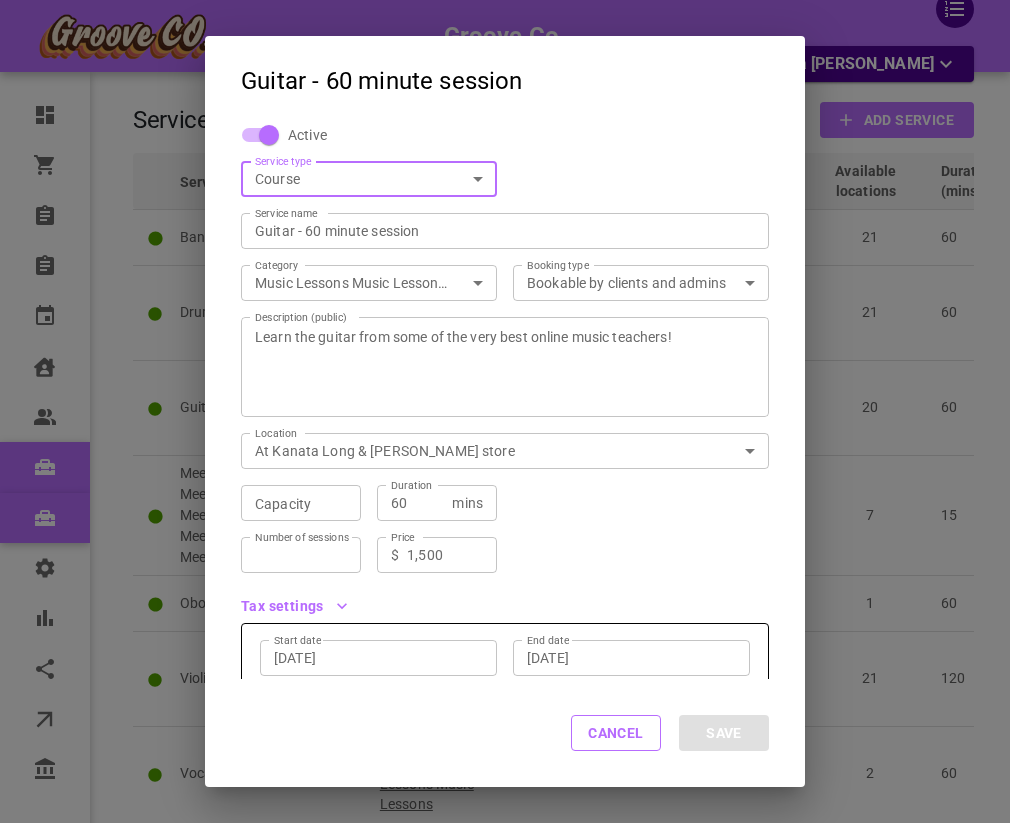 scroll, scrollTop: 198, scrollLeft: 0, axis: vertical 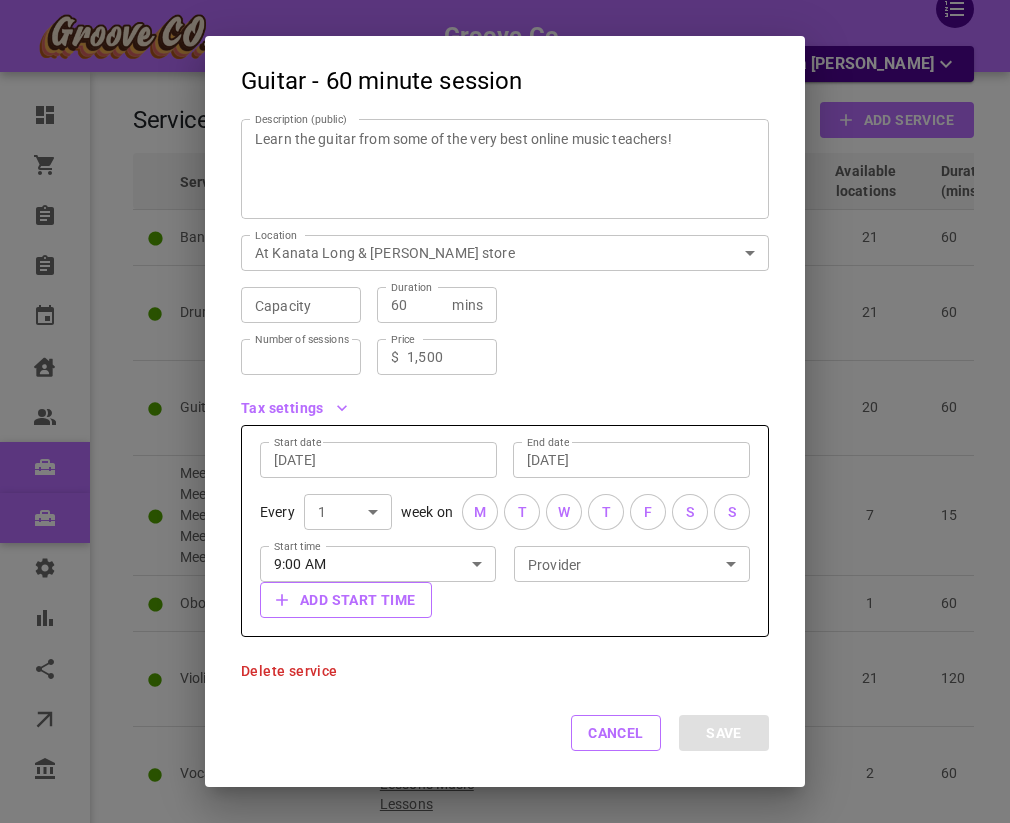 click on "Add start time" at bounding box center (346, 600) 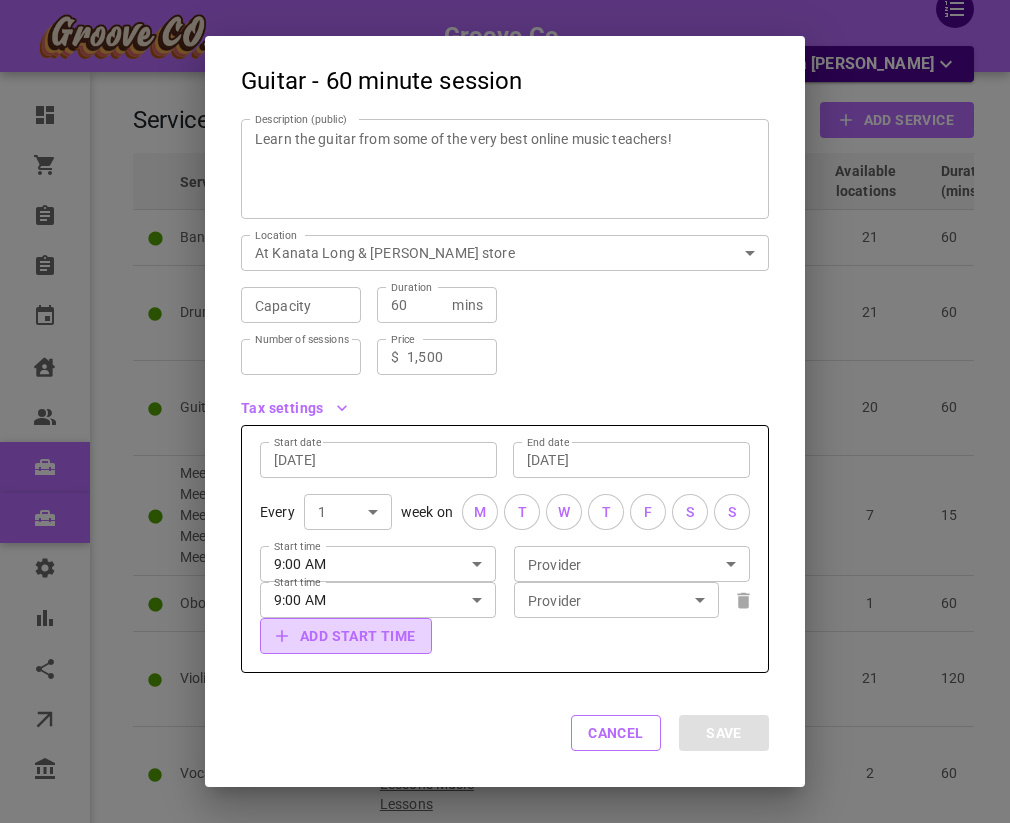 click on "Add start time" at bounding box center (346, 636) 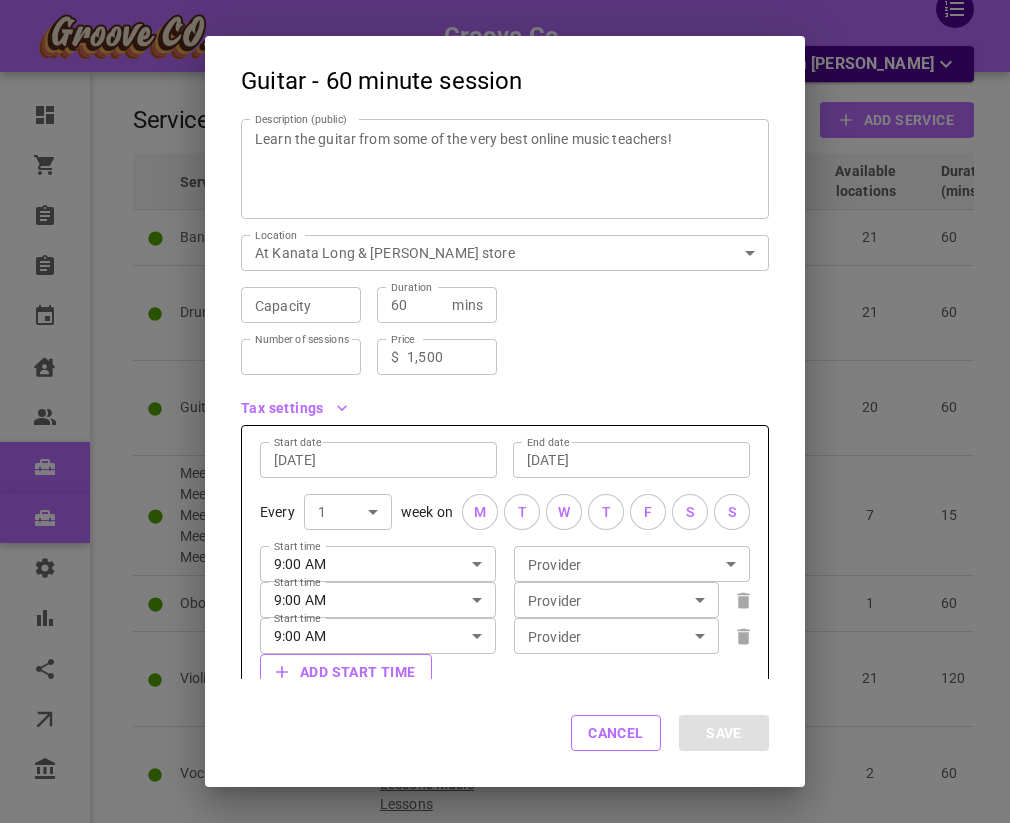 click on "Add start time" at bounding box center (346, 672) 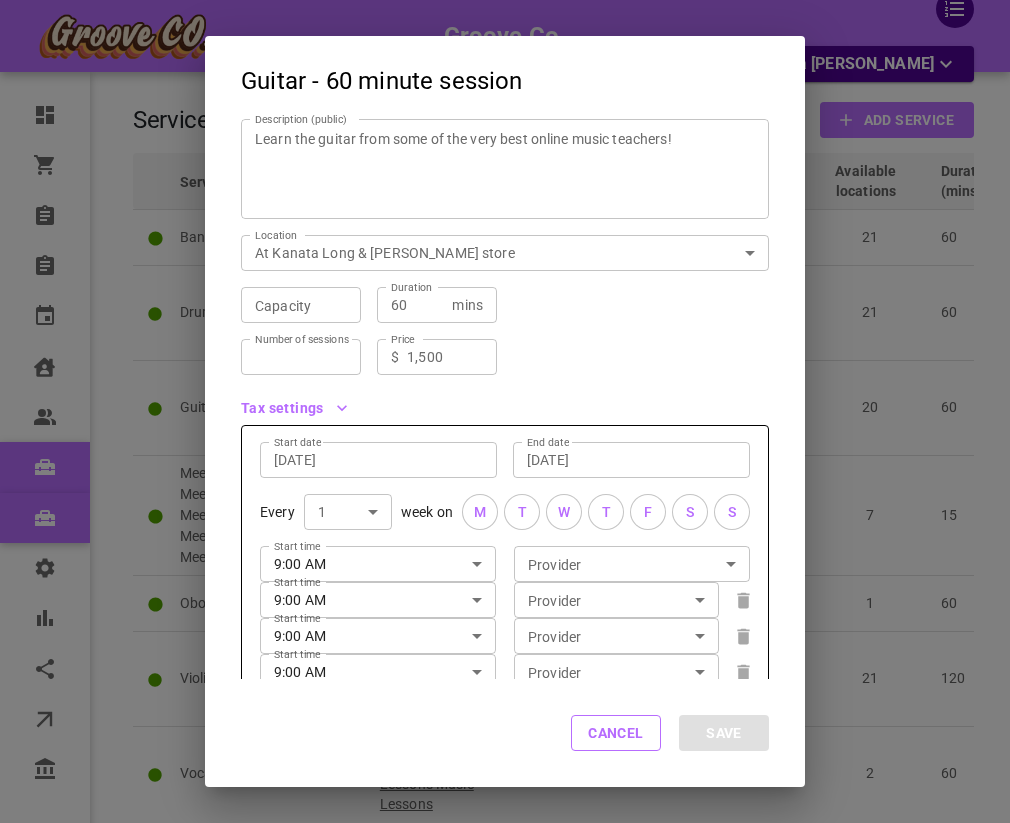 type 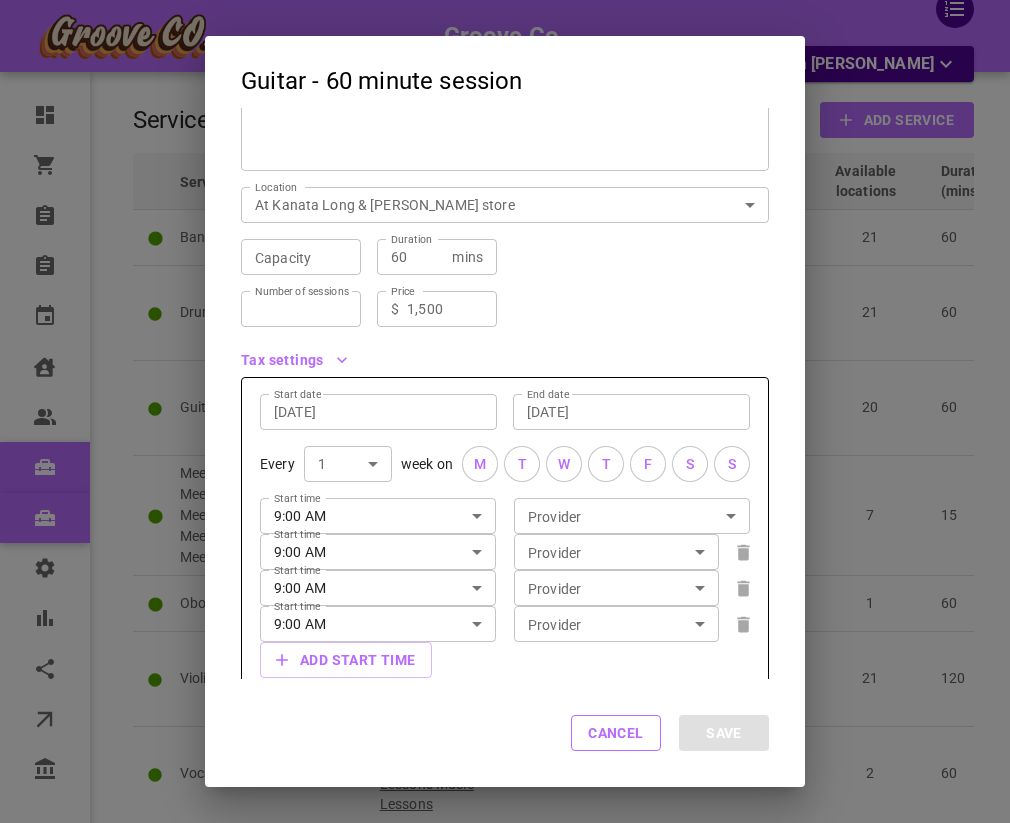 scroll, scrollTop: 306, scrollLeft: 0, axis: vertical 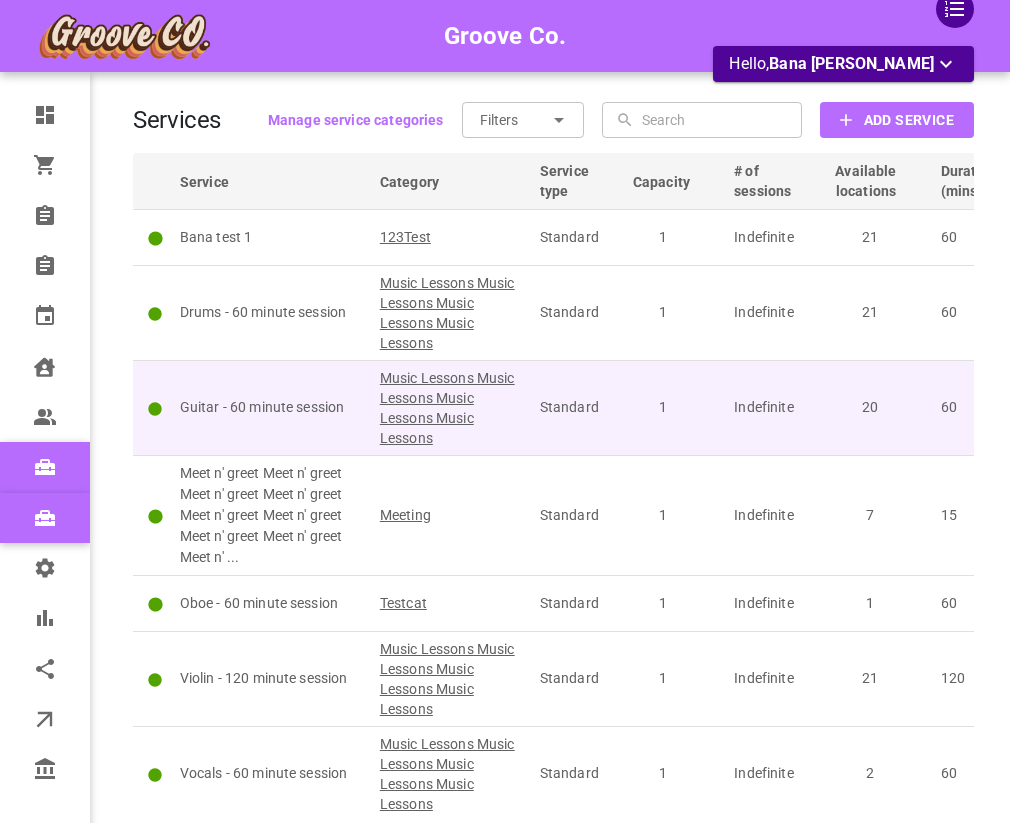 click on "Guitar - 60 minute session" at bounding box center (271, 407) 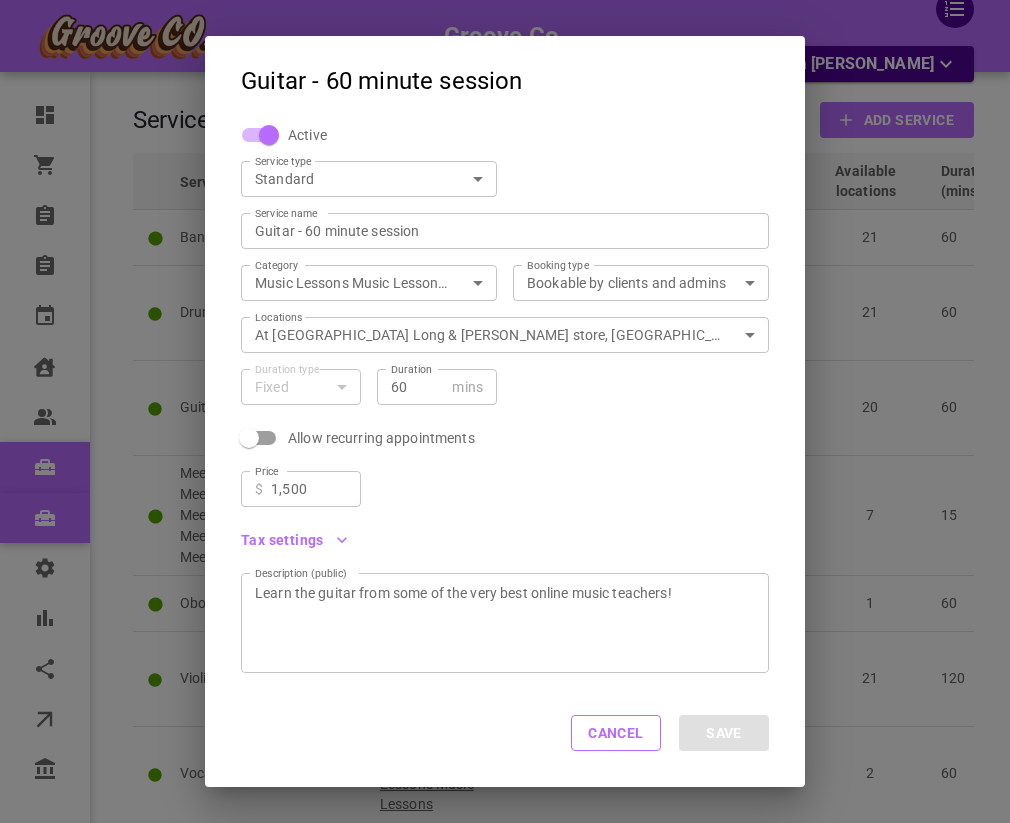 click on "Groove Co. Hello,  Bana [PERSON_NAME] Dashboard Orders Bookings New bookings Calendar Clients Users Services New services Settings Reports Integrations Online booking Companies Services Manage service categories Filters ​ ​ ​ ​  Add Service Service Category Service type Capacity # of sessions Available locations Duration (mins) Booking type Tax exempt Price Bana test 1 123Test Standard 1 Indefinite 21 60   Public No   $100.00 Drums - 60 minute session Music Lessons Music Lessons Music Lessons Music Lessons Standard 1 Indefinite 21 60   Public No   $500.00 Guitar - 60 minute session Music Lessons Music Lessons Music Lessons Music Lessons Standard 1 Indefinite 20 60   Public No   $1,500.00 Meet n' greet Meet n' greet Meet n' greet Meet n' greet Meet n' greet Meet n' greet Meet n' greet Meet n' greet Meet n' ... Meeting Standard 1 Indefinite 7 15   Public Yes   $100.00 Oboe - 60 minute session Testcat Standard 1 Indefinite 1 60   Private No   $10.00 Standard 1" at bounding box center [505, 499] 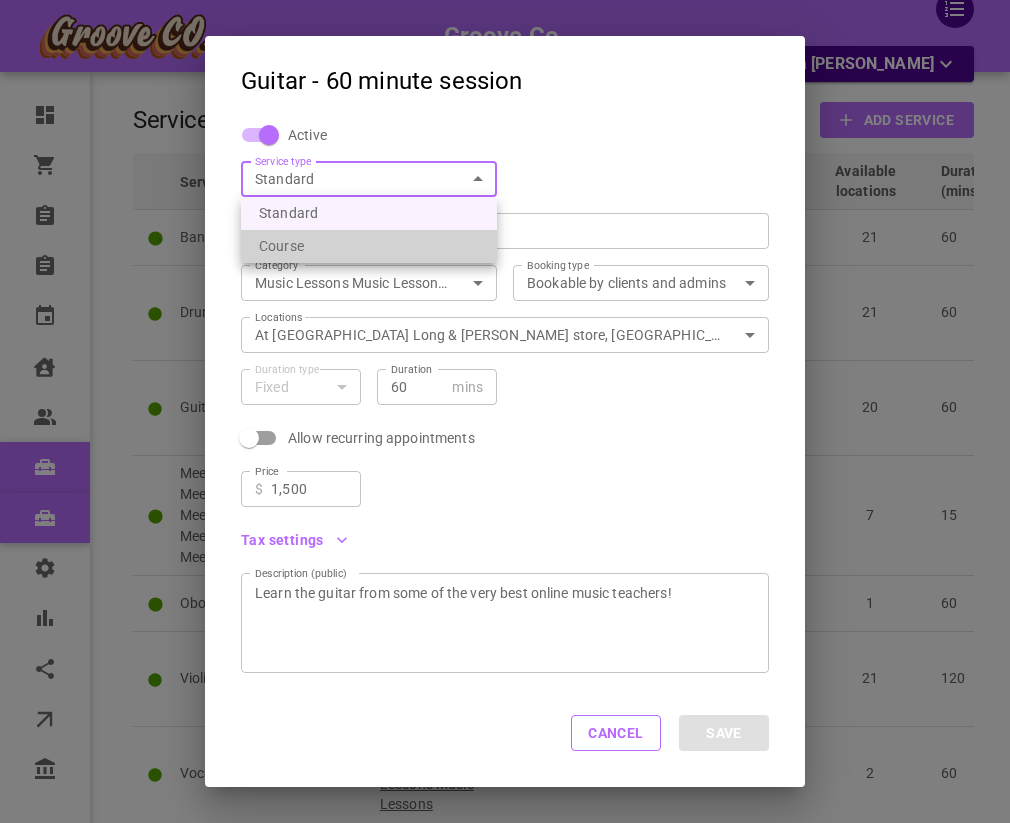 click on "Course" at bounding box center (369, 246) 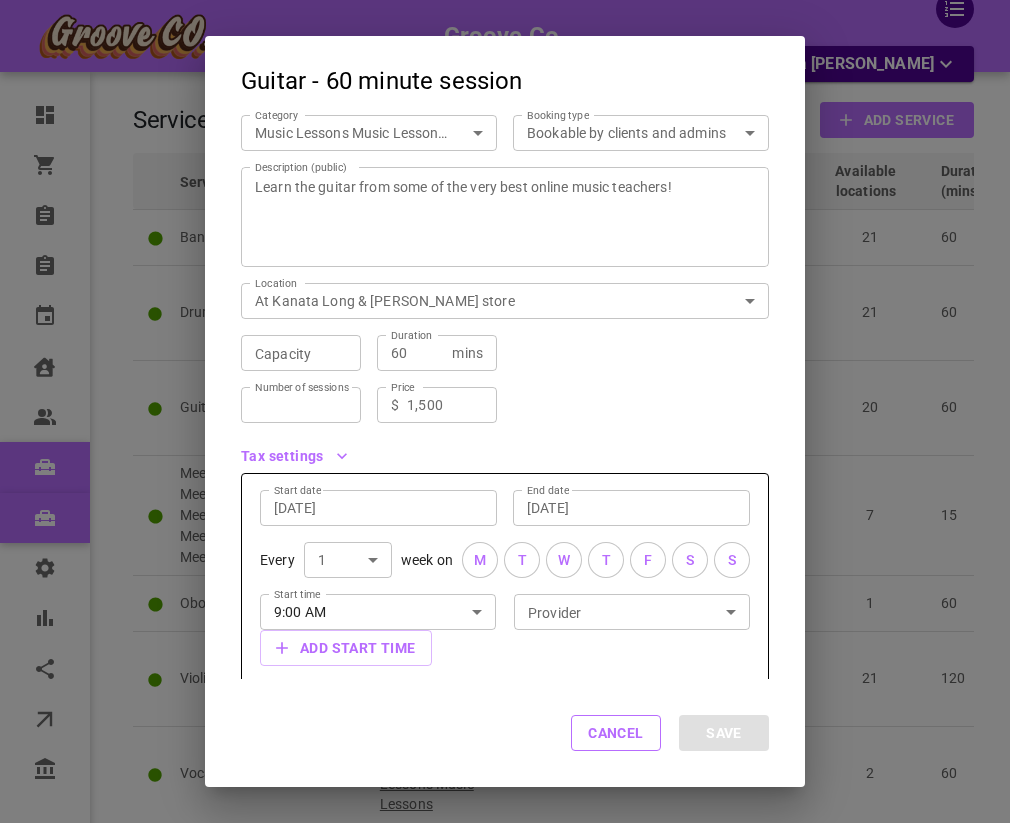 scroll, scrollTop: 198, scrollLeft: 0, axis: vertical 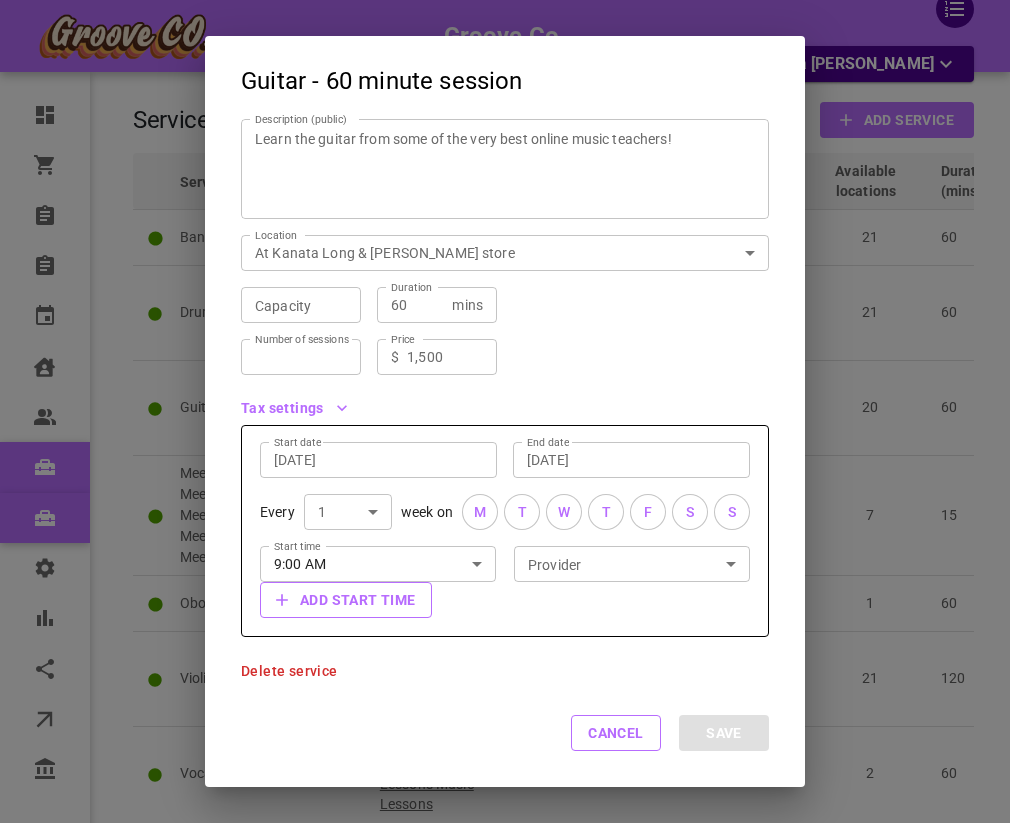 click on "Add start time" at bounding box center [346, 600] 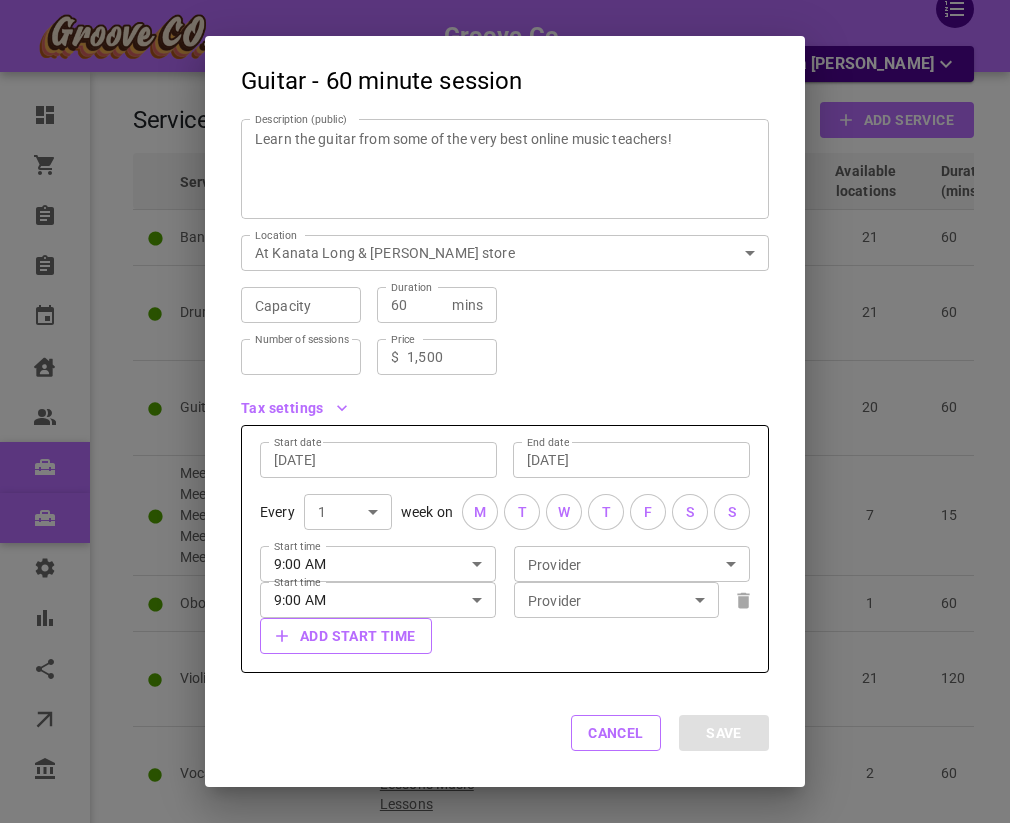 click on "Add start time" at bounding box center [346, 636] 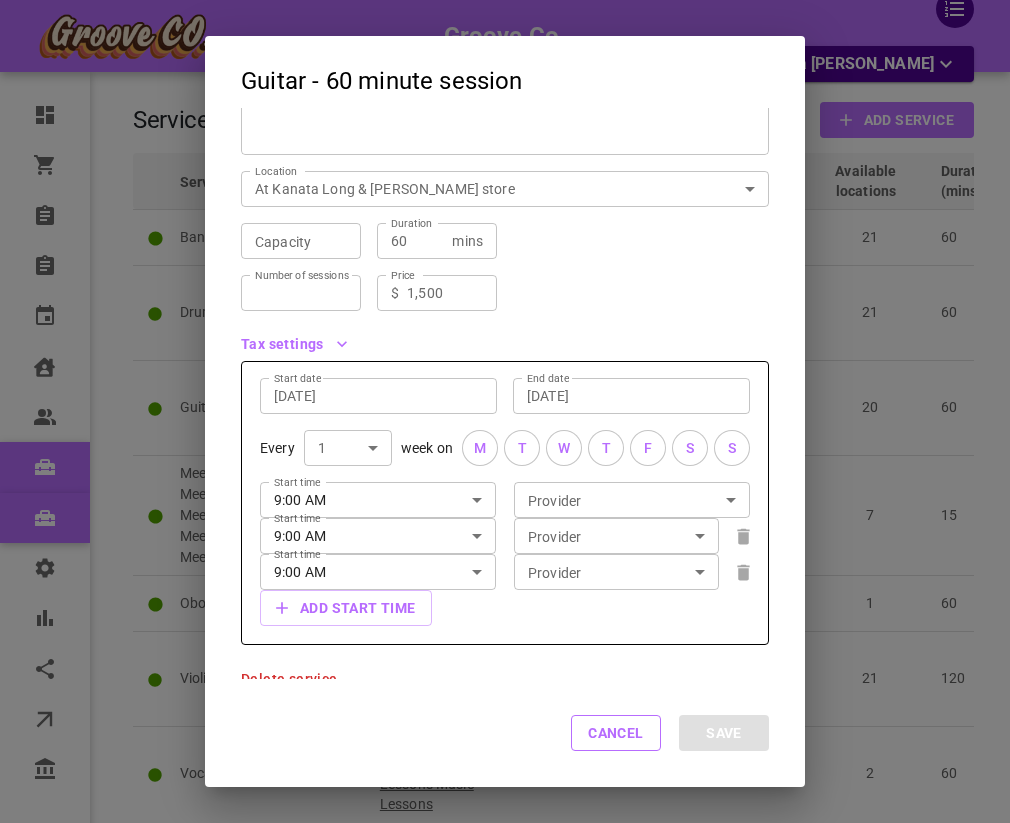 scroll, scrollTop: 266, scrollLeft: 0, axis: vertical 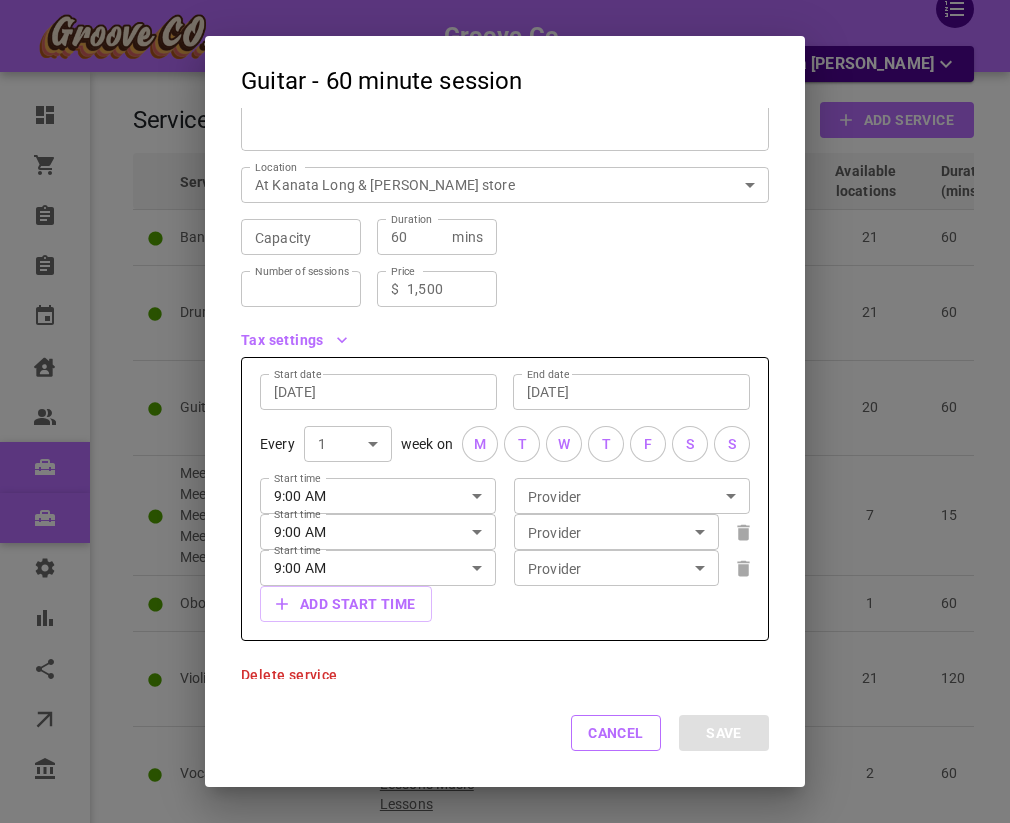 type 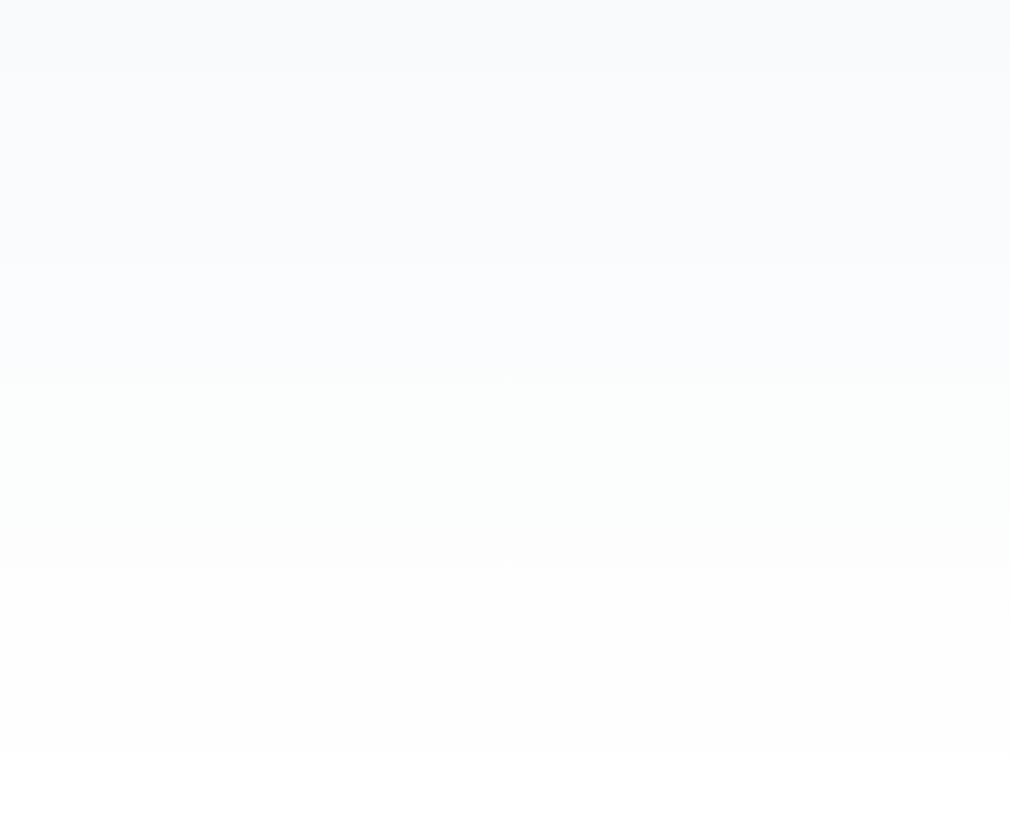 scroll, scrollTop: 0, scrollLeft: 0, axis: both 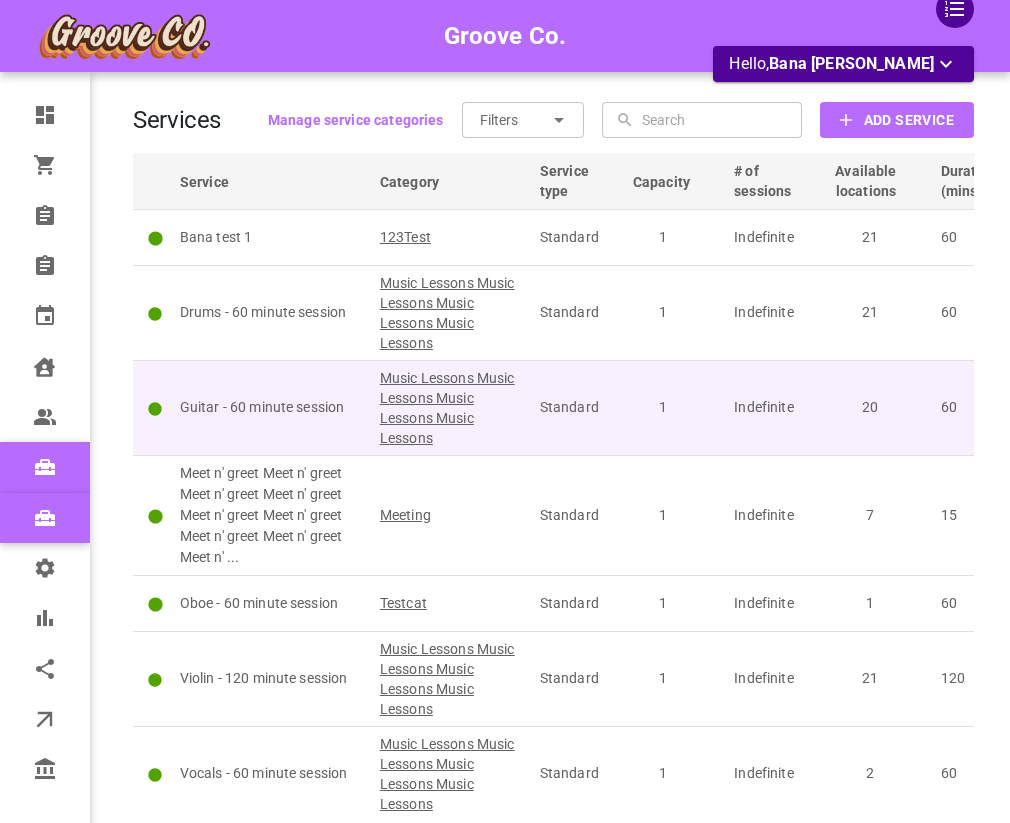 click on "Guitar - 60 minute session" at bounding box center (271, 407) 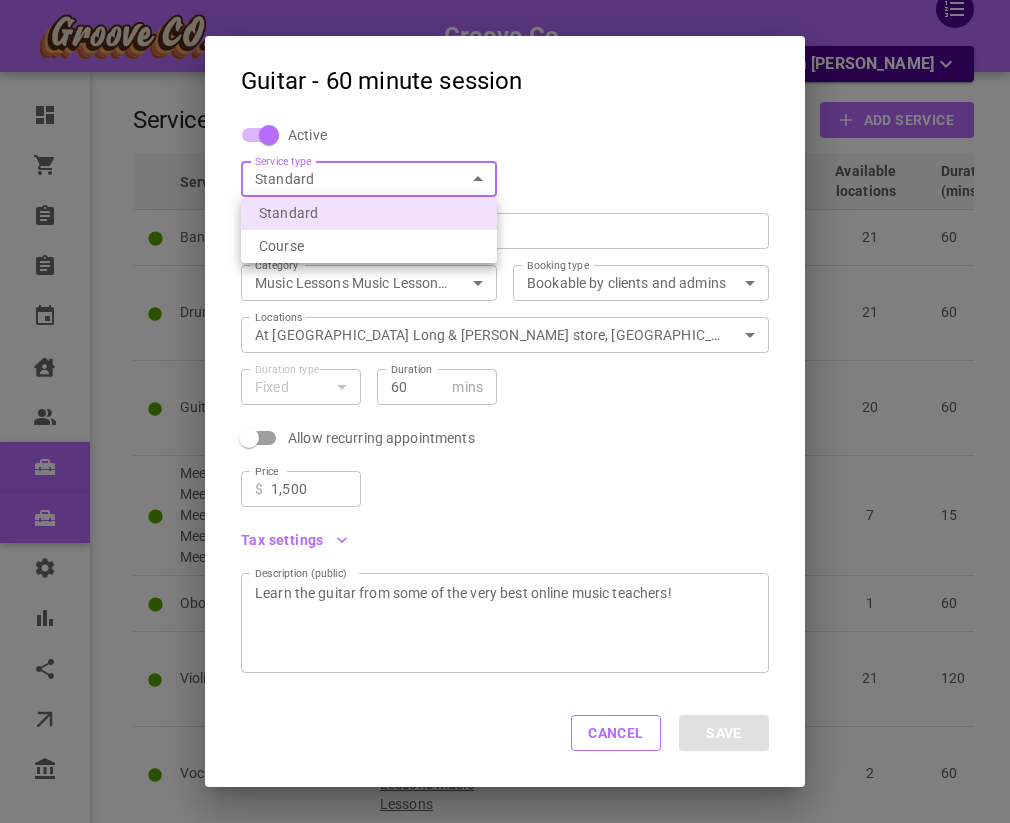 click on "Groove Co. Hello,  Bana [PERSON_NAME] Dashboard Orders Bookings New bookings Calendar Clients Users Services New services Settings Reports Integrations Online booking Companies Services Manage service categories Filters ​ ​ ​ ​  Add Service Service Category Service type Capacity # of sessions Available locations Duration (mins) Booking type Tax exempt Price Bana test 1 123Test Standard 1 Indefinite 21 60   Public No   $100.00 Drums - 60 minute session Music Lessons Music Lessons Music Lessons Music Lessons Standard 1 Indefinite 21 60   Public No   $500.00 Guitar - 60 minute session Music Lessons Music Lessons Music Lessons Music Lessons Standard 1 Indefinite 20 60   Public No   $1,500.00 Meet n' greet Meet n' greet Meet n' greet Meet n' greet Meet n' greet Meet n' greet Meet n' greet Meet n' greet Meet n' ... Meeting Standard 1 Indefinite 7 15   Public Yes   $100.00 Oboe - 60 minute session Testcat Standard 1 Indefinite 1 60   Private No   $10.00 Standard 1" at bounding box center [505, 499] 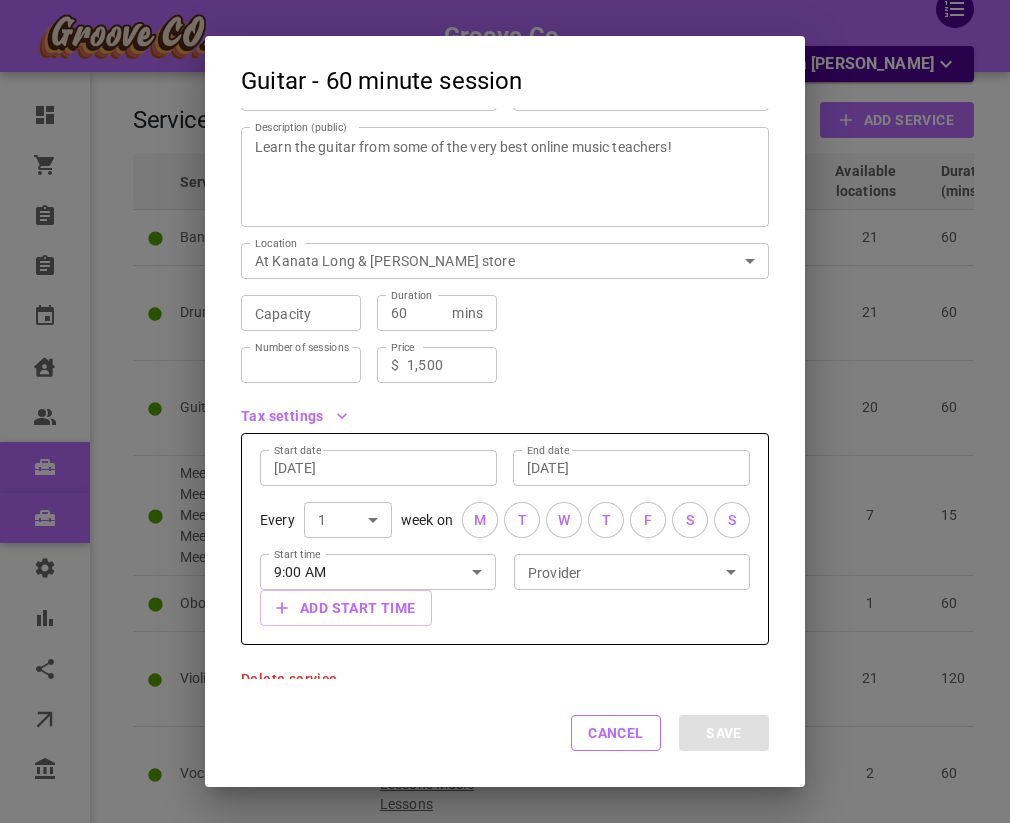 scroll, scrollTop: 198, scrollLeft: 0, axis: vertical 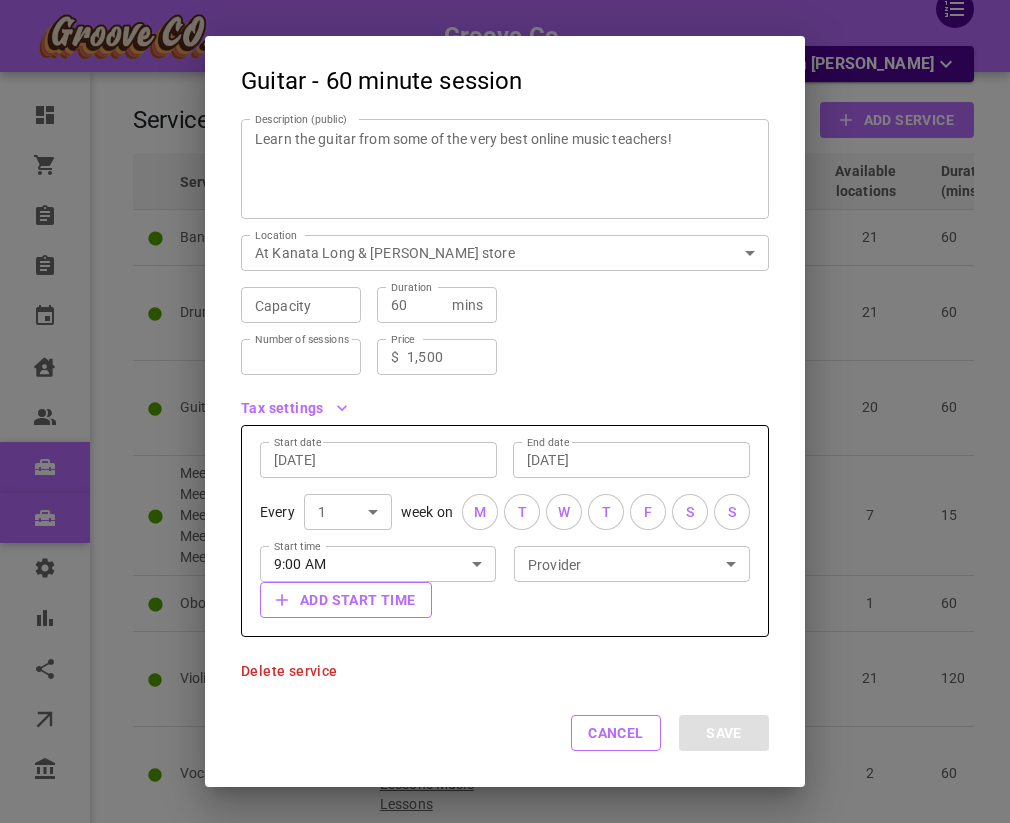 click on "Add start time" at bounding box center (346, 600) 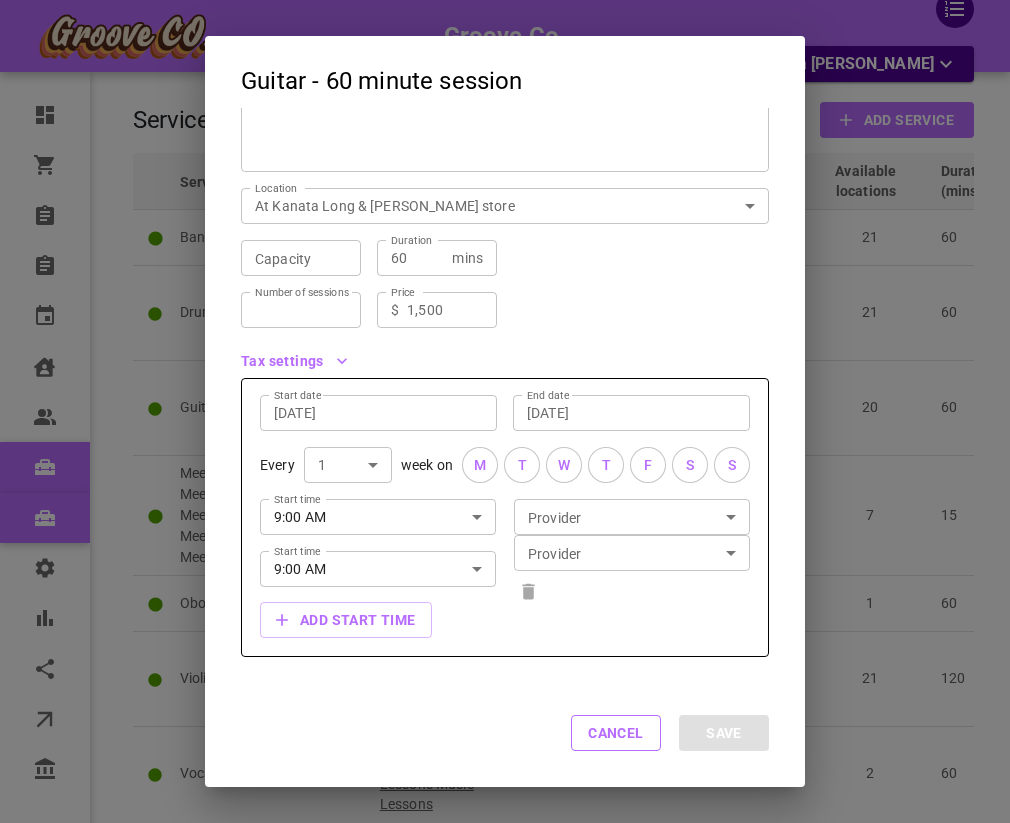 scroll, scrollTop: 265, scrollLeft: 0, axis: vertical 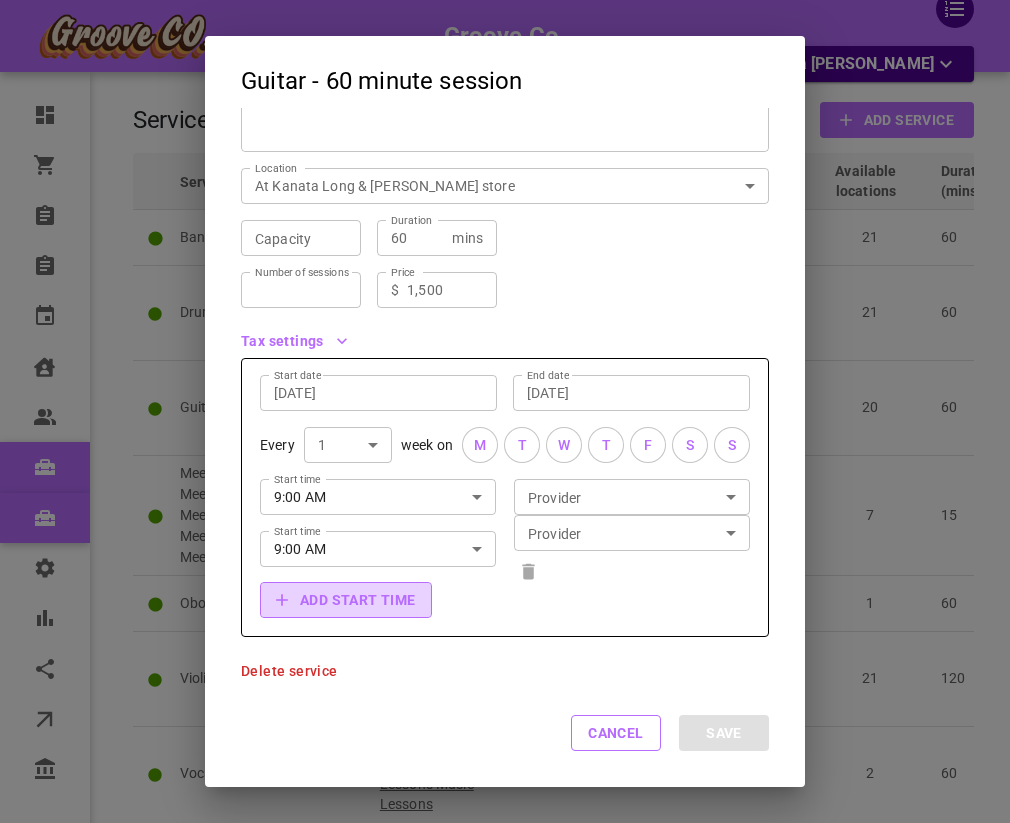 click on "Add start time" at bounding box center (346, 600) 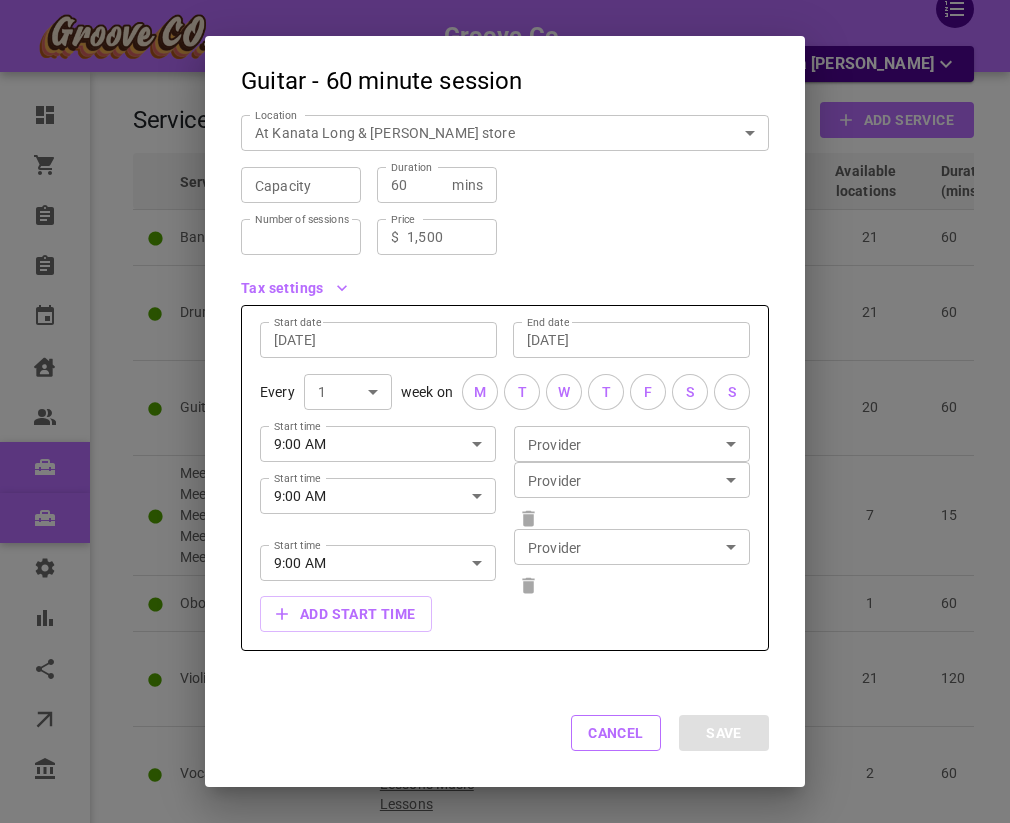 scroll, scrollTop: 332, scrollLeft: 0, axis: vertical 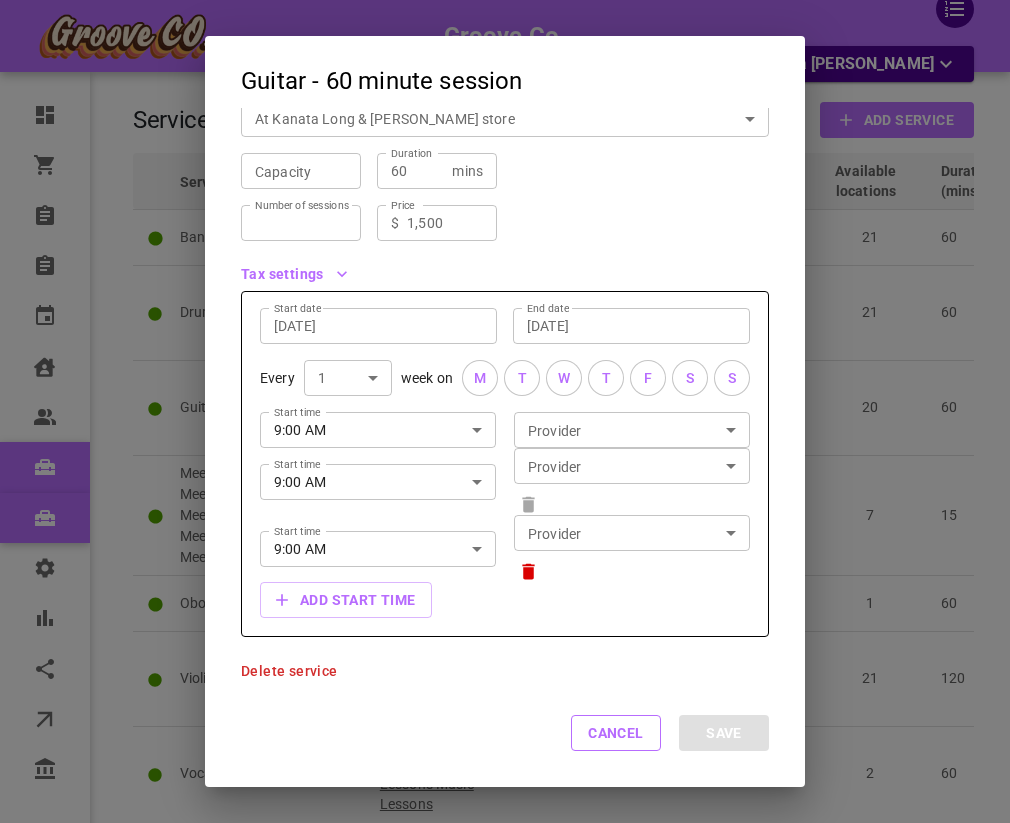 click 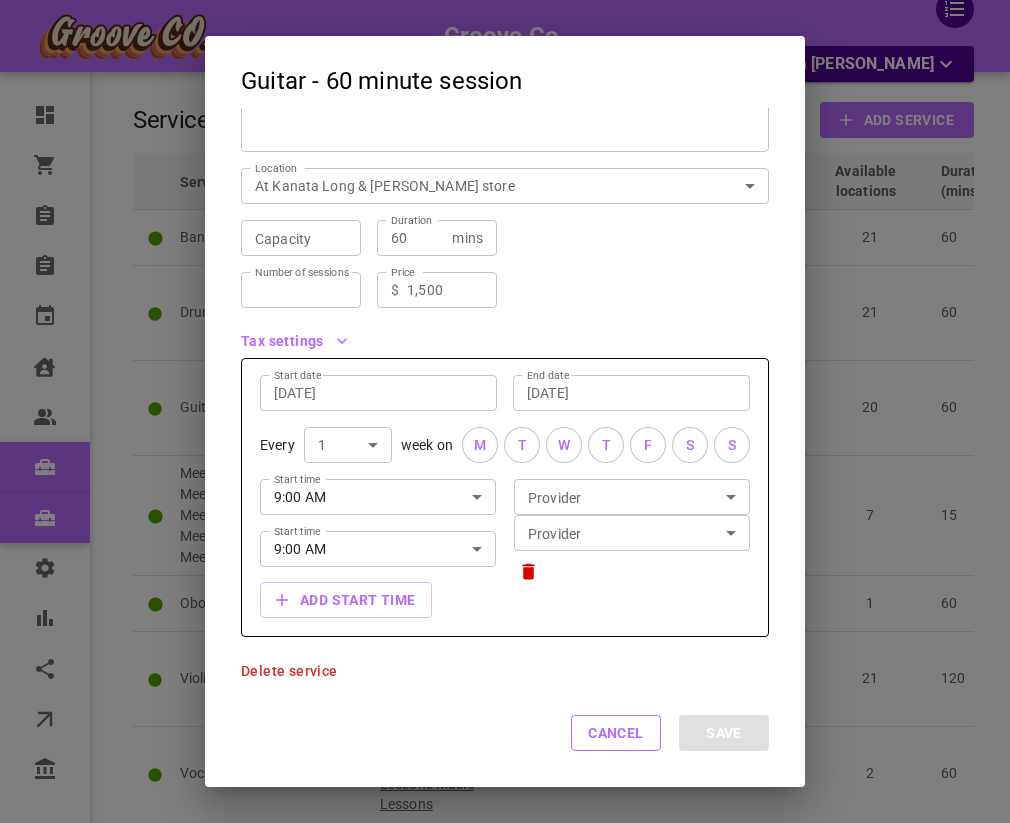 click 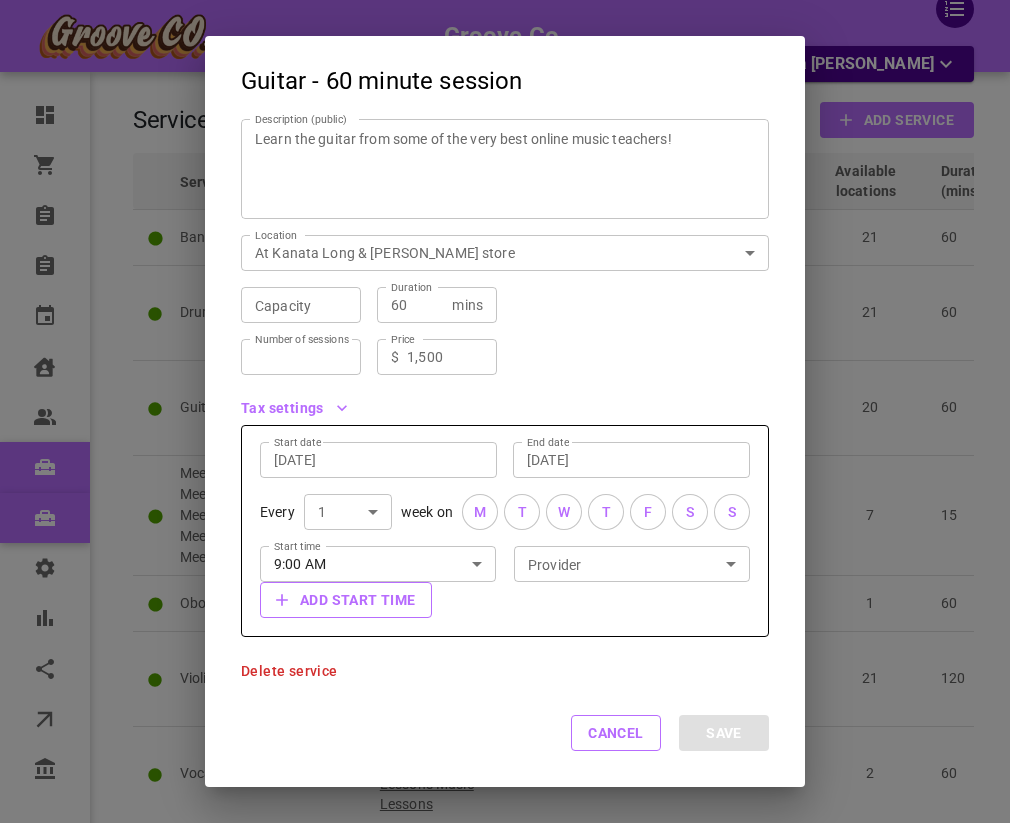 click on "Add start time" at bounding box center (346, 600) 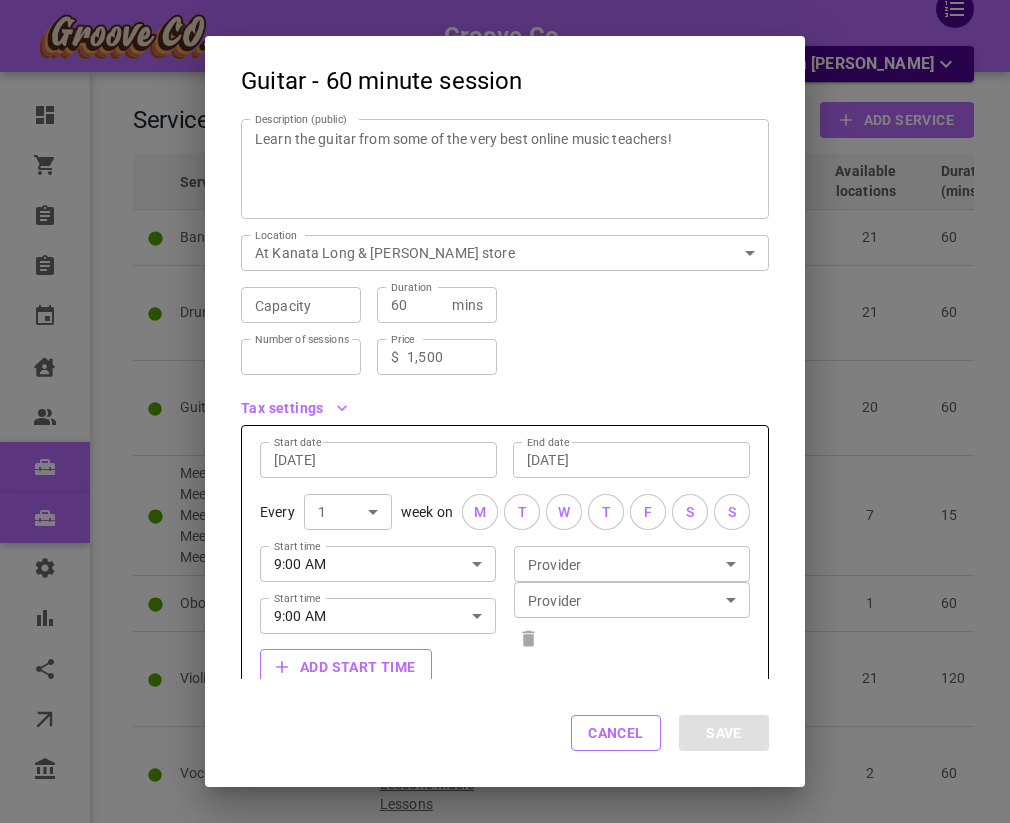 type 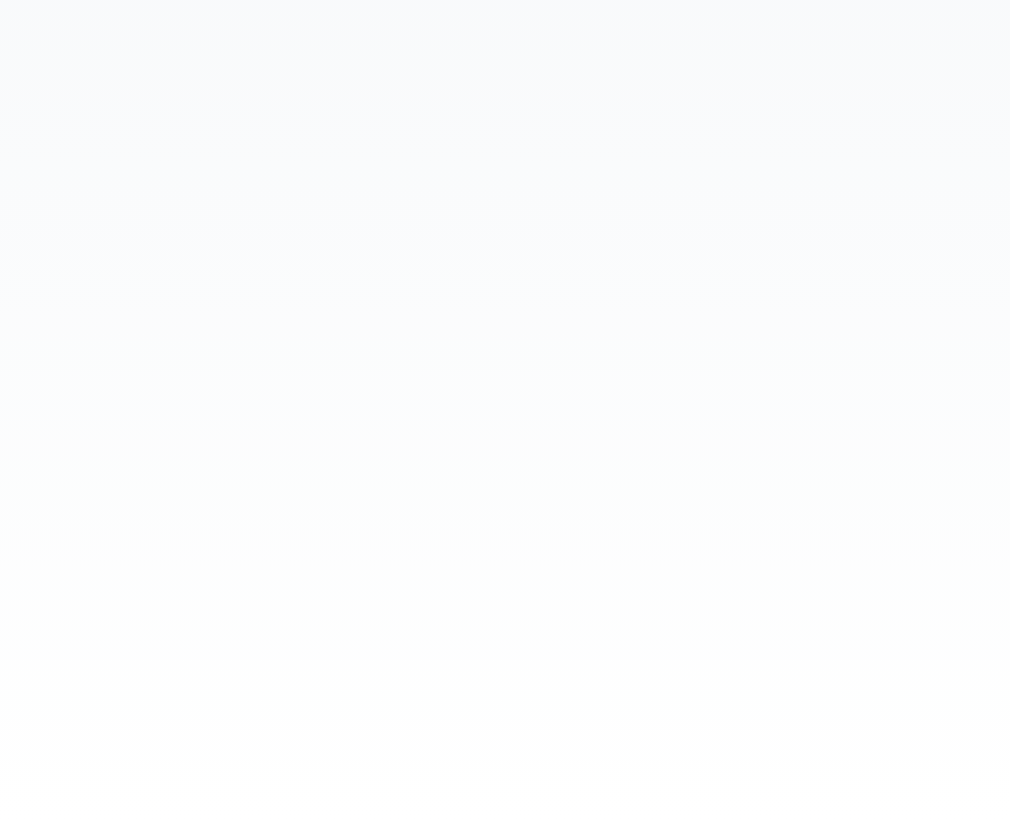scroll, scrollTop: 0, scrollLeft: 0, axis: both 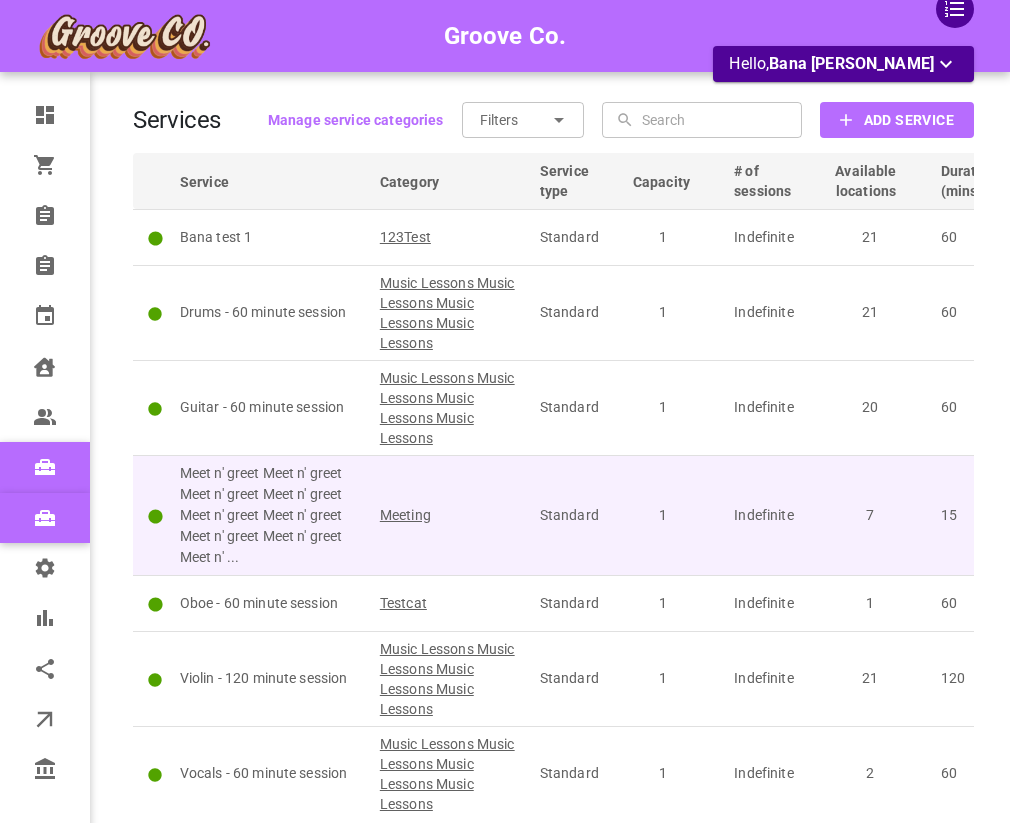 click on "Meet n' greet Meet n' greet Meet n' greet Meet n' greet Meet n' greet Meet n' greet Meet n' greet Meet n' greet Meet n' ..." at bounding box center [271, 515] 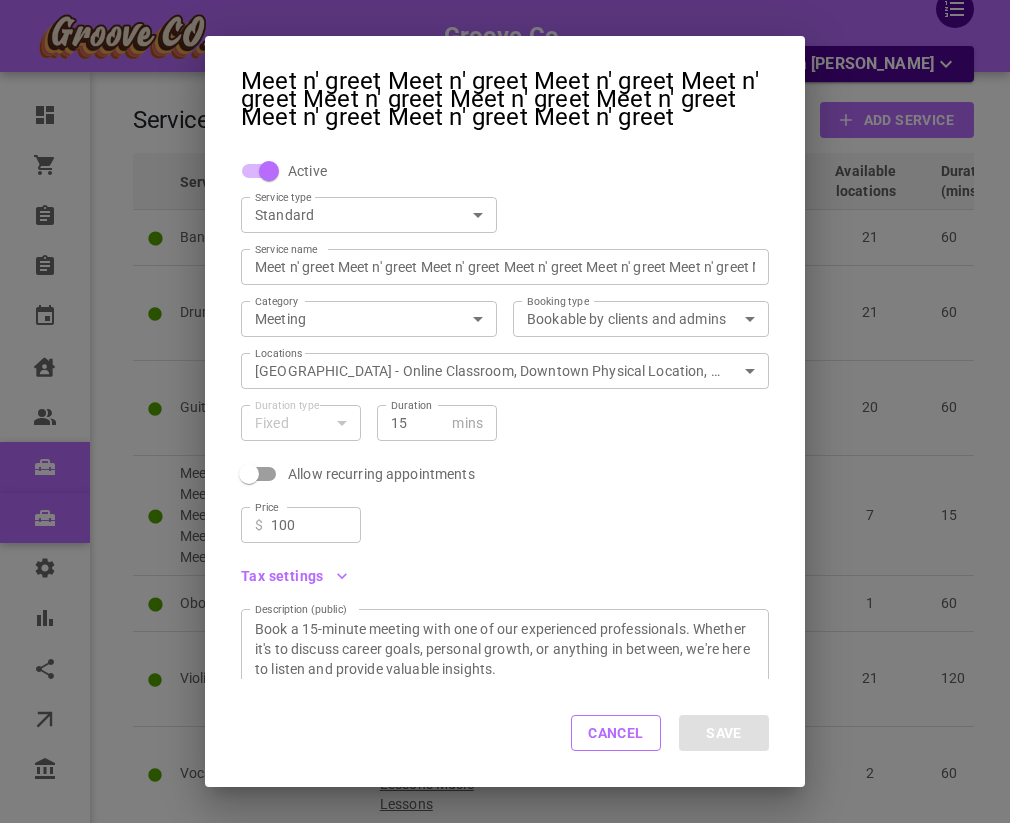 click on "Standard SIMPLE ServiceType" at bounding box center [369, 215] 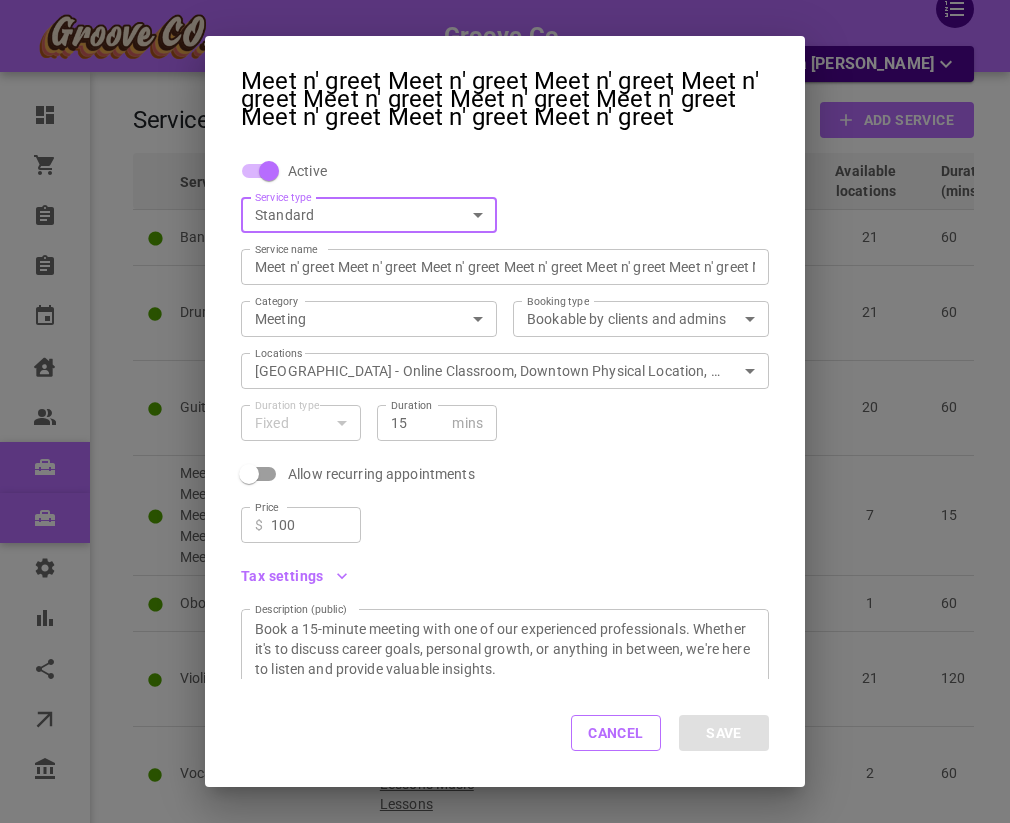 click on "Groove Co. Hello,  Bana [PERSON_NAME] Dashboard Orders Bookings New bookings Calendar Clients Users Services New services Settings Reports Integrations Online booking Companies Services Manage service categories Filters ​ ​ ​ ​  Add Service Service Category Service type Capacity # of sessions Available locations Duration (mins) Booking type Tax exempt Price Bana test 1 123Test Standard 1 Indefinite 21 60   Public No   $100.00 Drums - 60 minute session Music Lessons Music Lessons Music Lessons Music Lessons Standard 1 Indefinite 21 60   Public No   $500.00 Guitar - 60 minute session Music Lessons Music Lessons Music Lessons Music Lessons Standard 1 Indefinite 20 60   Public No   $1,500.00 Meet n' greet Meet n' greet Meet n' greet Meet n' greet Meet n' greet Meet n' greet Meet n' greet Meet n' greet Meet n' ... Meeting Standard 1 Indefinite 7 15   Public Yes   $100.00 Oboe - 60 minute session Testcat Standard 1 Indefinite 1 60   Private No   $10.00 Standard 1" at bounding box center (505, 499) 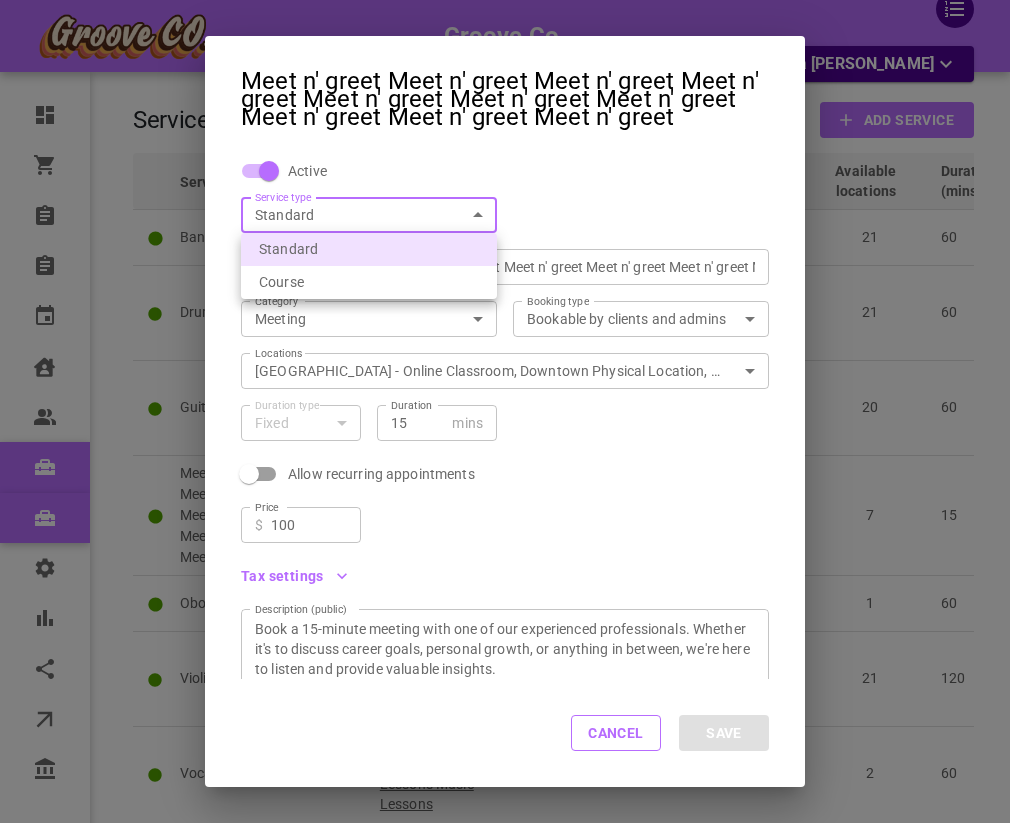 click on "Course" at bounding box center (369, 282) 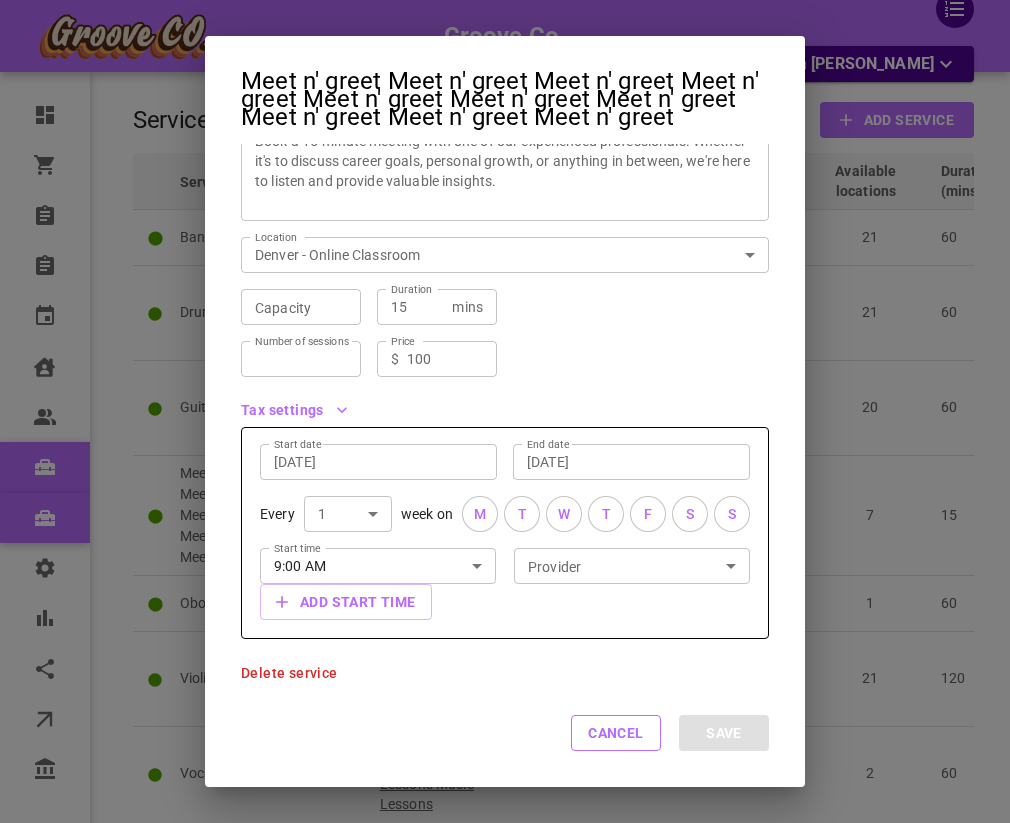 scroll, scrollTop: 234, scrollLeft: 0, axis: vertical 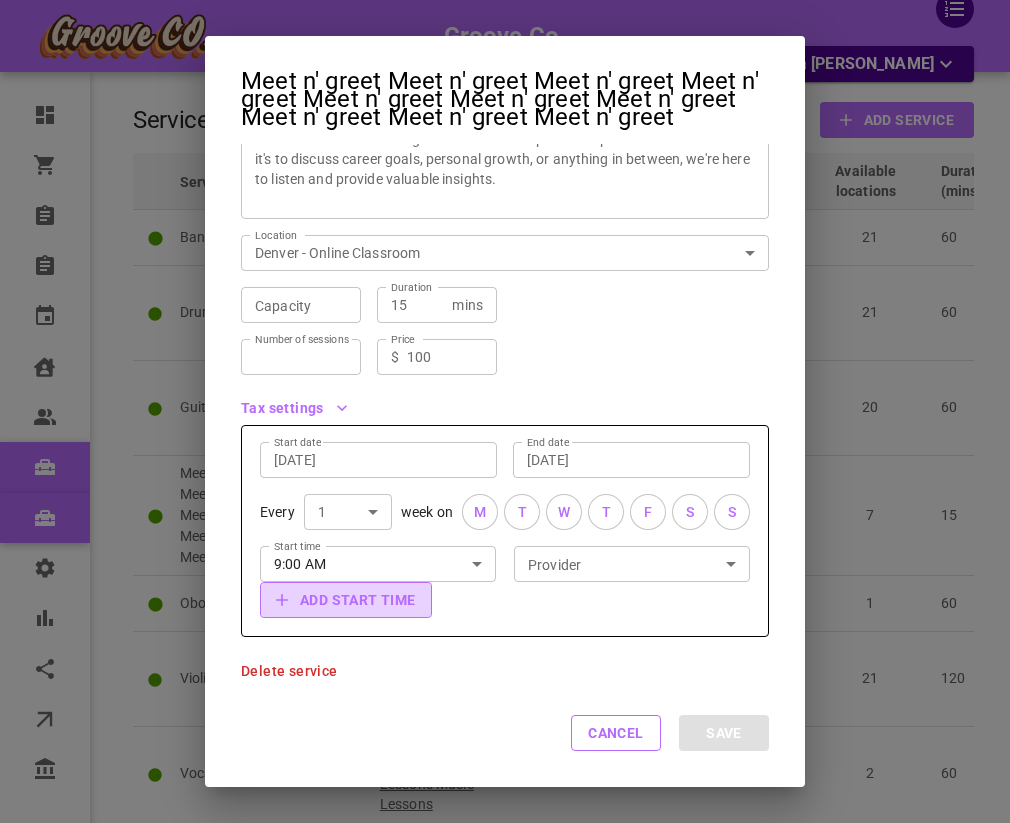 click on "Add start time" at bounding box center (346, 600) 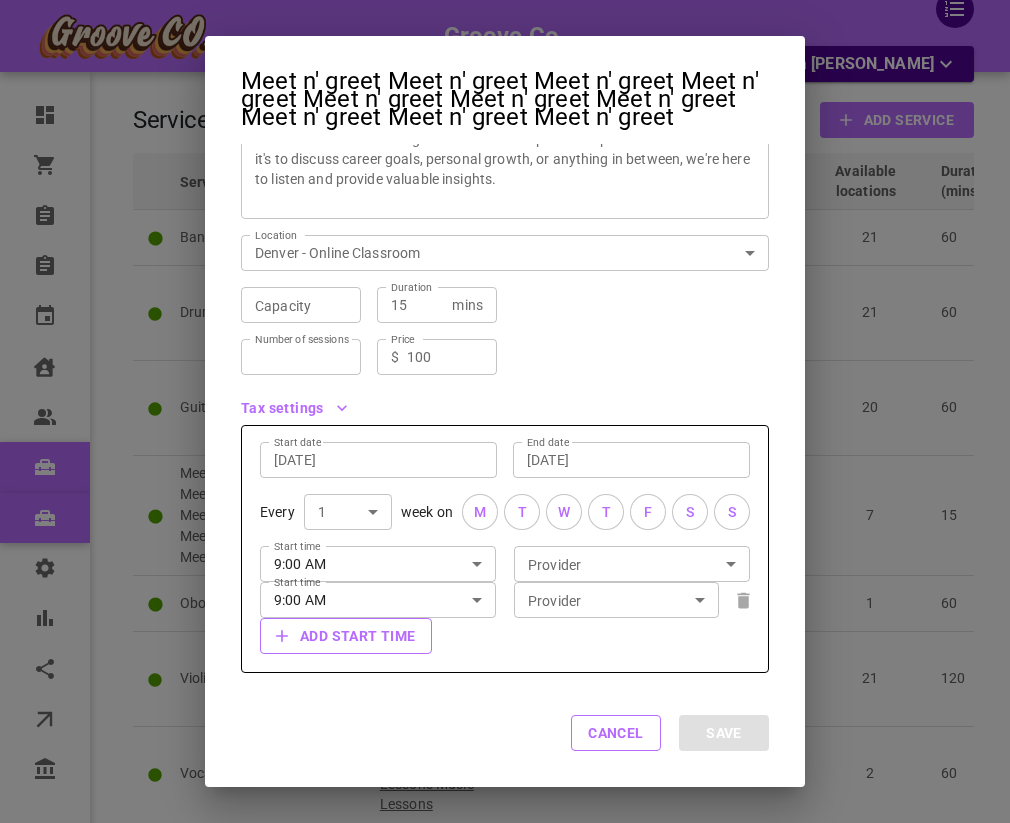 click on "Add start time" at bounding box center (346, 636) 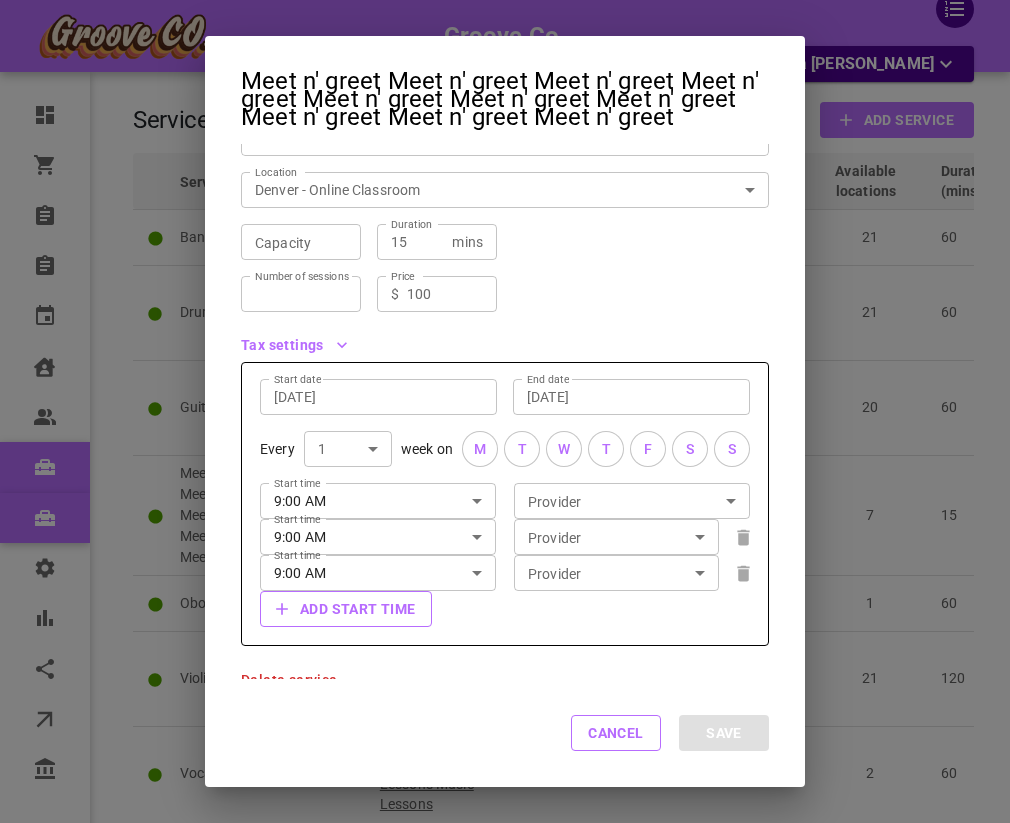 scroll, scrollTop: 303, scrollLeft: 0, axis: vertical 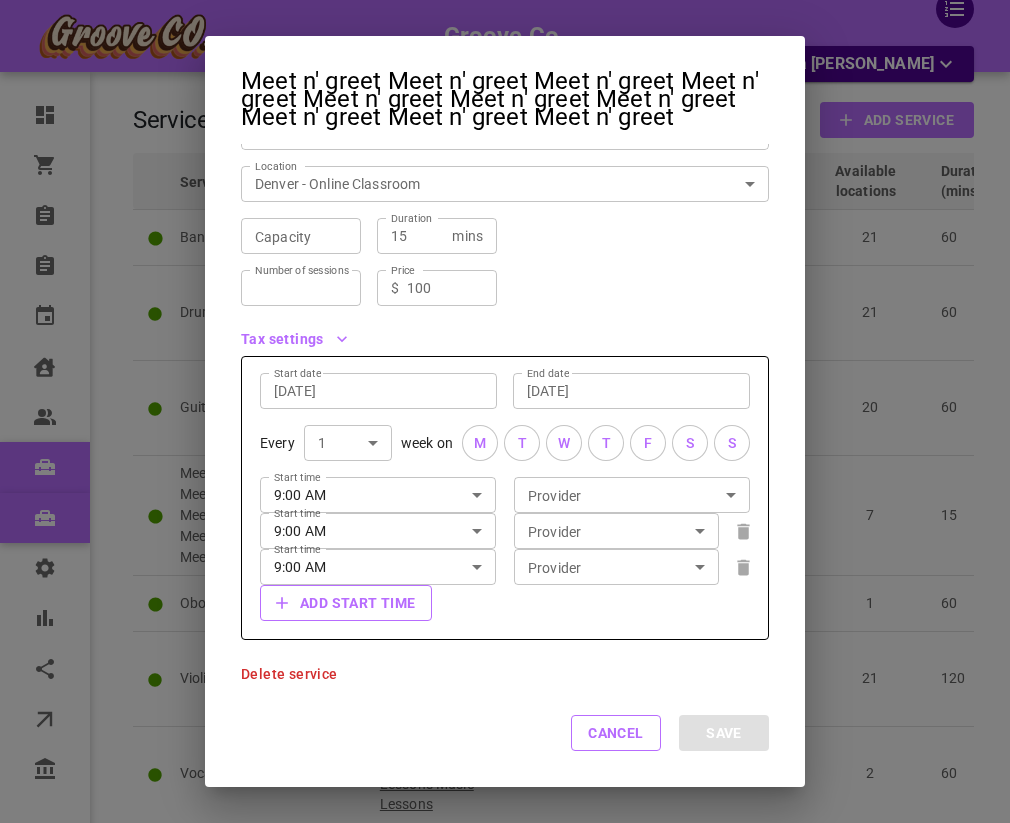 type 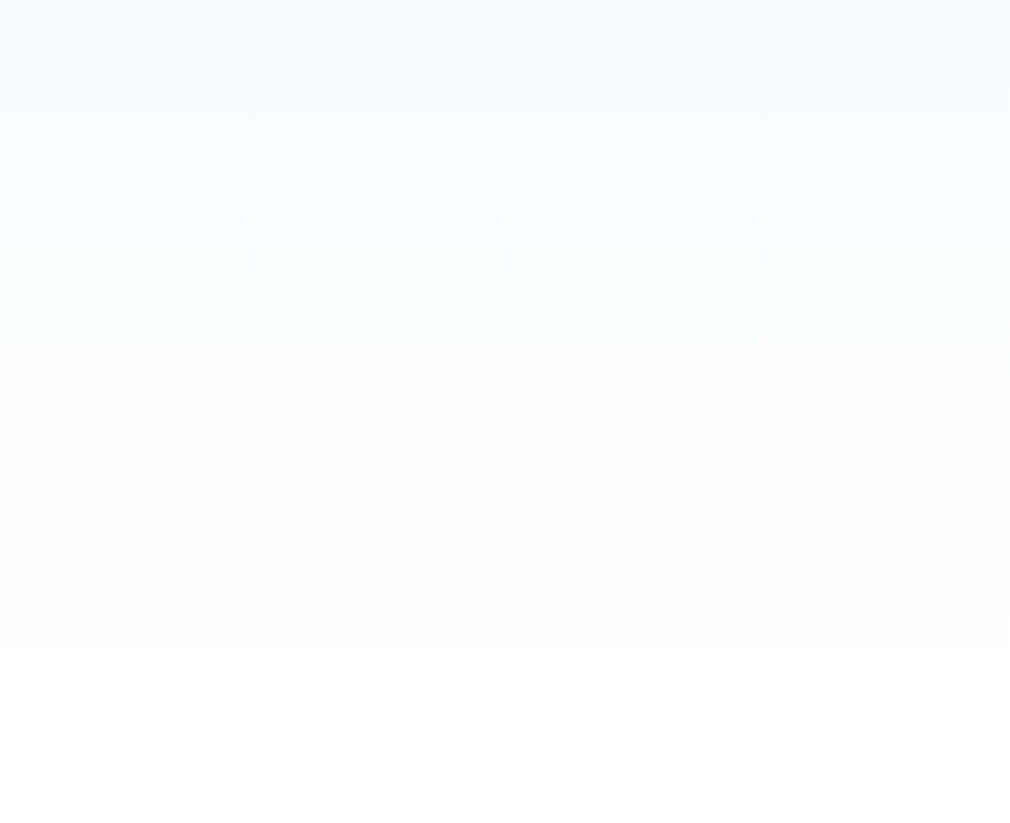 scroll, scrollTop: 0, scrollLeft: 0, axis: both 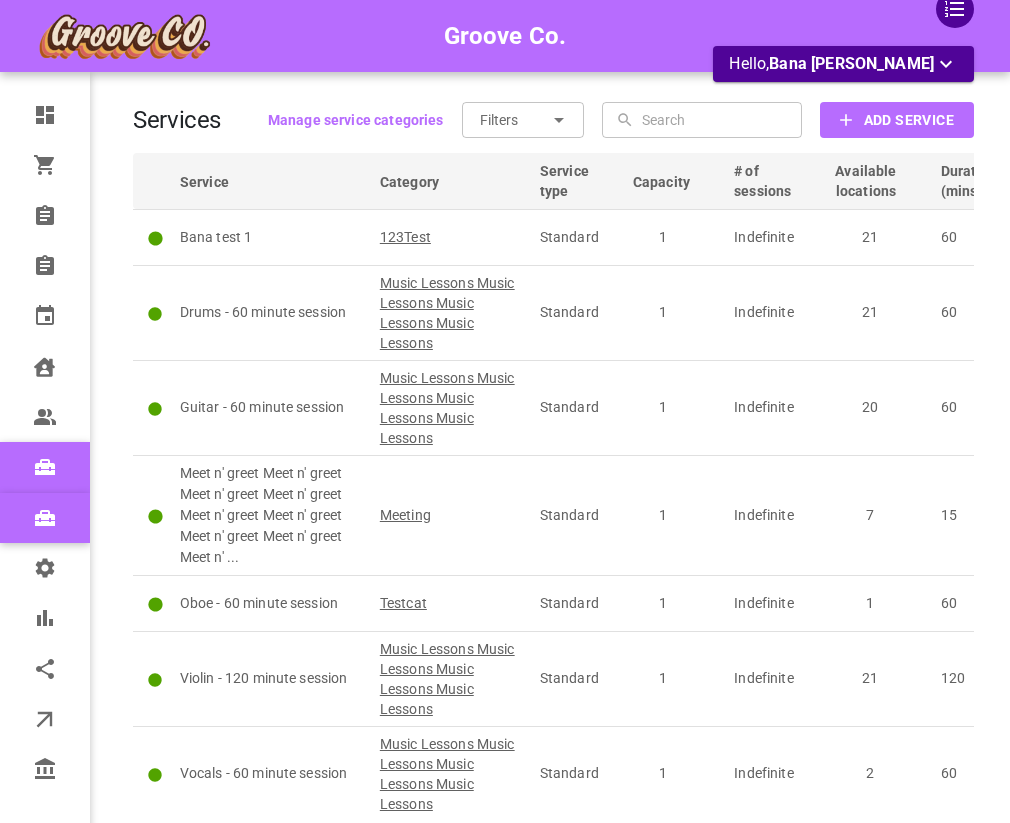 click on "Drums - 60 minute session" at bounding box center [271, 312] 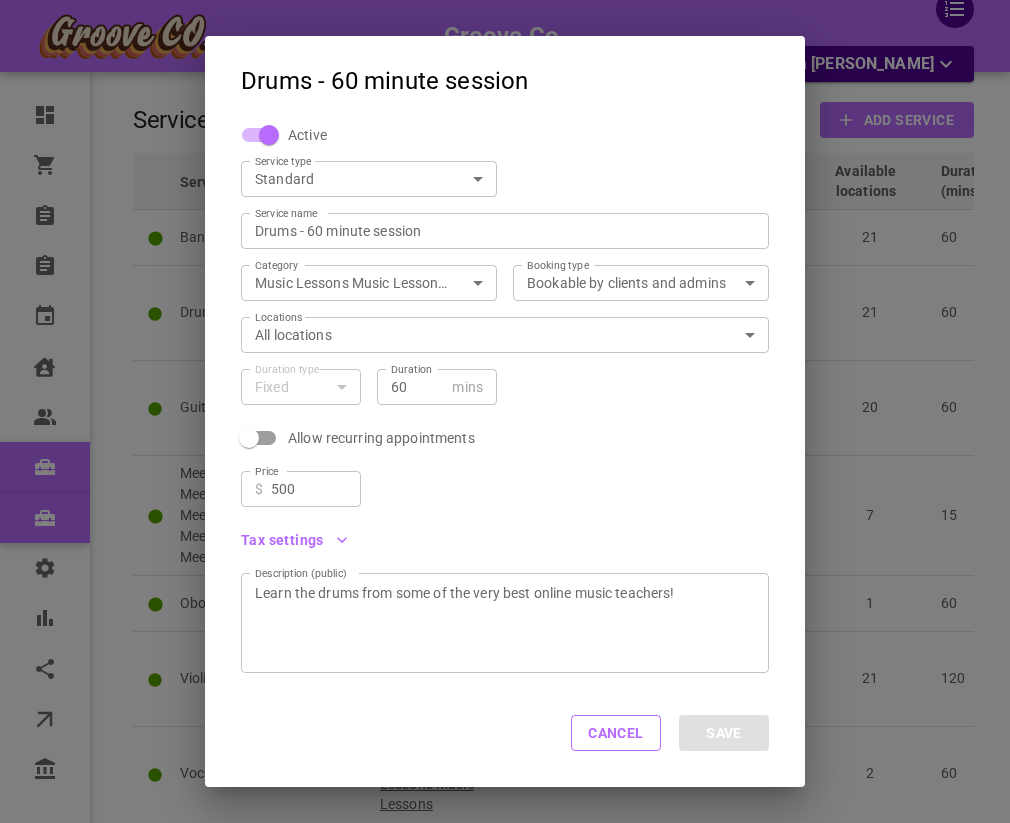 click on "Tax settings" at bounding box center (294, 540) 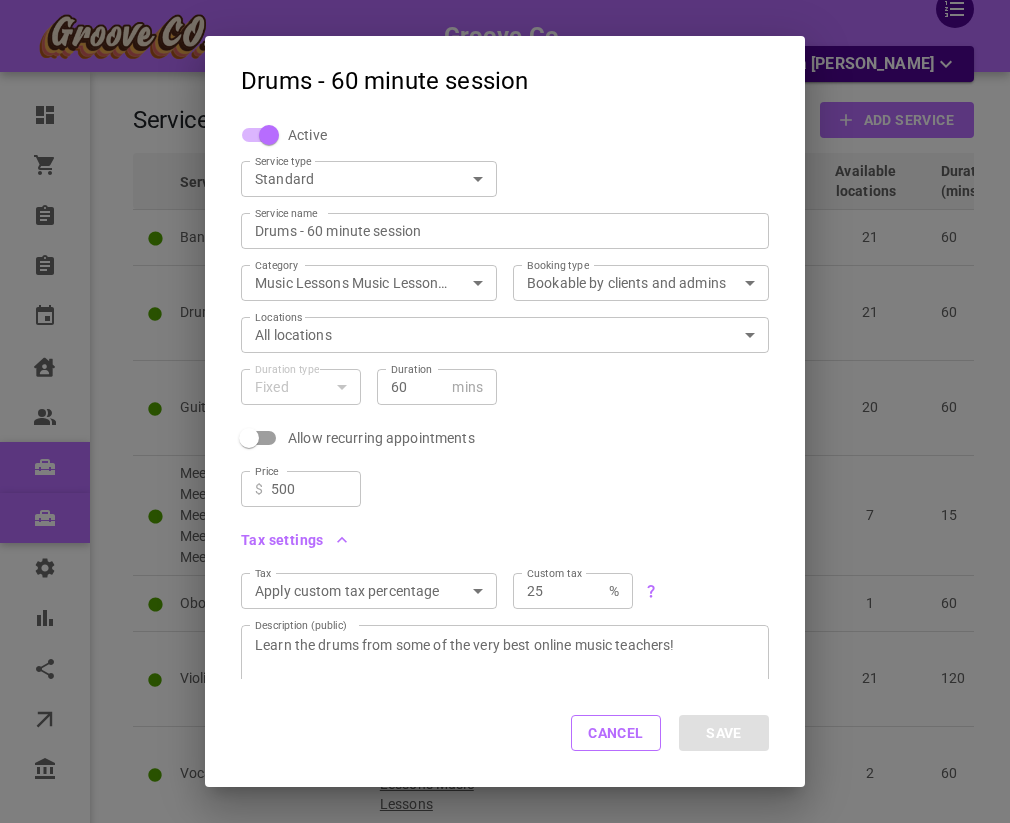 click on "Groove Co. Hello,  Bana [PERSON_NAME] Dashboard Orders Bookings New bookings Calendar Clients Users Services New services Settings Reports Integrations Online booking Companies Services Manage service categories Filters ​ ​ ​ ​  Add Service Service Category Service type Capacity # of sessions Available locations Duration (mins) Booking type Tax exempt Price Bana test 1 123Test Standard 1 Indefinite 21 60   Public No   $100.00 Drums - 60 minute session Music Lessons Music Lessons Music Lessons Music Lessons Standard 1 Indefinite 21 60   Public No   $500.00 Guitar - 60 minute session Music Lessons Music Lessons Music Lessons Music Lessons Standard 1 Indefinite 20 60   Public No   $1,500.00 Meet n' greet Meet n' greet Meet n' greet Meet n' greet Meet n' greet Meet n' greet Meet n' greet Meet n' greet Meet n' ... Meeting Standard 1 Indefinite 7 15   Public Yes   $100.00 Oboe - 60 minute session Testcat Standard 1 Indefinite 1 60   Private No   $10.00 Standard 1" at bounding box center [505, 499] 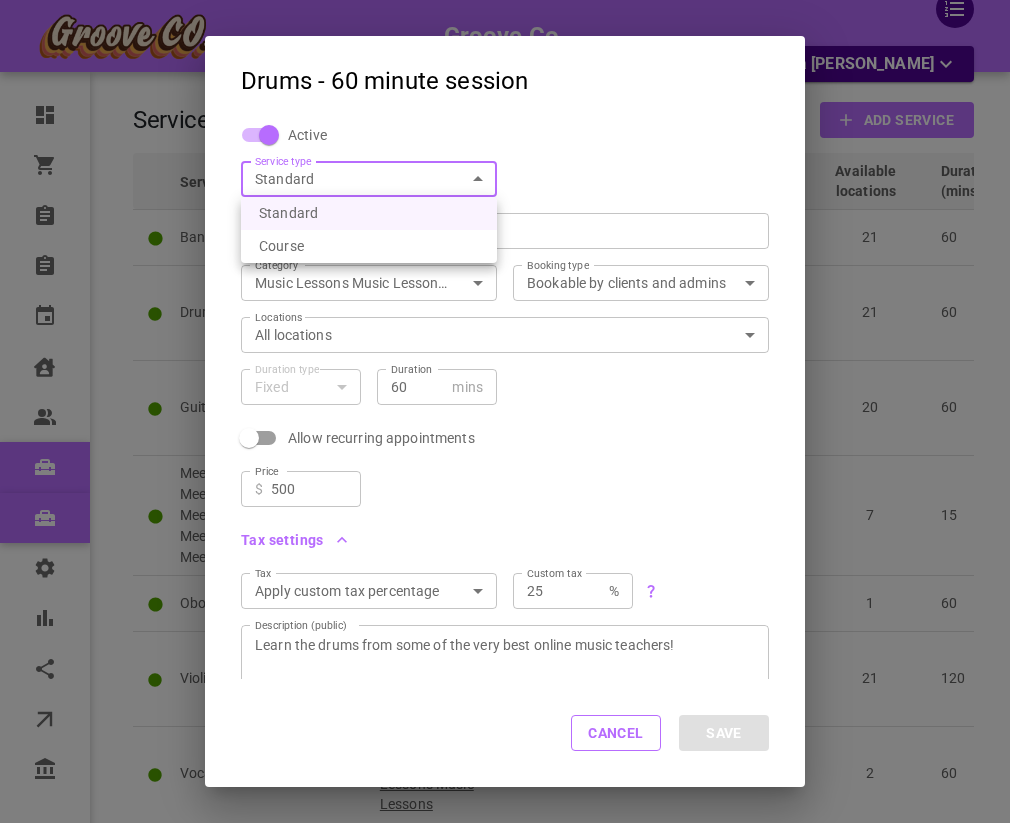 click on "Course" at bounding box center [369, 246] 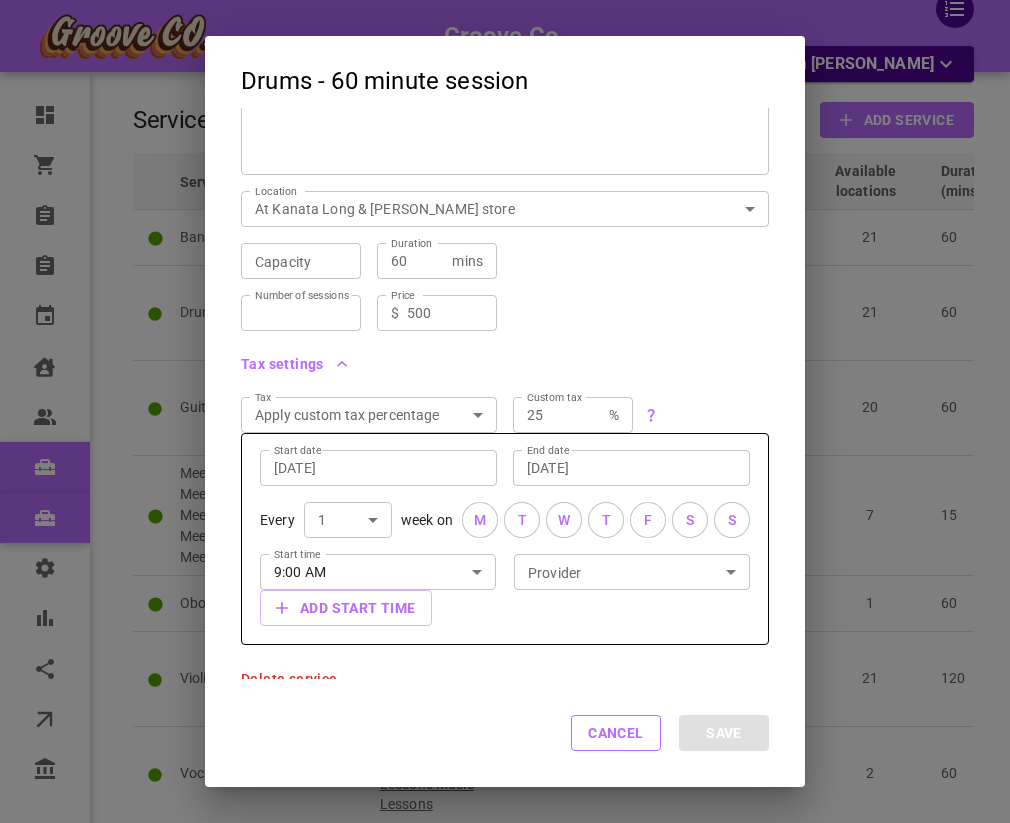 scroll, scrollTop: 250, scrollLeft: 0, axis: vertical 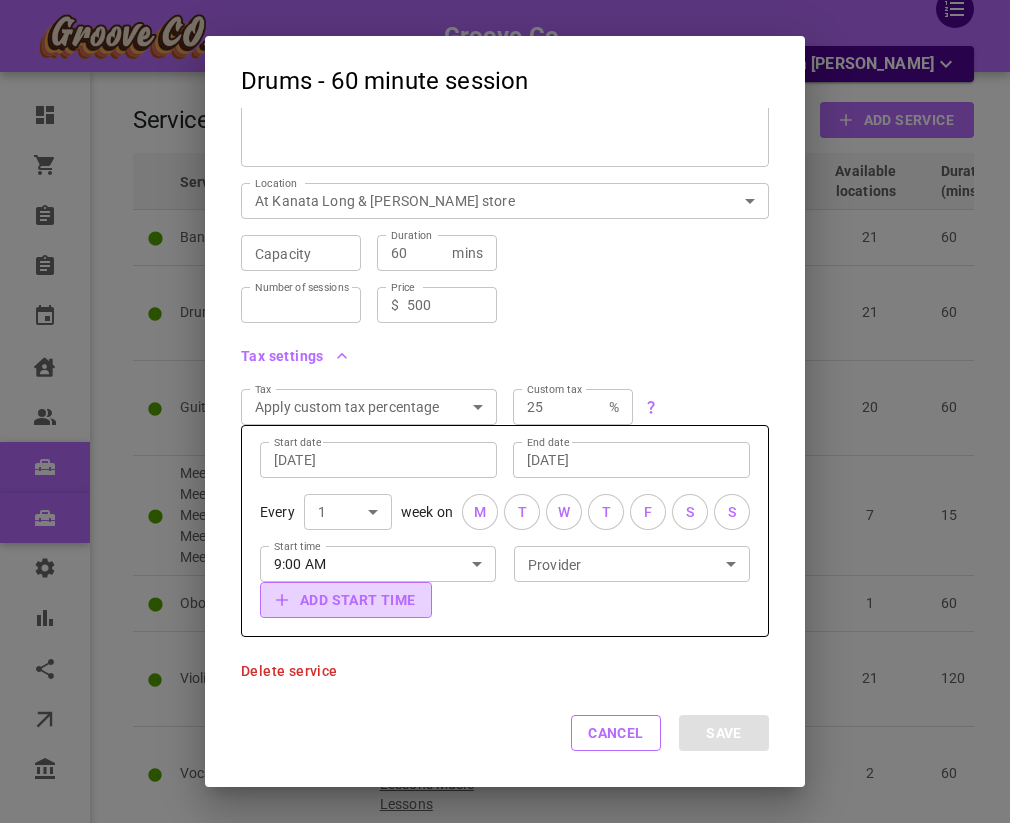 click on "Add start time" at bounding box center [346, 600] 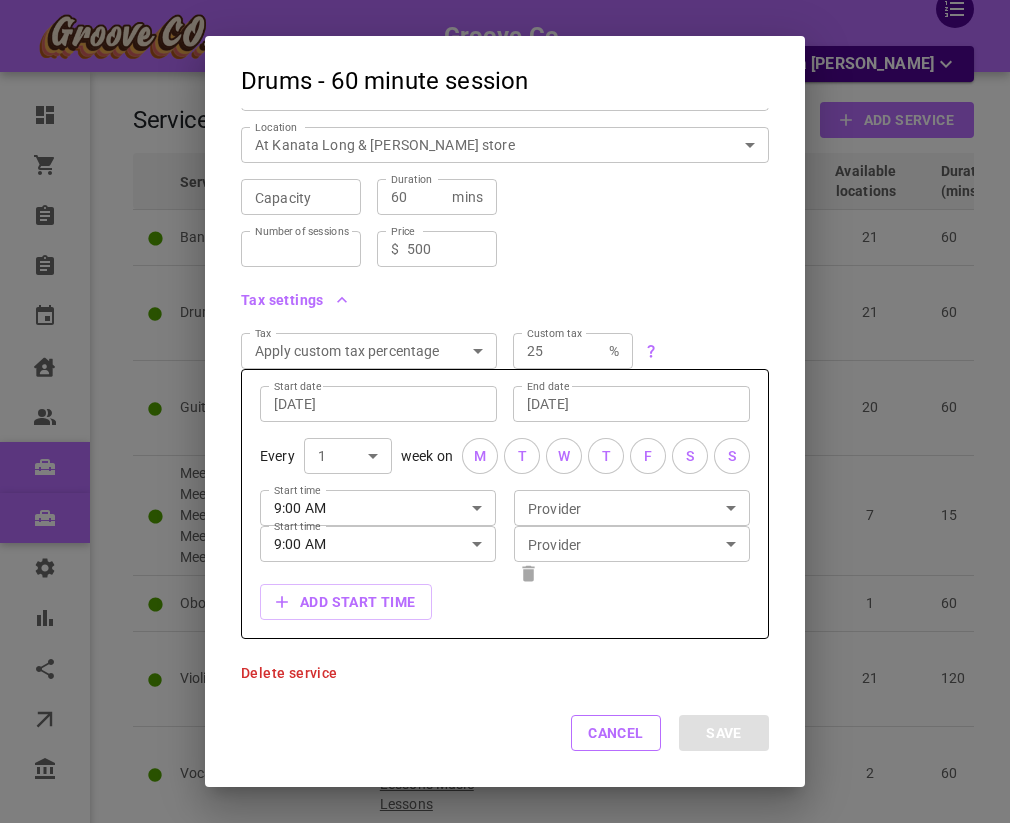 scroll, scrollTop: 308, scrollLeft: 0, axis: vertical 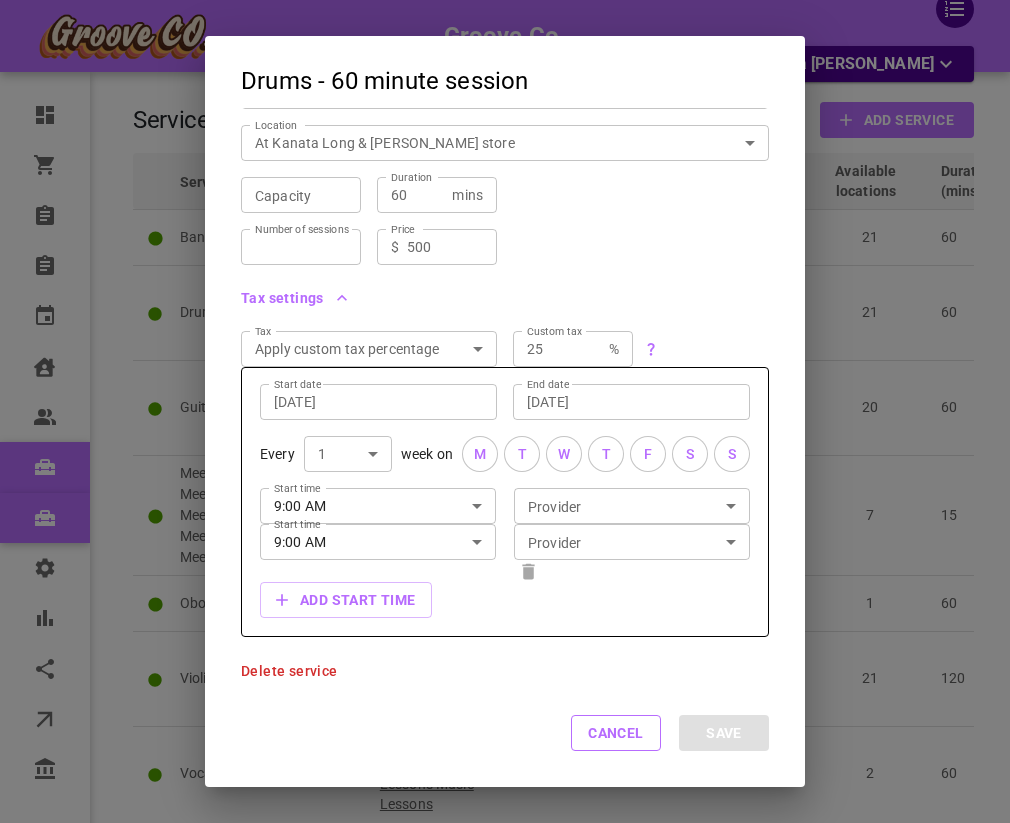 type 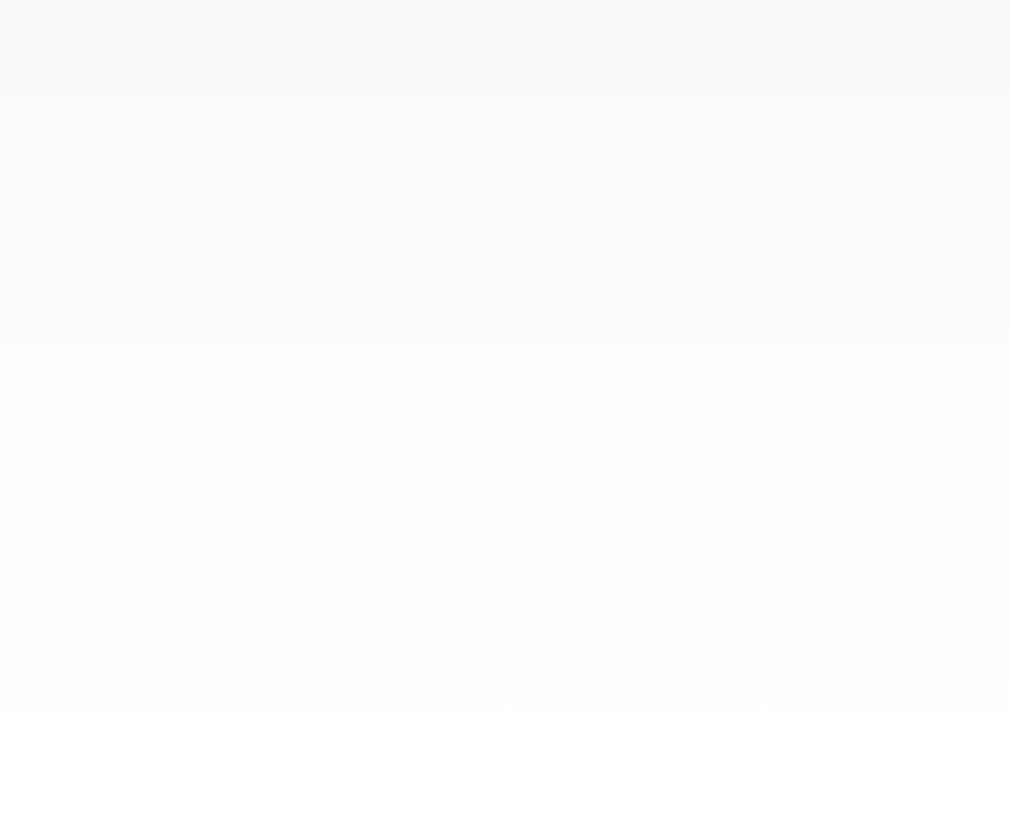 scroll, scrollTop: 0, scrollLeft: 0, axis: both 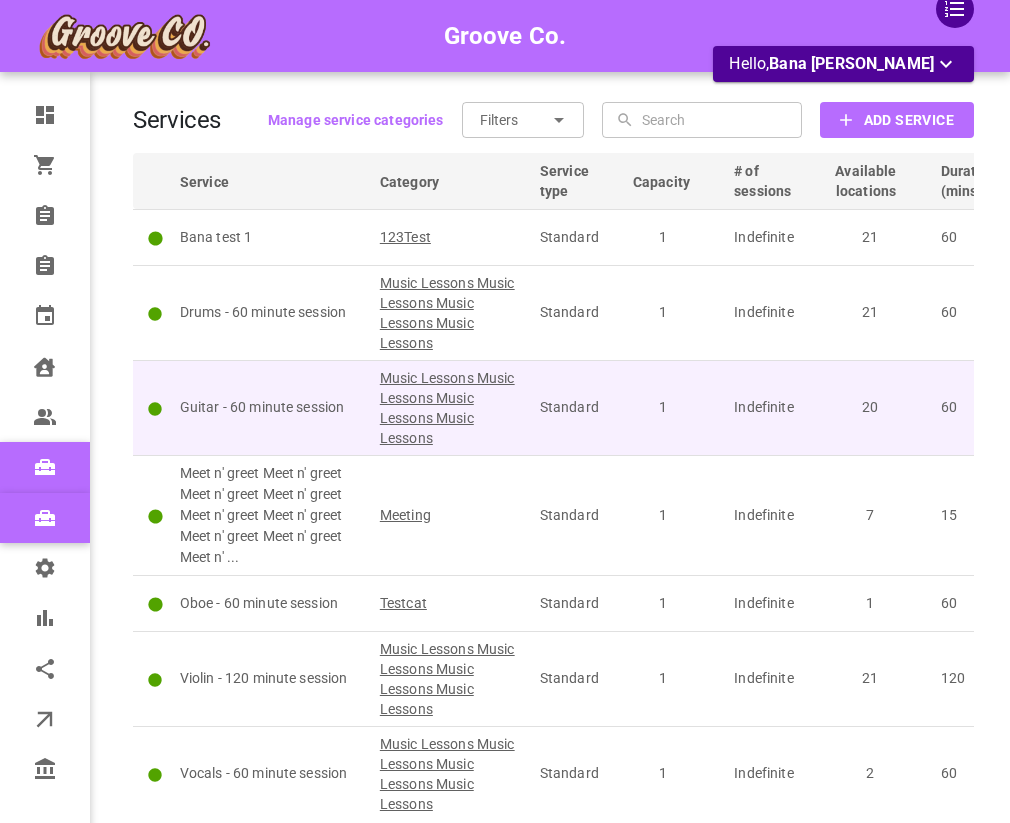 click on "Guitar - 60 minute session" at bounding box center (271, 407) 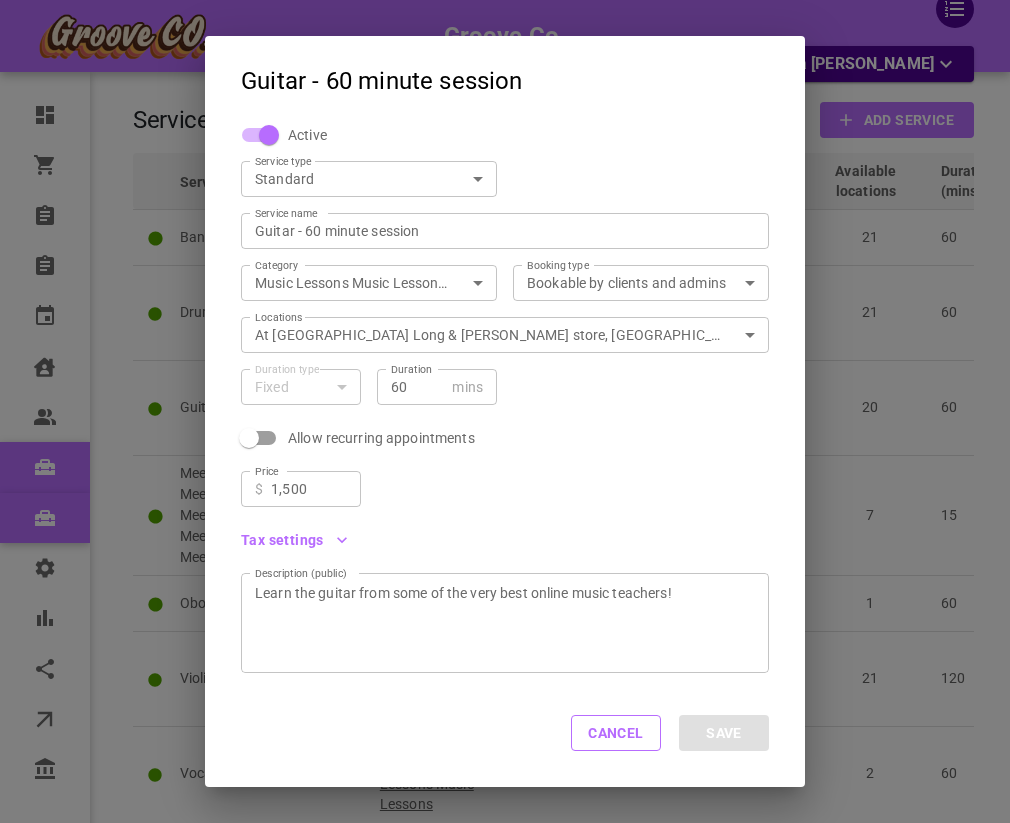 click on "Groove Co. Hello,  Bana [PERSON_NAME] Dashboard Orders Bookings New bookings Calendar Clients Users Services New services Settings Reports Integrations Online booking Companies Services Manage service categories Filters ​ ​ ​ ​  Add Service Service Category Service type Capacity # of sessions Available locations Duration (mins) Booking type Tax exempt Price Bana test 1 123Test Standard 1 Indefinite 21 60   Public No   $100.00 Drums - 60 minute session Music Lessons Music Lessons Music Lessons Music Lessons Standard 1 Indefinite 21 60   Public No   $500.00 Guitar - 60 minute session Music Lessons Music Lessons Music Lessons Music Lessons Standard 1 Indefinite 20 60   Public No   $1,500.00 Meet n' greet Meet n' greet Meet n' greet Meet n' greet Meet n' greet Meet n' greet Meet n' greet Meet n' greet Meet n' ... Meeting Standard 1 Indefinite 7 15   Public Yes   $100.00 Oboe - 60 minute session Testcat Standard 1 Indefinite 1 60   Private No   $10.00 Standard 1" at bounding box center [505, 499] 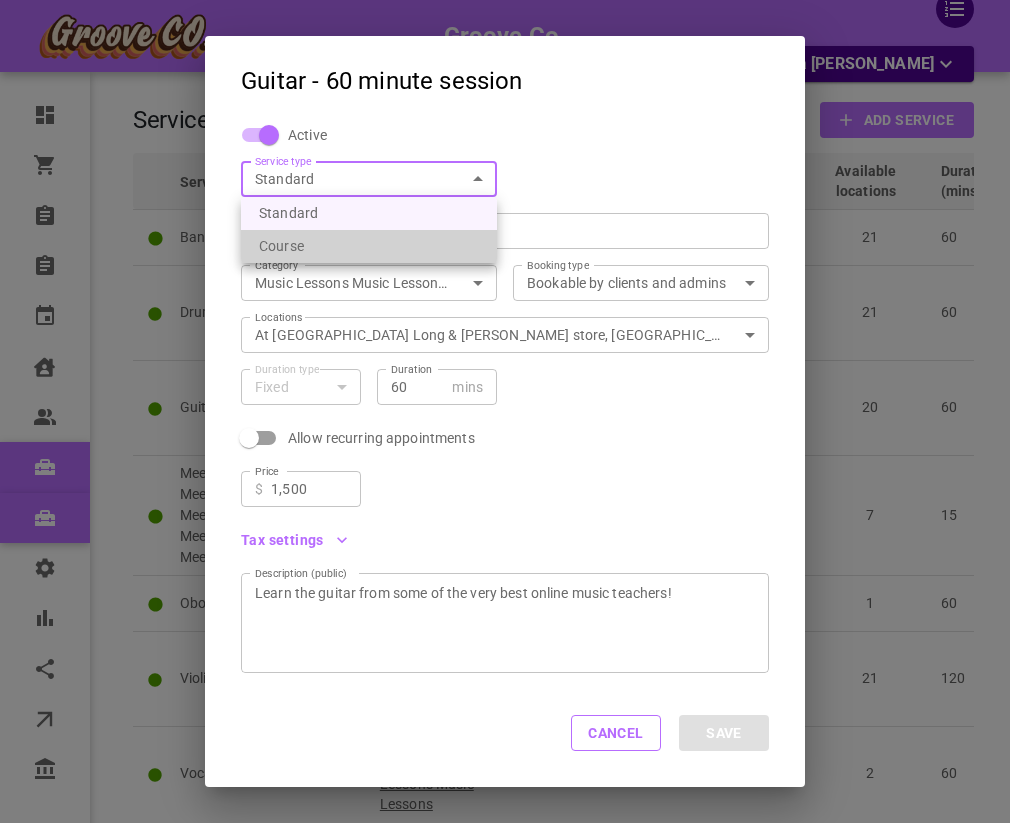 click on "Course" at bounding box center (369, 246) 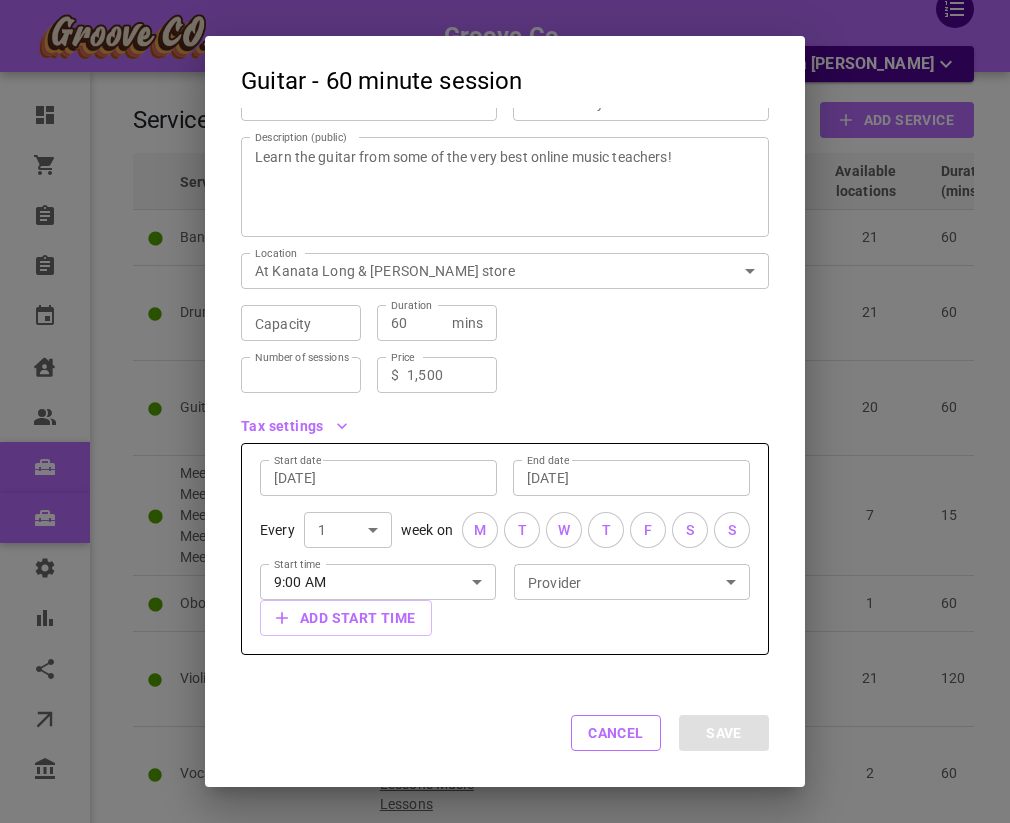 scroll, scrollTop: 198, scrollLeft: 0, axis: vertical 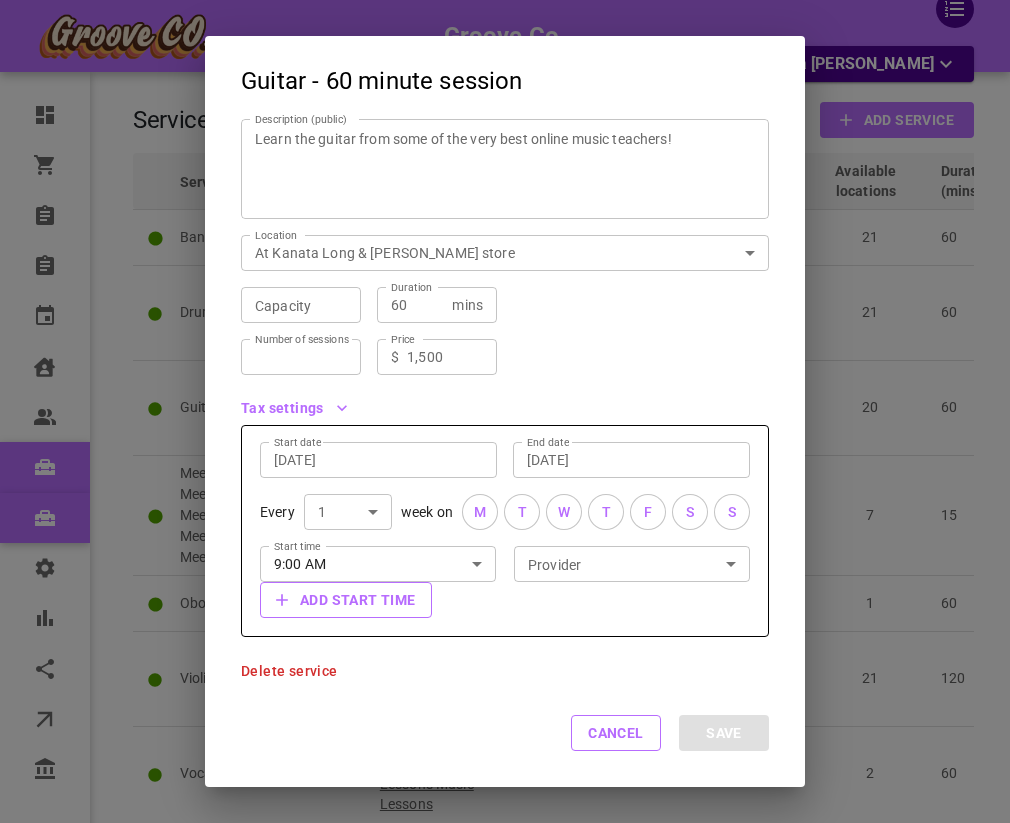 click on "Add start time" at bounding box center (346, 600) 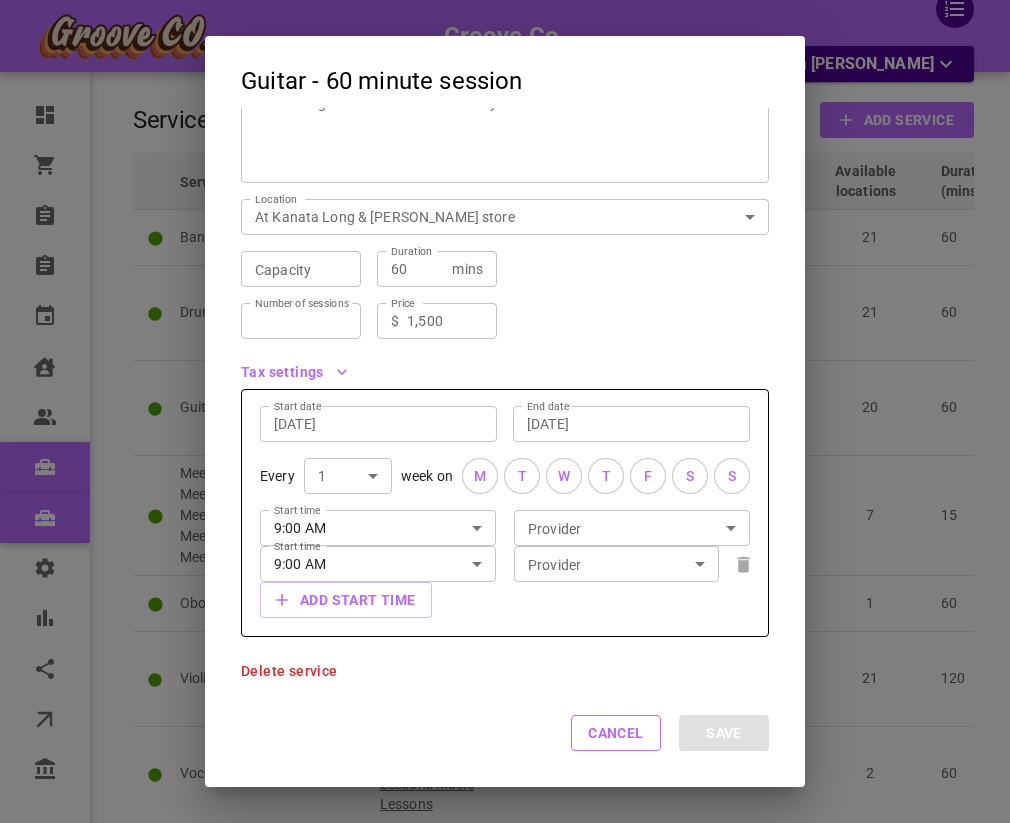 scroll, scrollTop: 265, scrollLeft: 0, axis: vertical 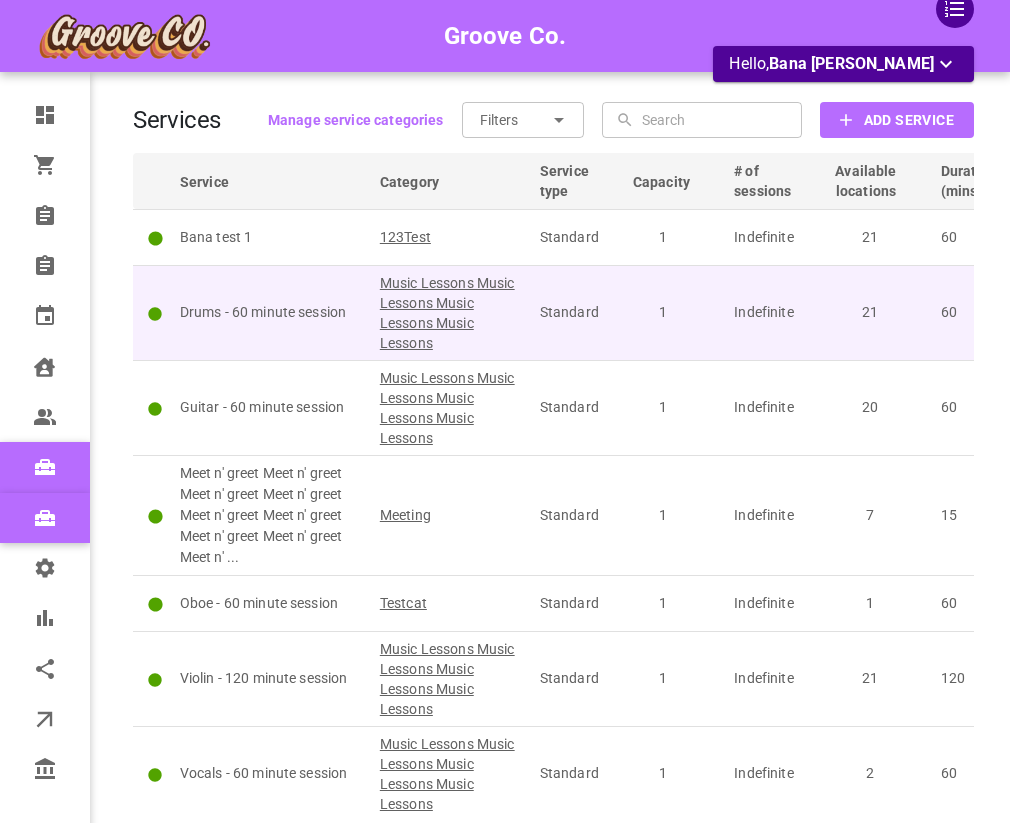 click on "Drums - 60 minute session" at bounding box center (271, 312) 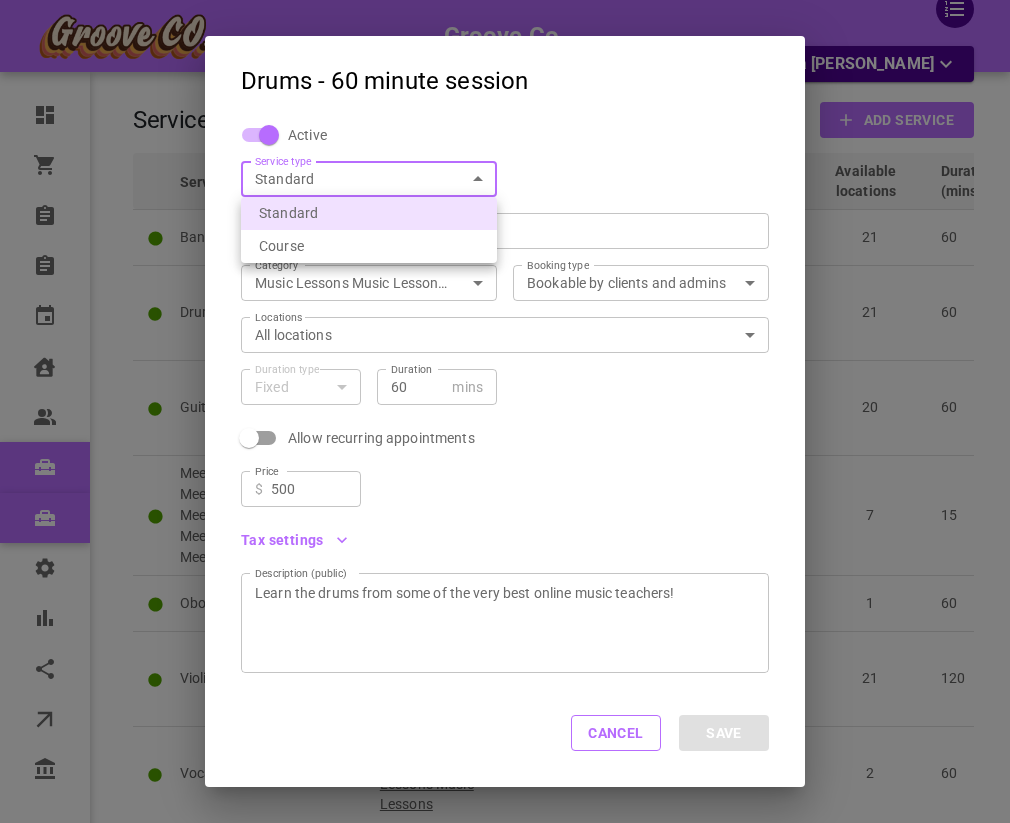 click on "Groove Co. Hello,  Bana [PERSON_NAME] Dashboard Orders Bookings New bookings Calendar Clients Users Services New services Settings Reports Integrations Online booking Companies Services Manage service categories Filters ​ ​ ​ ​  Add Service Service Category Service type Capacity # of sessions Available locations Duration (mins) Booking type Tax exempt Price Bana test 1 123Test Standard 1 Indefinite 21 60   Public No   $100.00 Drums - 60 minute session Music Lessons Music Lessons Music Lessons Music Lessons Standard 1 Indefinite 21 60   Public No   $500.00 Guitar - 60 minute session Music Lessons Music Lessons Music Lessons Music Lessons Standard 1 Indefinite 20 60   Public No   $1,500.00 Meet n' greet Meet n' greet Meet n' greet Meet n' greet Meet n' greet Meet n' greet Meet n' greet Meet n' greet Meet n' ... Meeting Standard 1 Indefinite 7 15   Public Yes   $100.00 Oboe - 60 minute session Testcat Standard 1 Indefinite 1 60   Private No   $10.00 Standard 1" at bounding box center [505, 499] 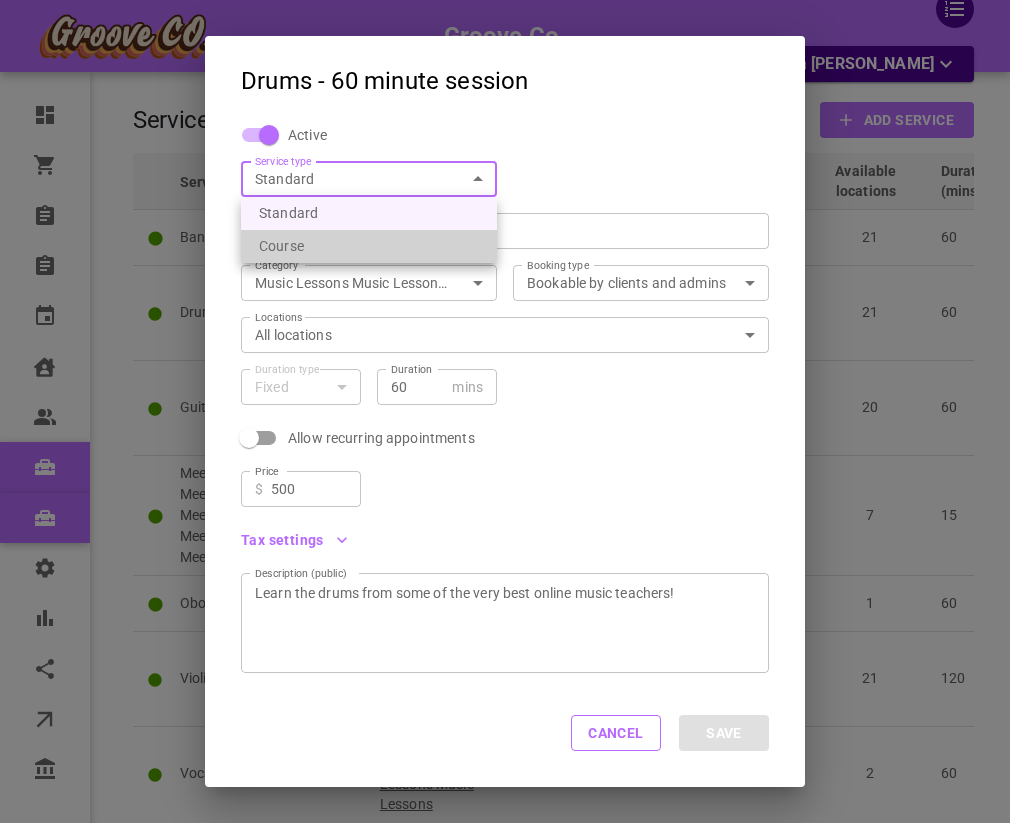 click on "Course" at bounding box center [369, 246] 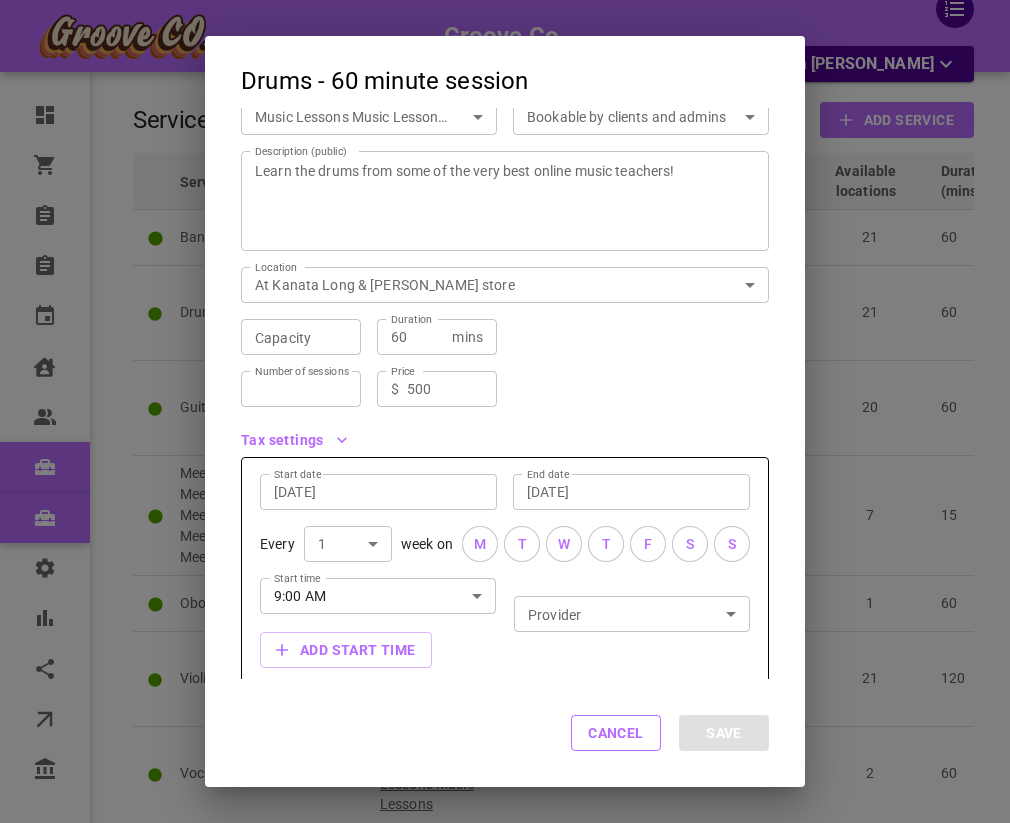 scroll, scrollTop: 216, scrollLeft: 0, axis: vertical 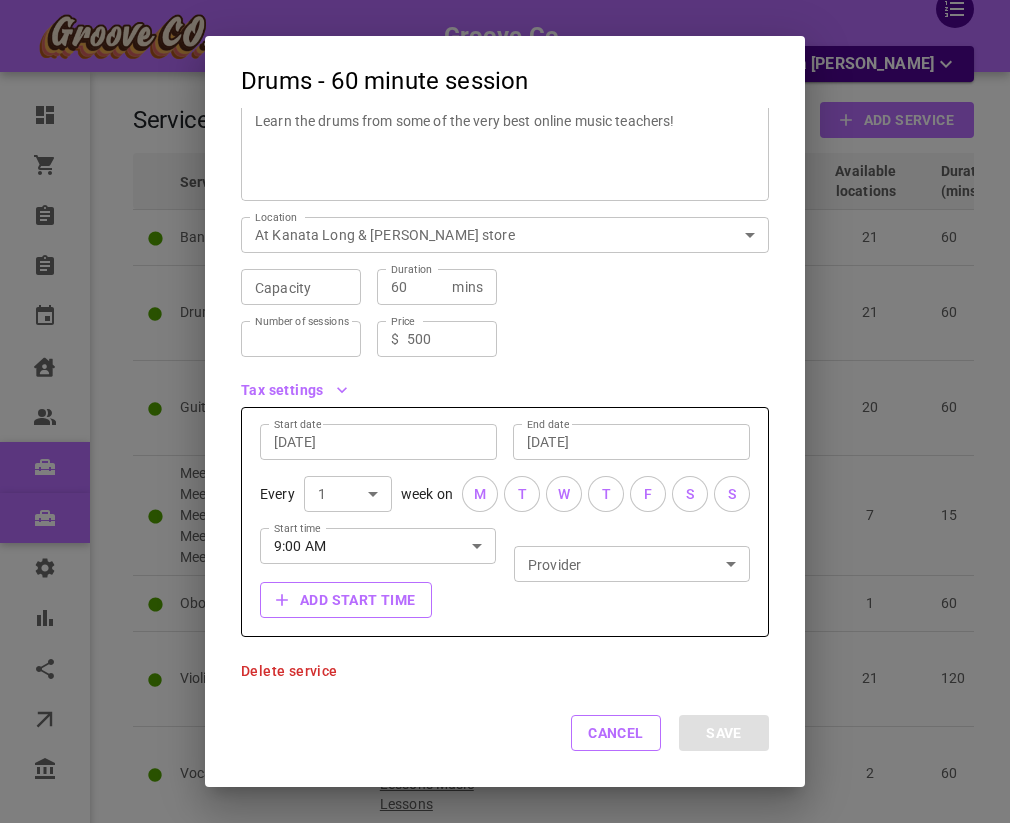 click on "Add start time" at bounding box center (346, 600) 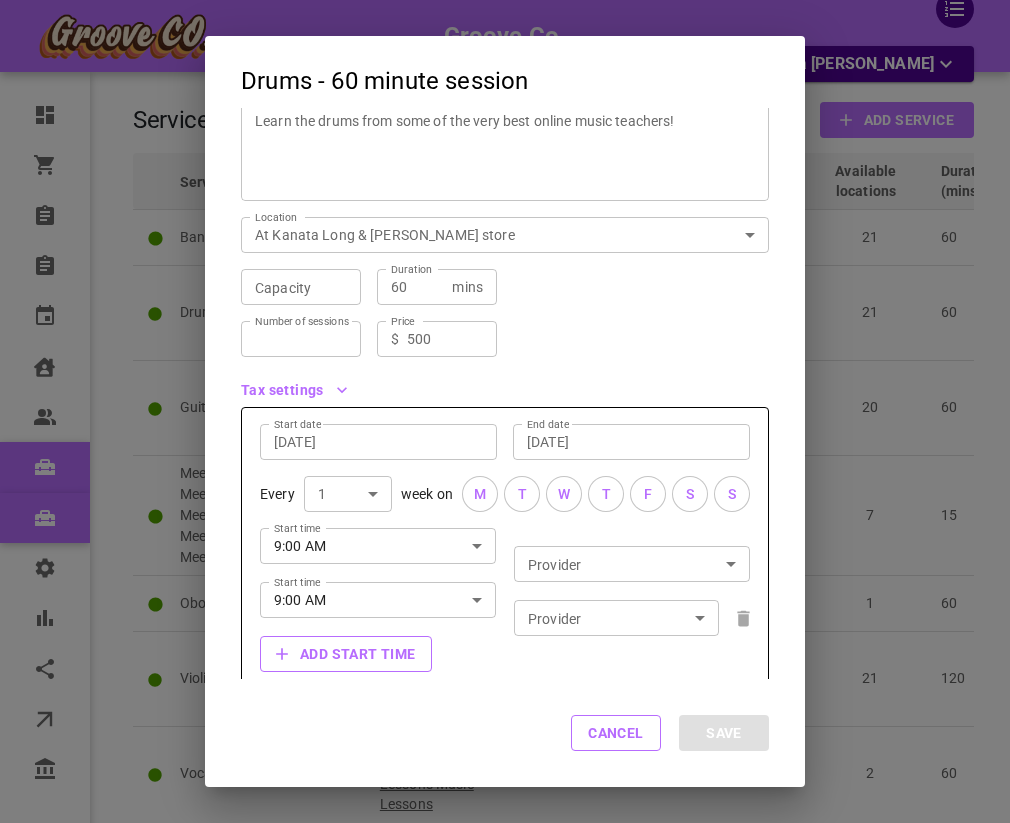 click on "Add start time" at bounding box center (346, 654) 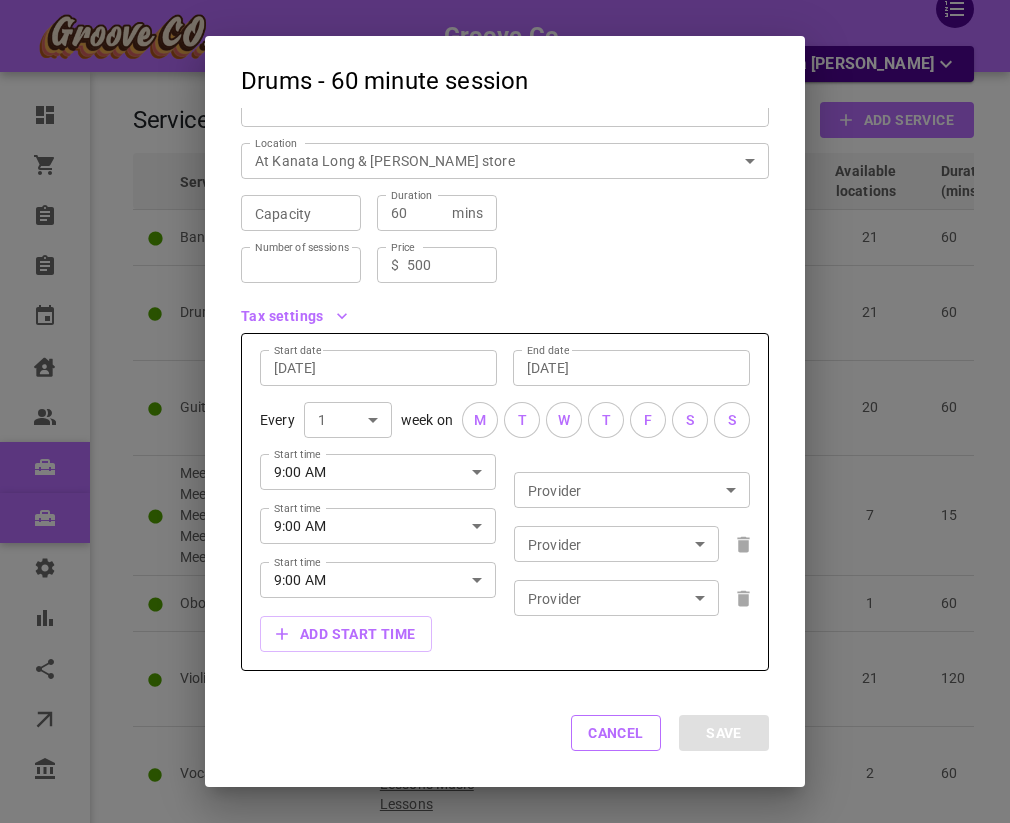 scroll, scrollTop: 324, scrollLeft: 0, axis: vertical 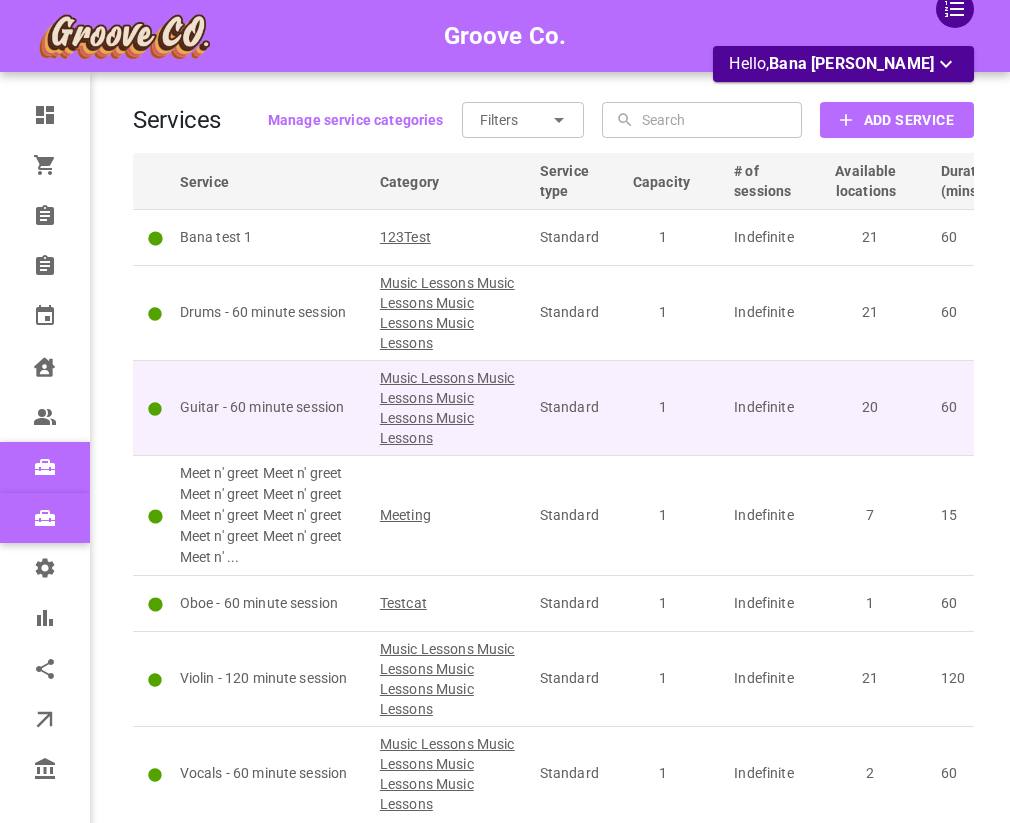 click on "Guitar - 60 minute session" at bounding box center [271, 407] 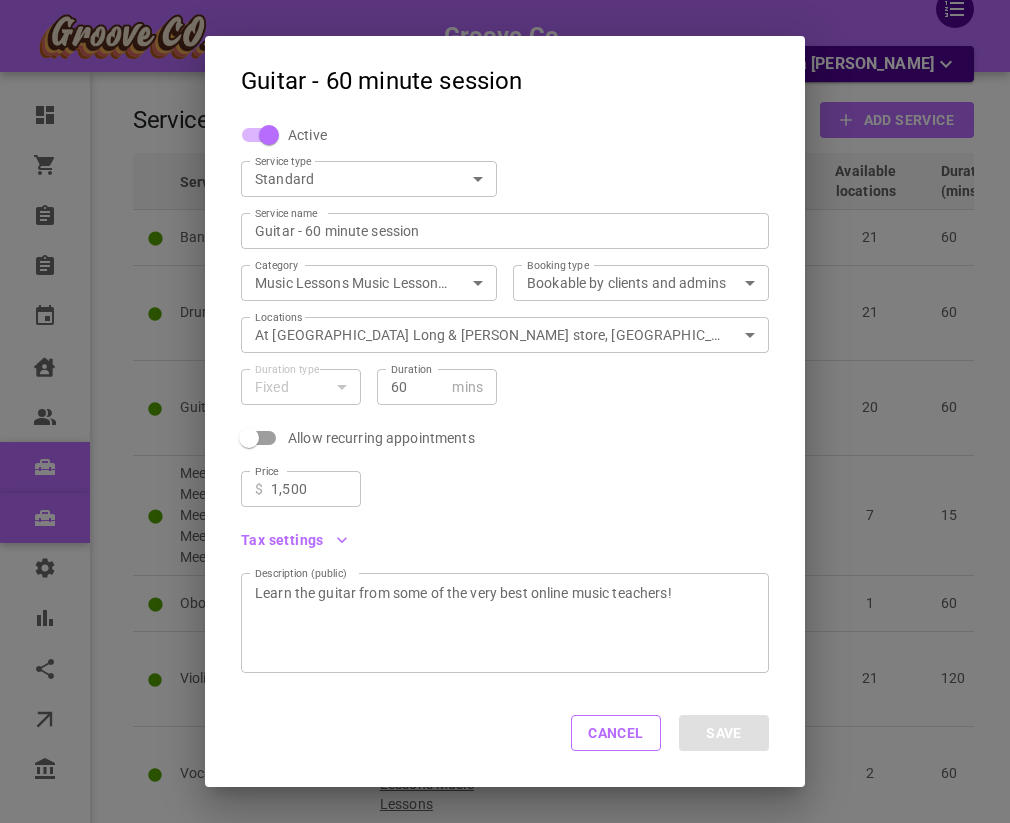 click on "Service type Standard SIMPLE ServiceType" at bounding box center (361, 171) 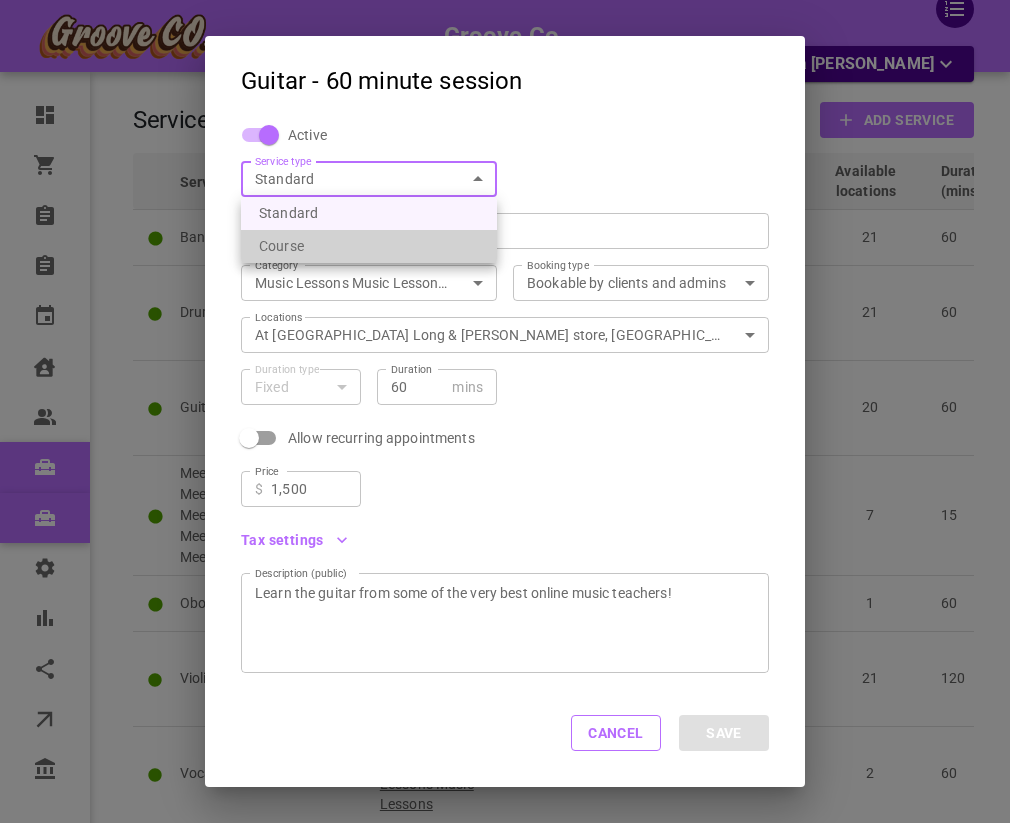 click on "Course" at bounding box center (369, 246) 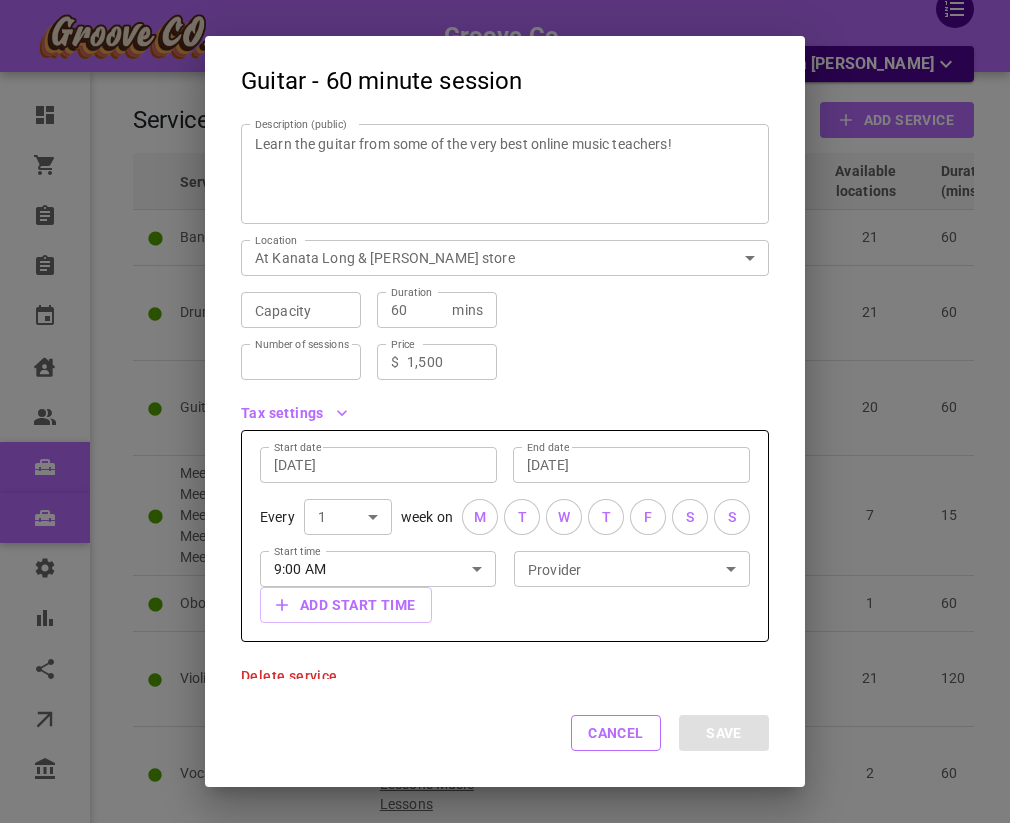 scroll, scrollTop: 198, scrollLeft: 0, axis: vertical 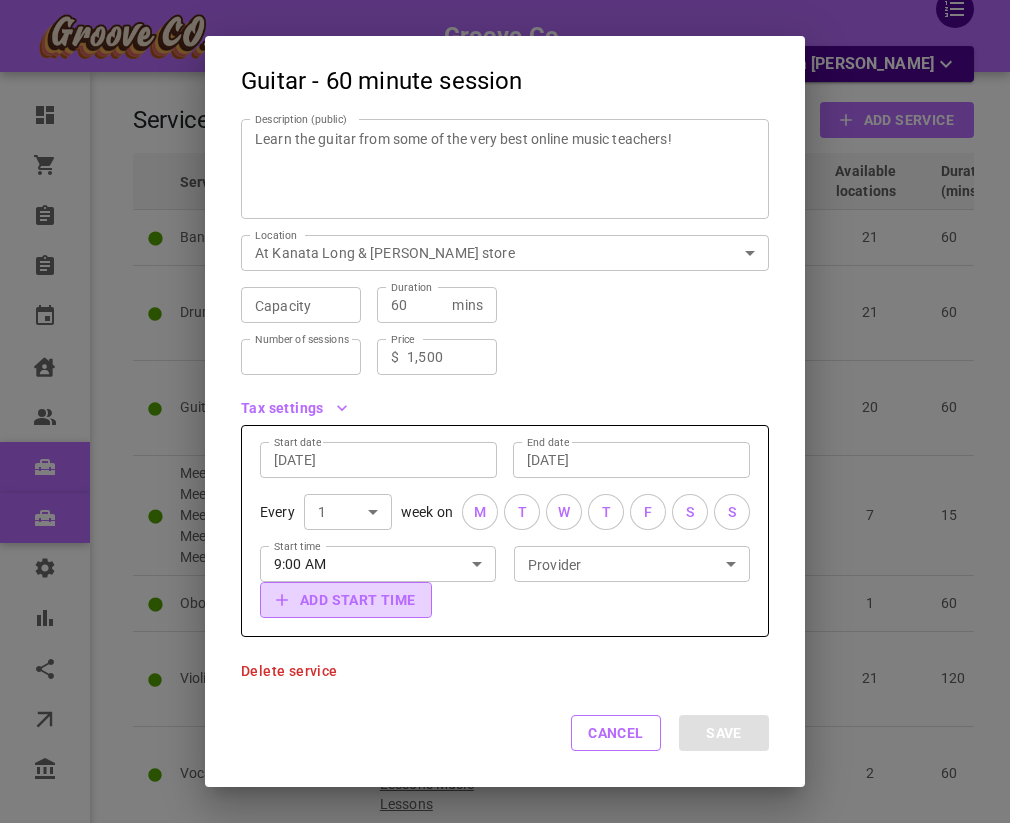 click on "Add start time" at bounding box center (346, 600) 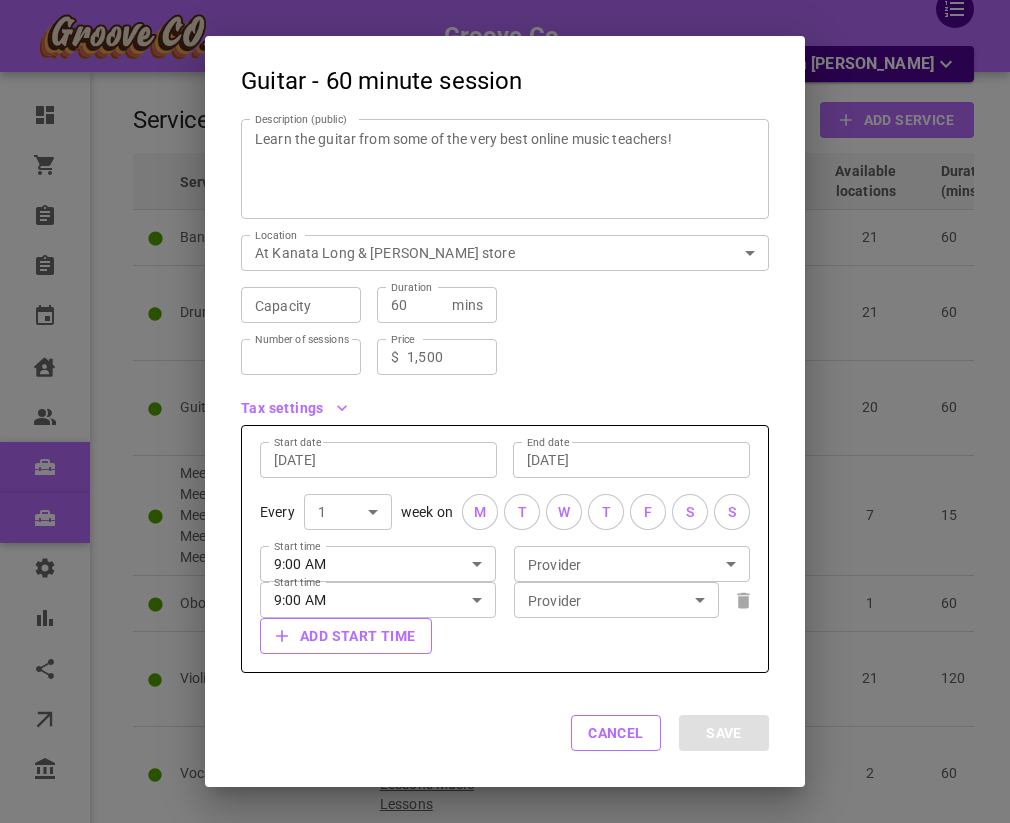 click on "Add start time" at bounding box center [346, 636] 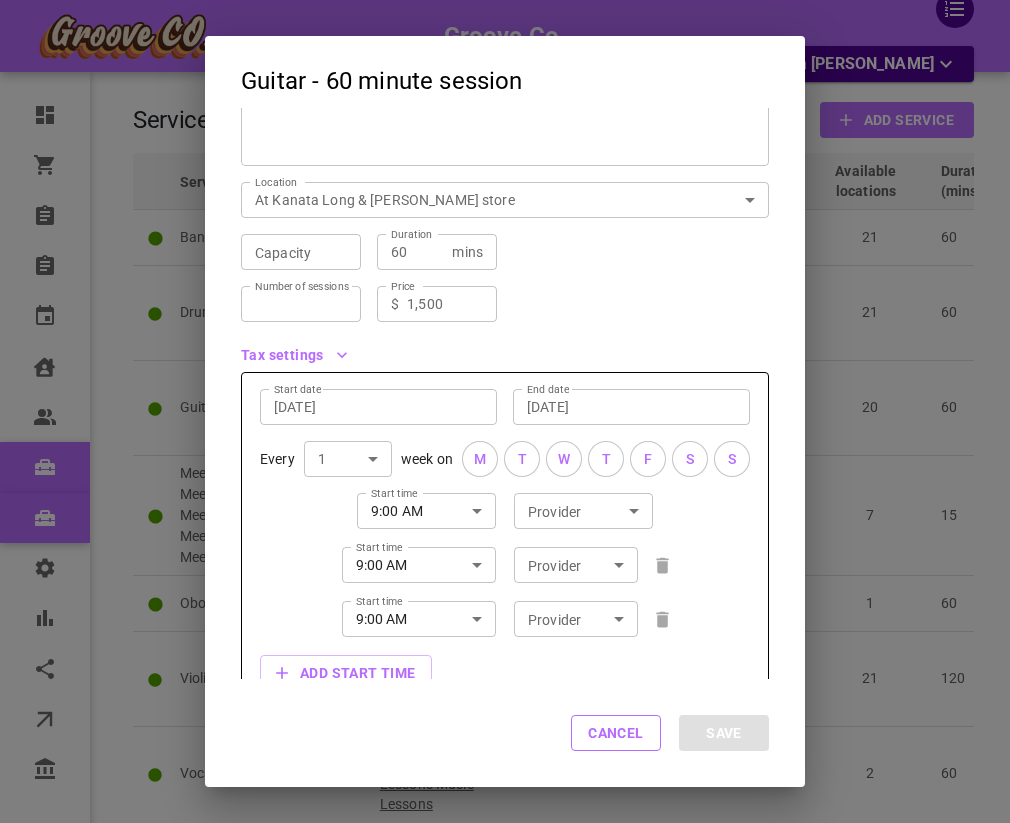 scroll, scrollTop: 300, scrollLeft: 0, axis: vertical 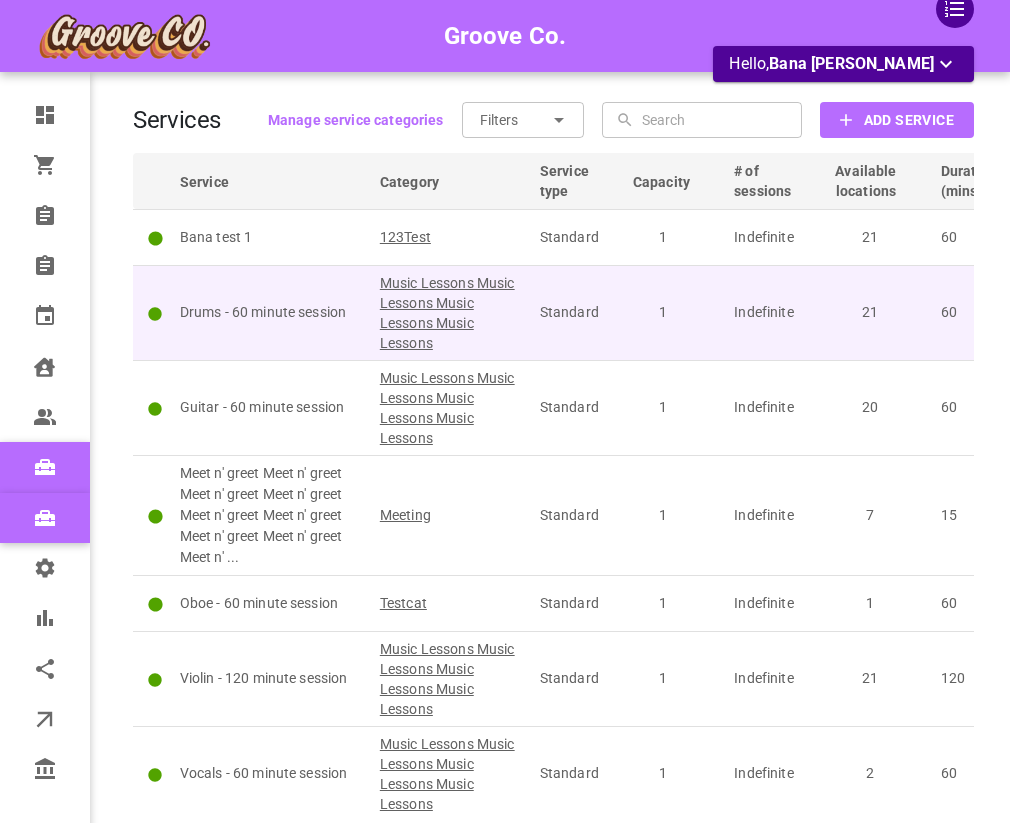 click on "Drums - 60 minute session" at bounding box center [271, 312] 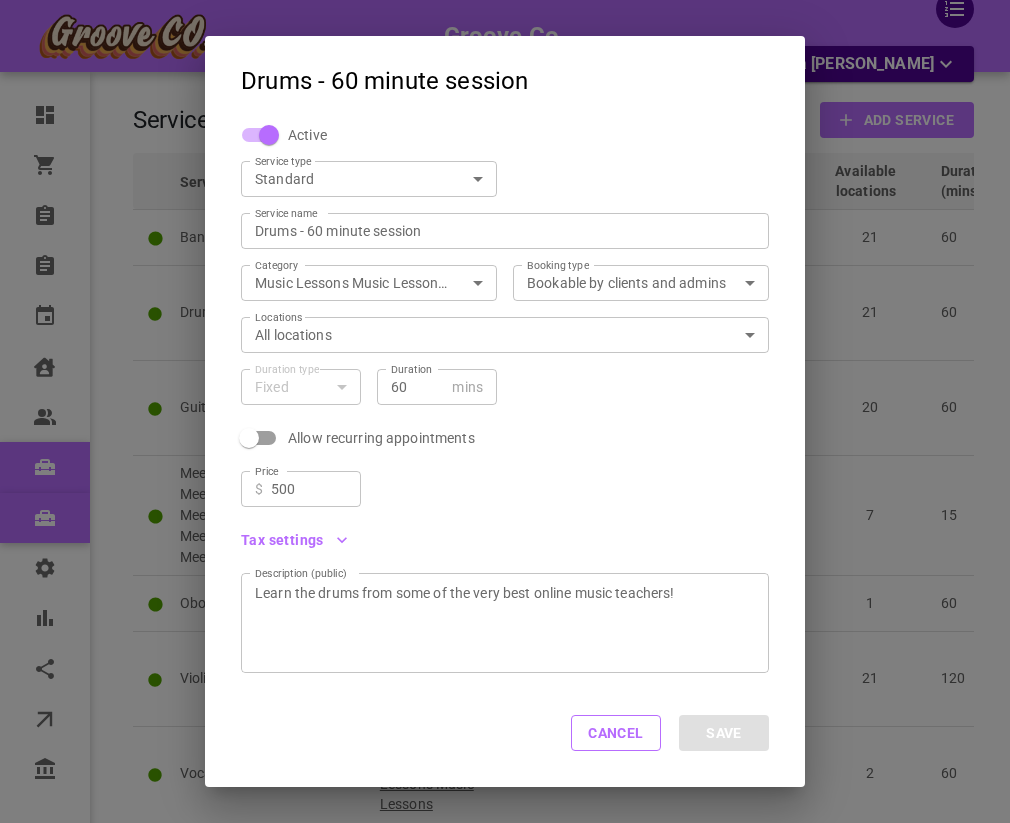 click on "Groove Co. Hello,  Bana [PERSON_NAME] Dashboard Orders Bookings New bookings Calendar Clients Users Services New services Settings Reports Integrations Online booking Companies Services Manage service categories Filters ​ ​ ​ ​  Add Service Service Category Service type Capacity # of sessions Available locations Duration (mins) Booking type Tax exempt Price Bana test 1 123Test Standard 1 Indefinite 21 60   Public No   $100.00 Drums - 60 minute session Music Lessons Music Lessons Music Lessons Music Lessons Standard 1 Indefinite 21 60   Public No   $500.00 Guitar - 60 minute session Music Lessons Music Lessons Music Lessons Music Lessons Standard 1 Indefinite 20 60   Public No   $1,500.00 Meet n' greet Meet n' greet Meet n' greet Meet n' greet Meet n' greet Meet n' greet Meet n' greet Meet n' greet Meet n' ... Meeting Standard 1 Indefinite 7 15   Public Yes   $100.00 Oboe - 60 minute session Testcat Standard 1 Indefinite 1 60   Private No   $10.00 Standard 1" at bounding box center [505, 499] 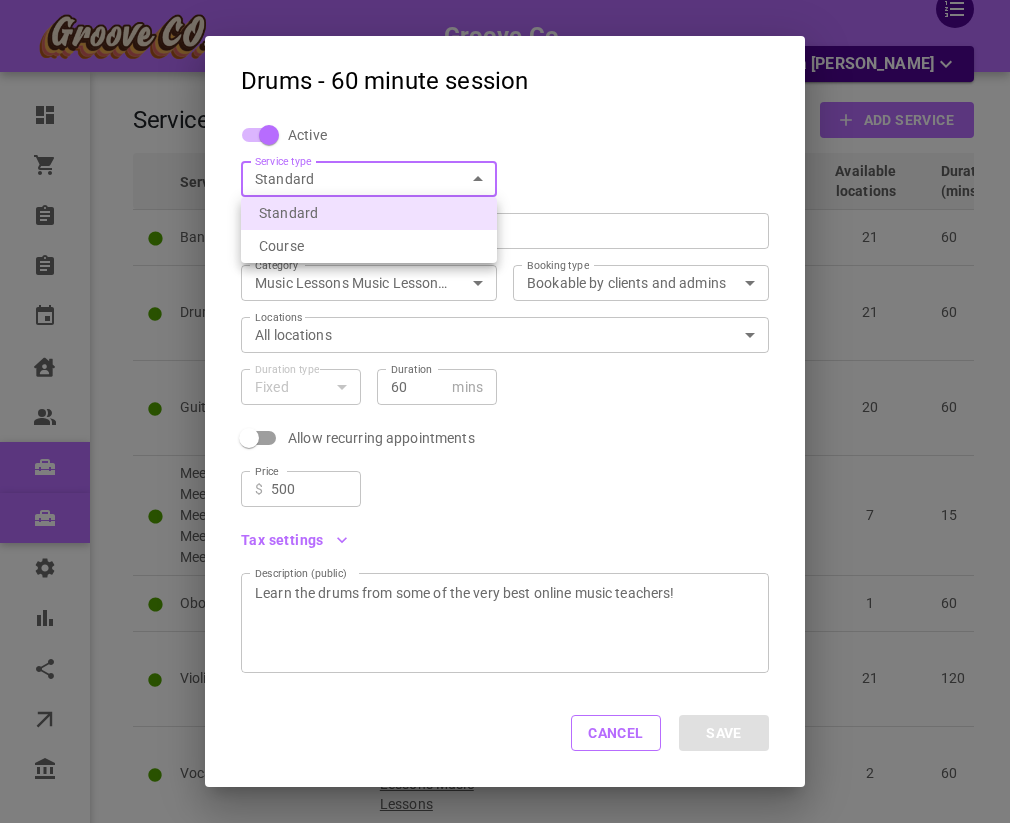 click on "Course" at bounding box center (369, 246) 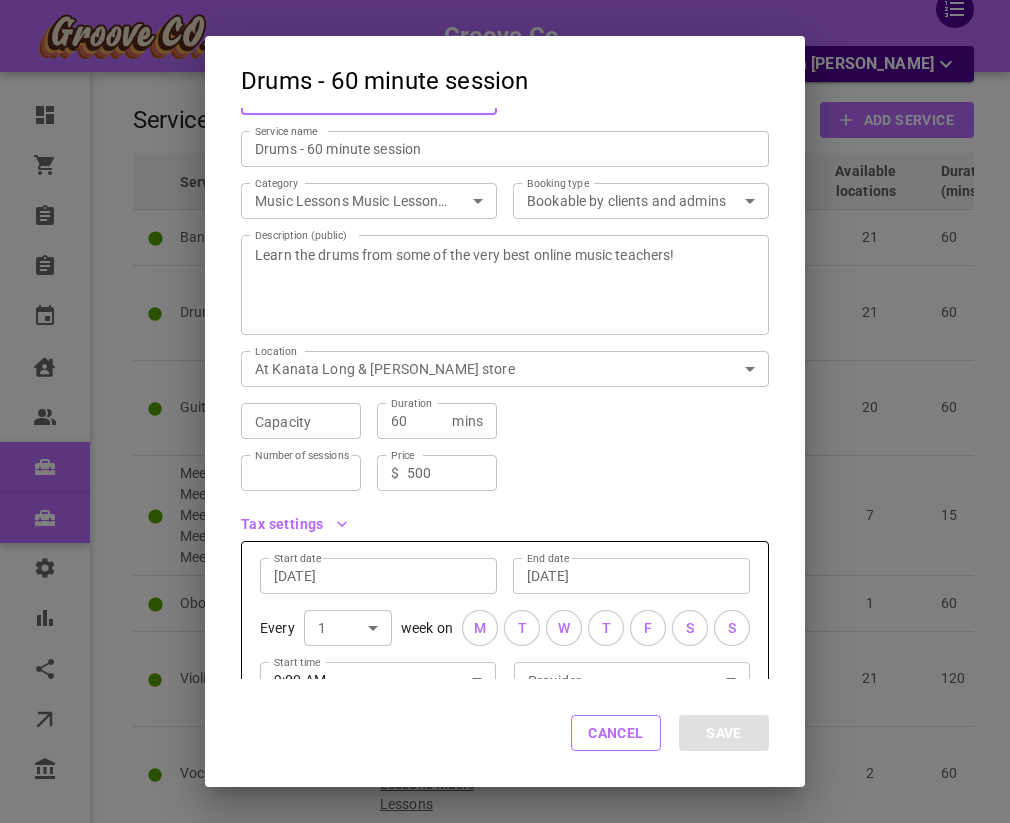 scroll, scrollTop: 216, scrollLeft: 0, axis: vertical 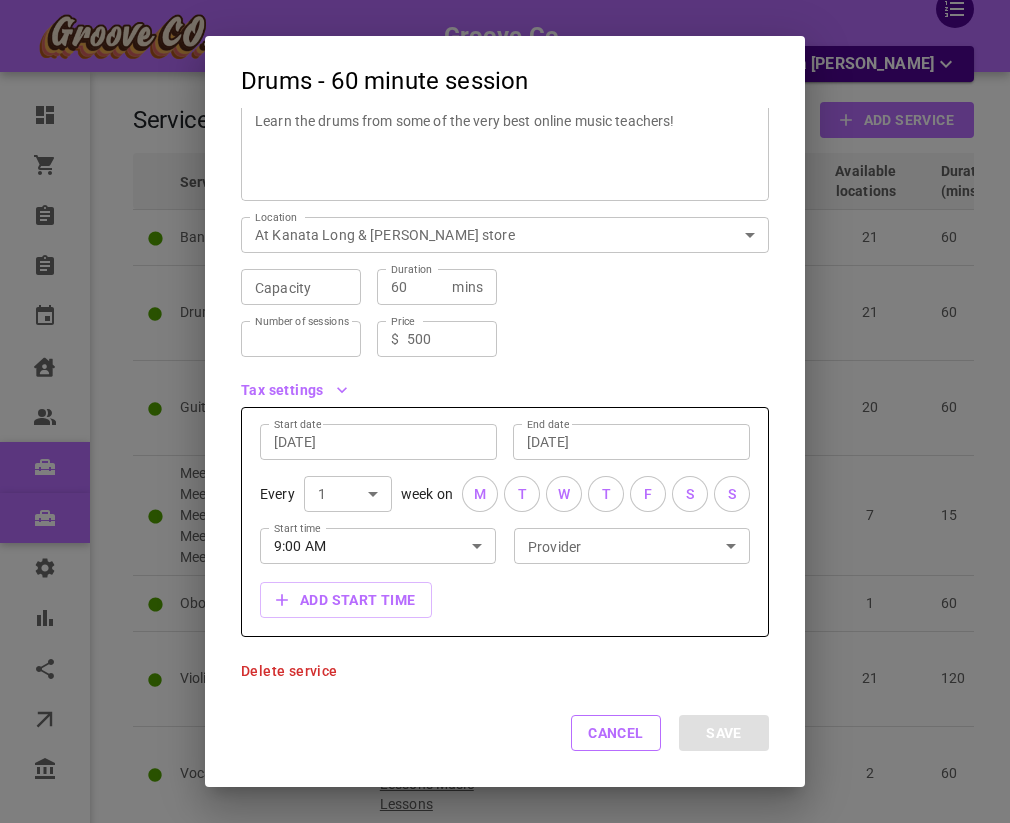 click on "​ Provider" at bounding box center (632, 546) 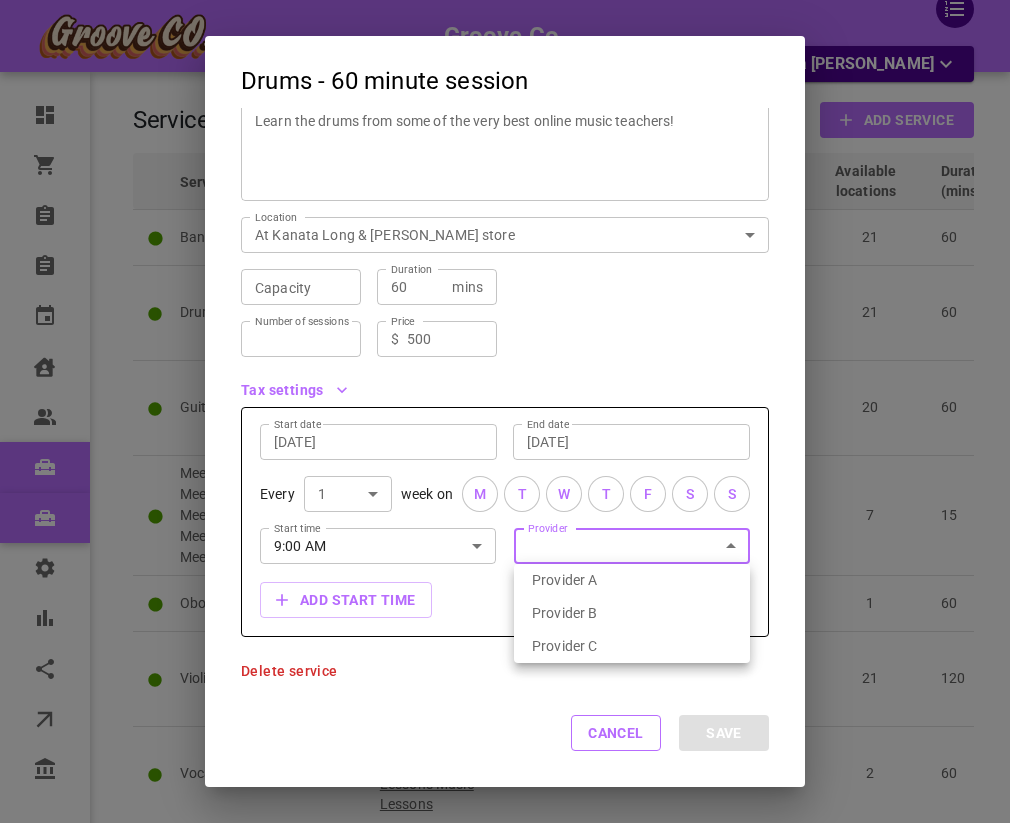 click on "Groove Co. Hello,  Bana [PERSON_NAME] Dashboard Orders Bookings New bookings Calendar Clients Users Services New services Settings Reports Integrations Online booking Companies Services Manage service categories Filters ​ ​ ​ ​  Add Service Service Category Service type Capacity # of sessions Available locations Duration (mins) Booking type Tax exempt Price Bana test 1 123Test Standard 1 Indefinite 21 60   Public No   $100.00 Drums - 60 minute session Music Lessons Music Lessons Music Lessons Music Lessons Standard 1 Indefinite 21 60   Public No   $500.00 Guitar - 60 minute session Music Lessons Music Lessons Music Lessons Music Lessons Standard 1 Indefinite 20 60   Public No   $1,500.00 Meet n' greet Meet n' greet Meet n' greet Meet n' greet Meet n' greet Meet n' greet Meet n' greet Meet n' greet Meet n' ... Meeting Standard 1 Indefinite 7 15   Public Yes   $100.00 Oboe - 60 minute session Testcat Standard 1 Indefinite 1 60   Private No   $10.00 Standard 1" at bounding box center (505, 499) 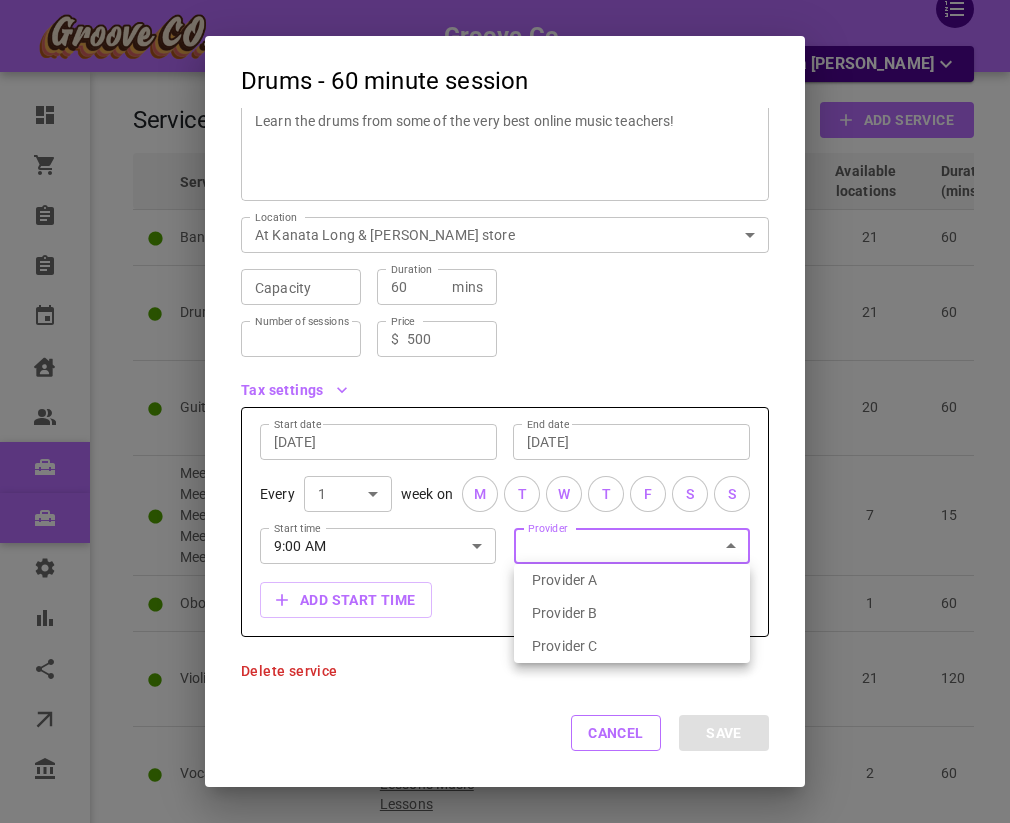 click at bounding box center (505, 411) 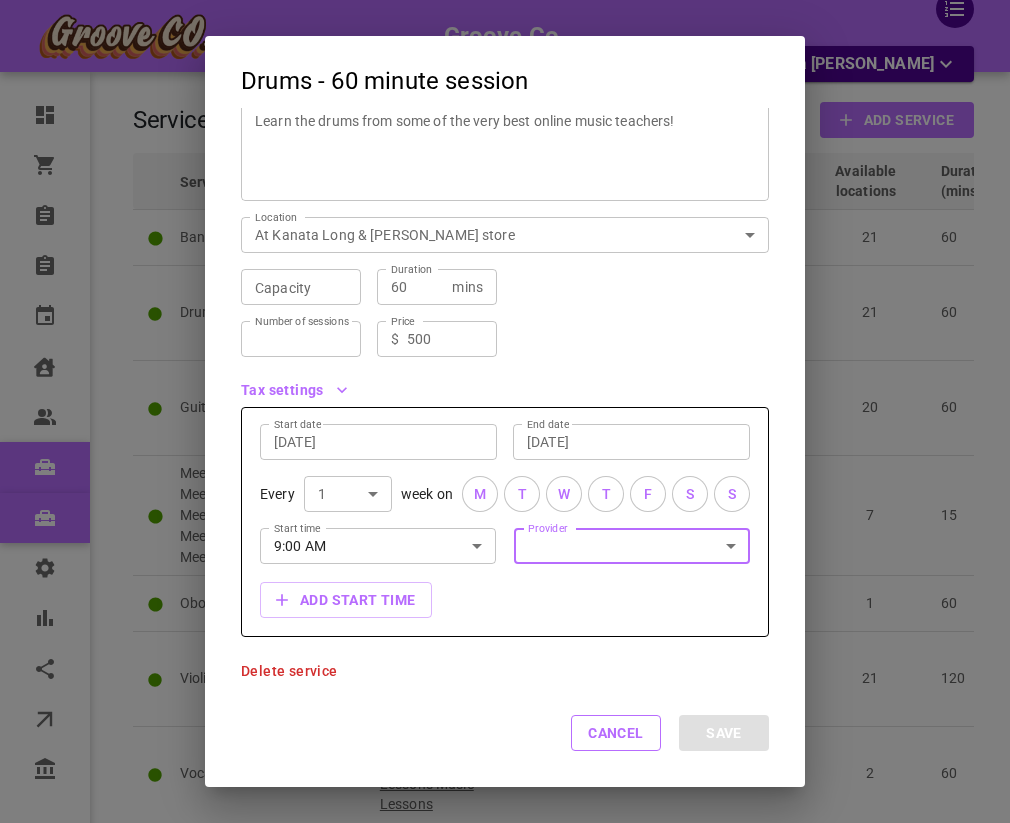 click on "Add start time" at bounding box center [505, 600] 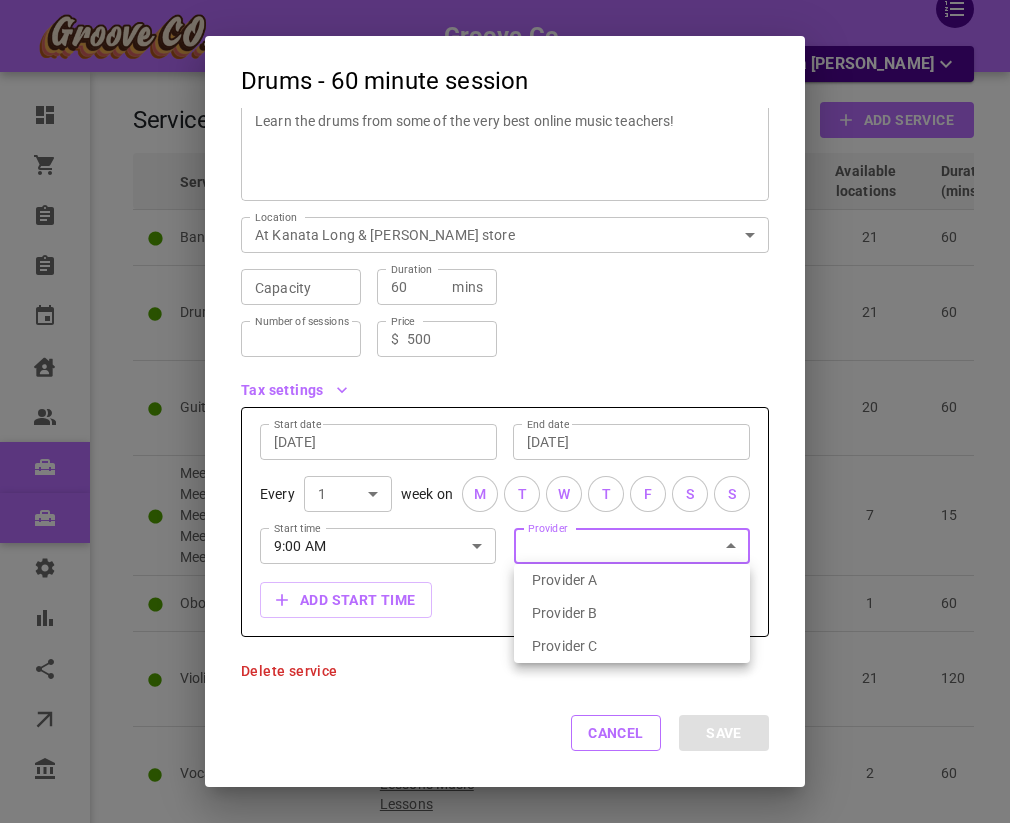click on "Groove Co. Hello,  Bana Batshon Dashboard Orders Bookings New bookings Calendar Clients Users Services New services Settings Reports Integrations Online booking Companies Services Manage service categories Filters ​ ​ ​ ​  Add Service Service Category Service type Capacity # of sessions Available locations Duration (mins) Booking type Tax exempt Price Bana test 1 123Test Standard 1 Indefinite 21 60   Public No   $100.00 Drums - 60 minute session Music Lessons Music Lessons Music Lessons Music Lessons Standard 1 Indefinite 21 60   Public No   $500.00 Guitar - 60 minute session Music Lessons Music Lessons Music Lessons Music Lessons Standard 1 Indefinite 20 60   Public No   $1,500.00 Meet n' greet Meet n' greet Meet n' greet Meet n' greet Meet n' greet Meet n' greet Meet n' greet Meet n' greet Meet n' ... Meeting Standard 1 Indefinite 7 15   Public Yes   $100.00 Oboe - 60 minute session Testcat Standard 1 Indefinite 1 60   Private No   $10.00 Standard 1" at bounding box center [505, 499] 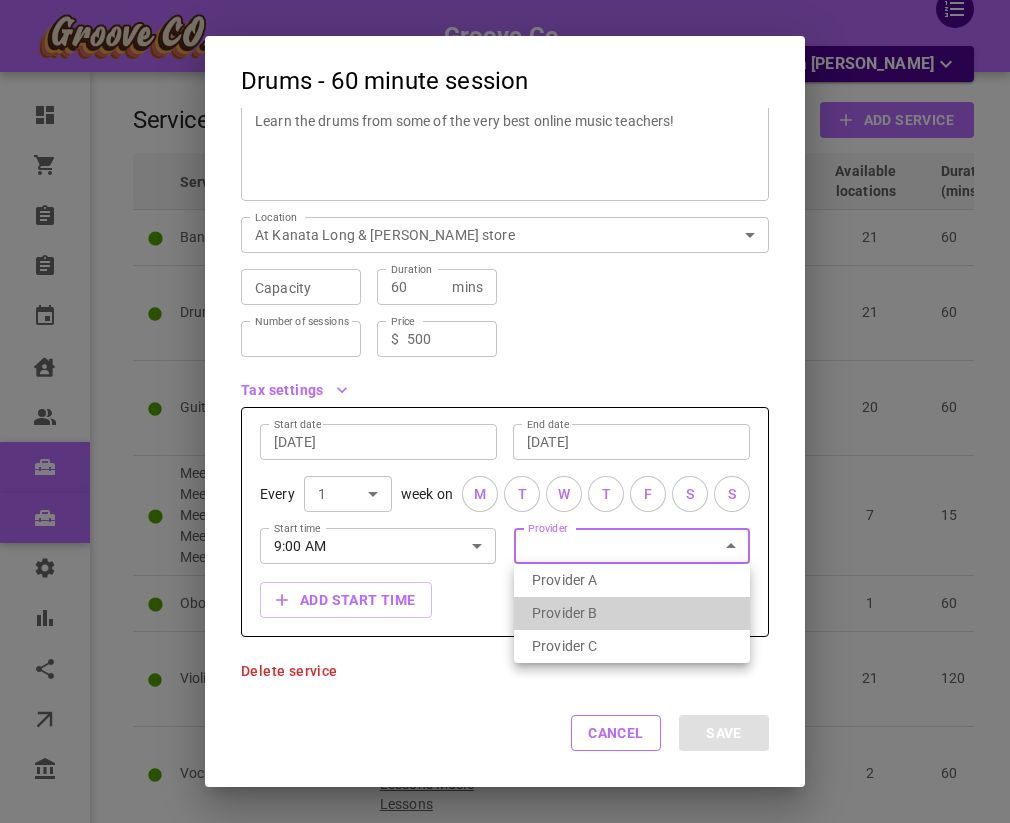 click on "Provider B" at bounding box center (632, 613) 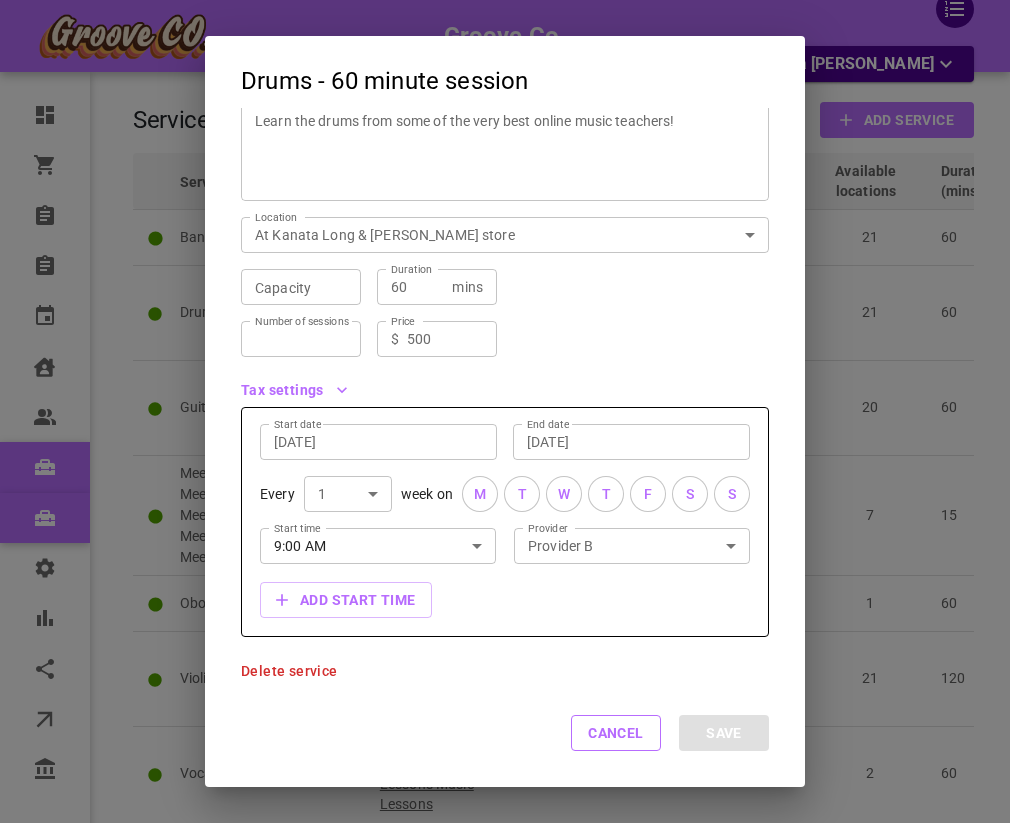 click on "Start time 9:00 AM Start time Provider Provider B B Provider Add start time" at bounding box center (497, 565) 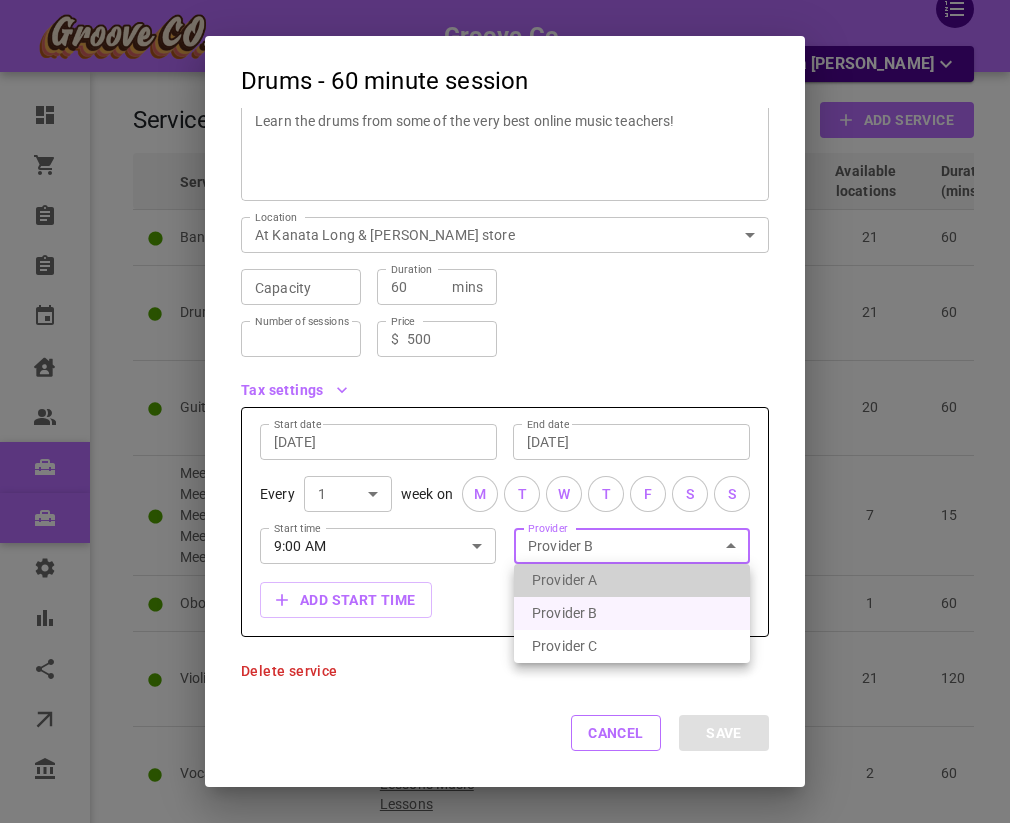 click on "Provider A" at bounding box center [632, 580] 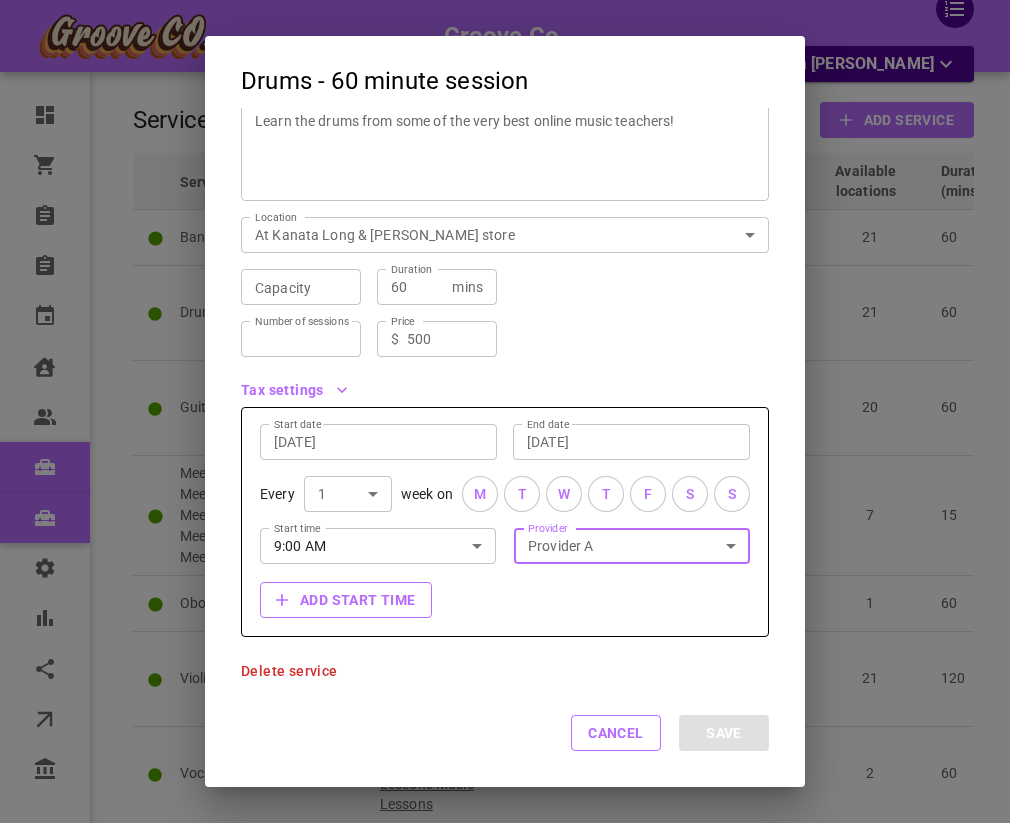 click on "Add start time" at bounding box center [346, 600] 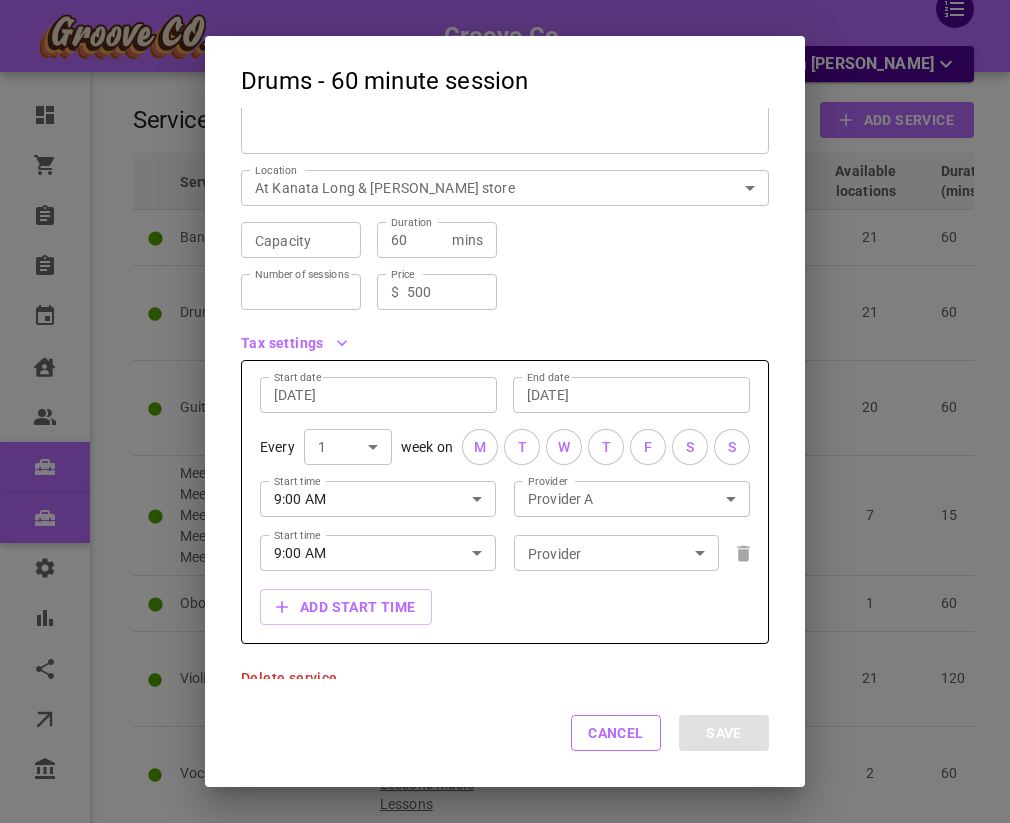 scroll, scrollTop: 270, scrollLeft: 0, axis: vertical 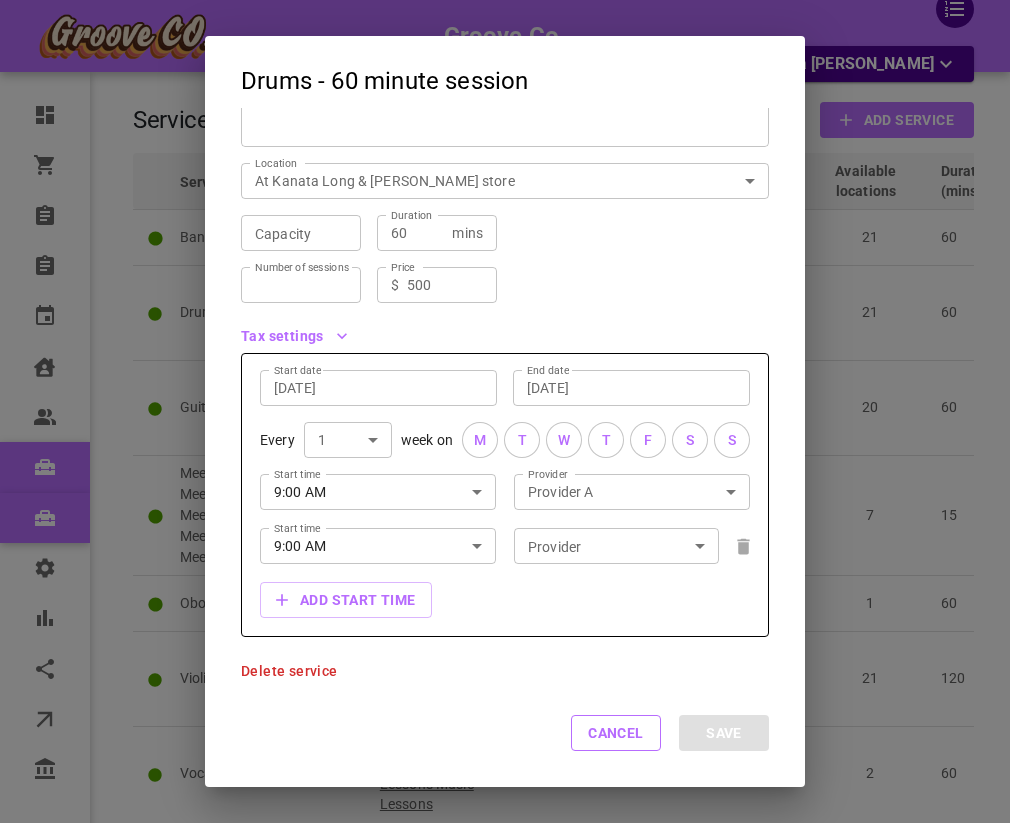 click on "Groove Co. Hello,  Bana Batshon Dashboard Orders Bookings New bookings Calendar Clients Users Services New services Settings Reports Integrations Online booking Companies Services Manage service categories Filters ​ ​ ​ ​  Add Service Service Category Service type Capacity # of sessions Available locations Duration (mins) Booking type Tax exempt Price Bana test 1 123Test Standard 1 Indefinite 21 60   Public No   $100.00 Drums - 60 minute session Music Lessons Music Lessons Music Lessons Music Lessons Standard 1 Indefinite 21 60   Public No   $500.00 Guitar - 60 minute session Music Lessons Music Lessons Music Lessons Music Lessons Standard 1 Indefinite 20 60   Public No   $1,500.00 Meet n' greet Meet n' greet Meet n' greet Meet n' greet Meet n' greet Meet n' greet Meet n' greet Meet n' greet Meet n' ... Meeting Standard 1 Indefinite 7 15   Public Yes   $100.00 Oboe - 60 minute session Testcat Standard 1 Indefinite 1 60   Private No   $10.00 Standard 1" at bounding box center (505, 499) 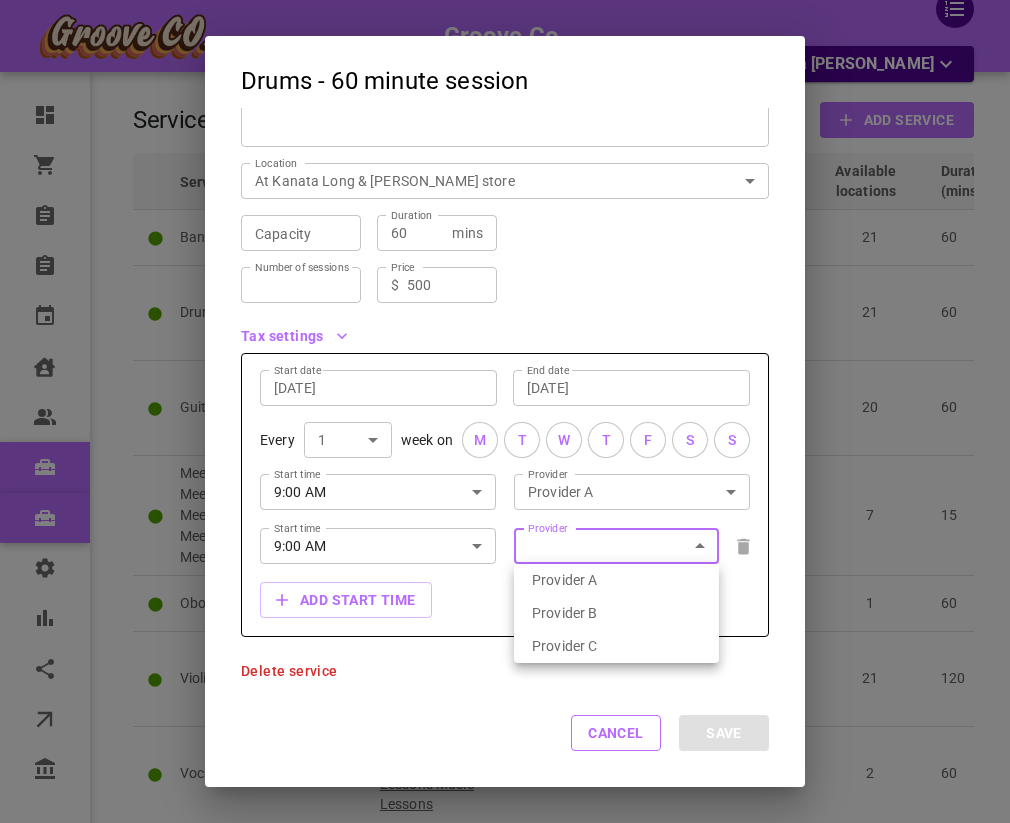 click on "Provider B" at bounding box center [616, 613] 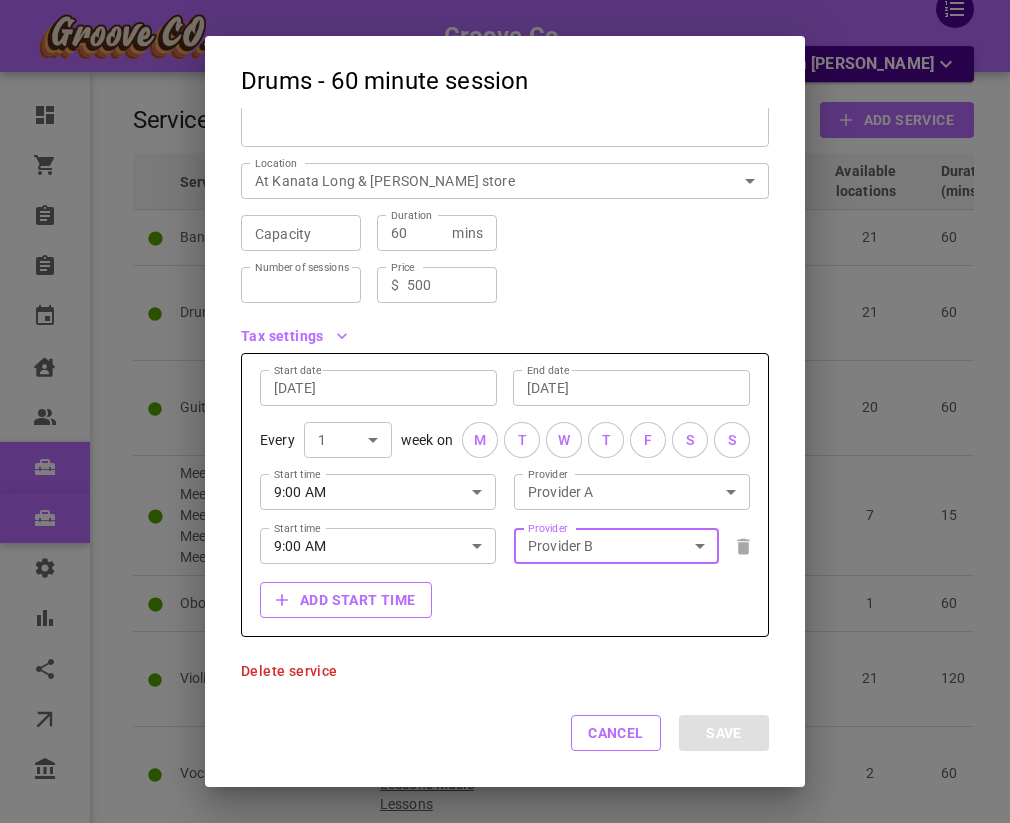click on "Add start time" at bounding box center (346, 600) 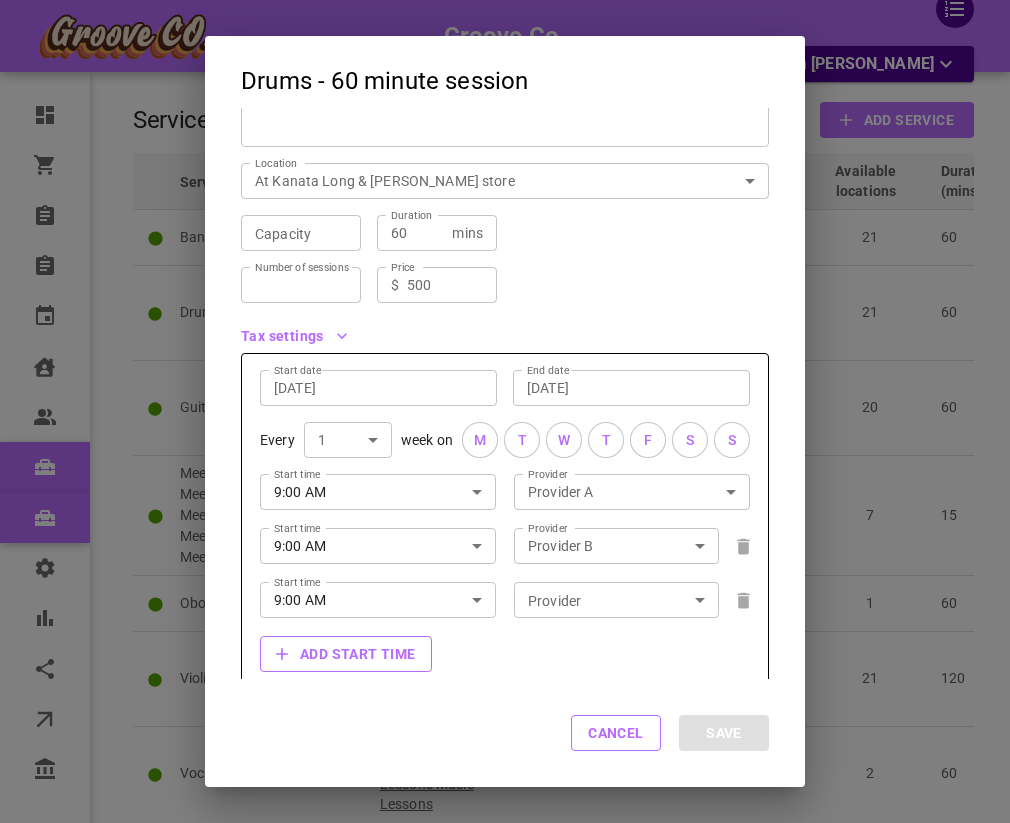 click on "Add start time" at bounding box center (346, 654) 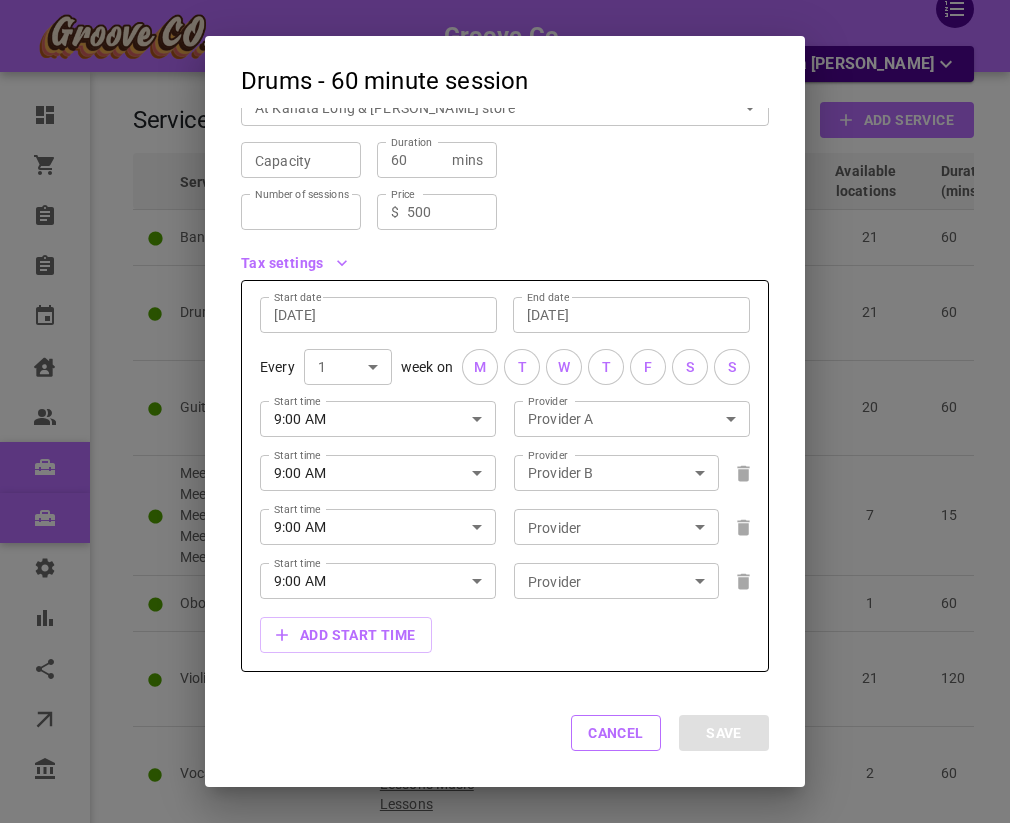 scroll, scrollTop: 378, scrollLeft: 0, axis: vertical 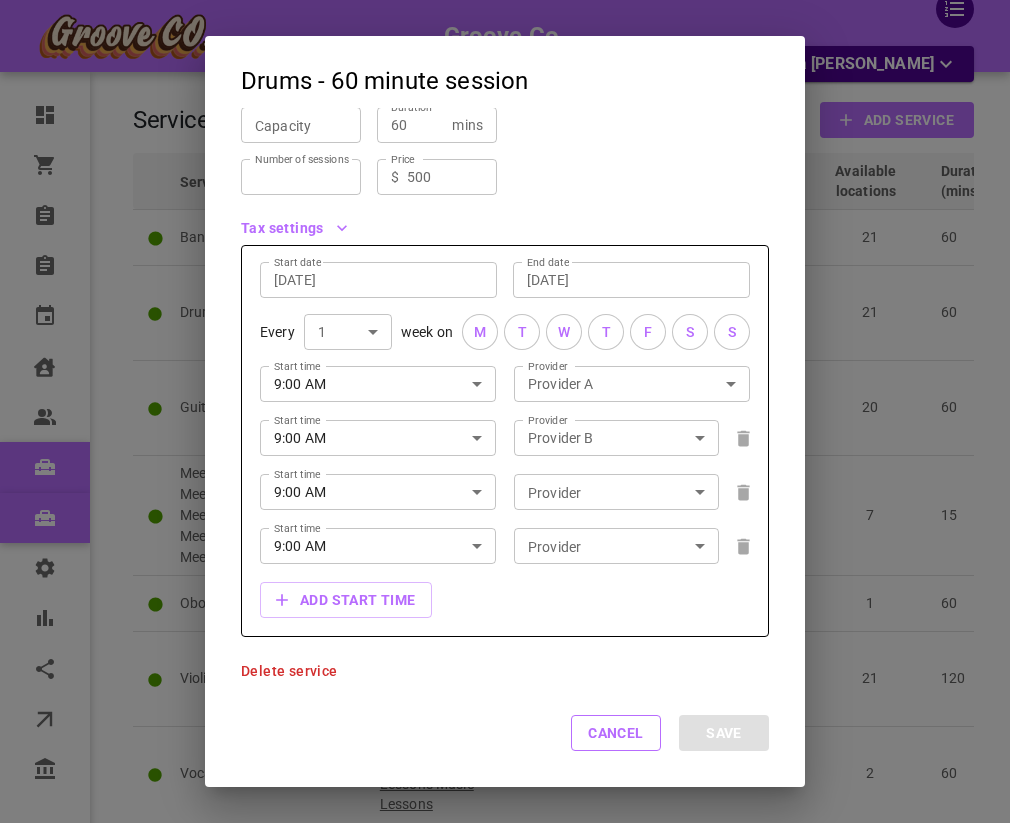 click on "9:00 AM" at bounding box center (356, 545) 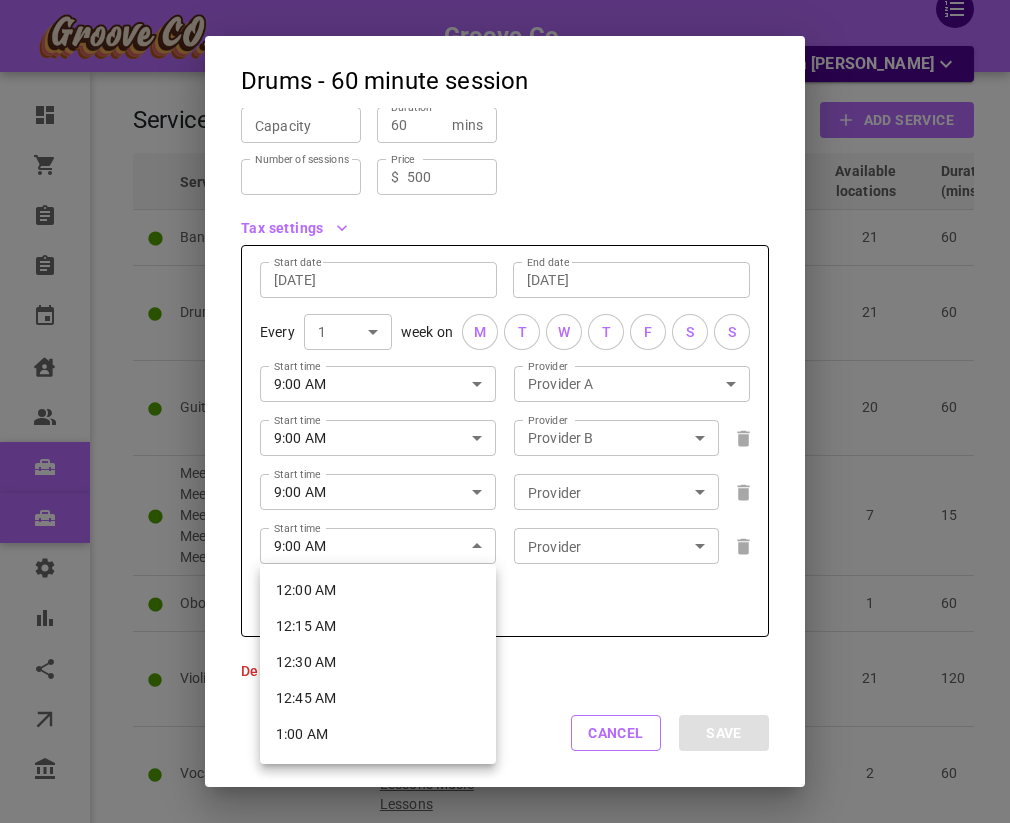 scroll, scrollTop: 1222, scrollLeft: 0, axis: vertical 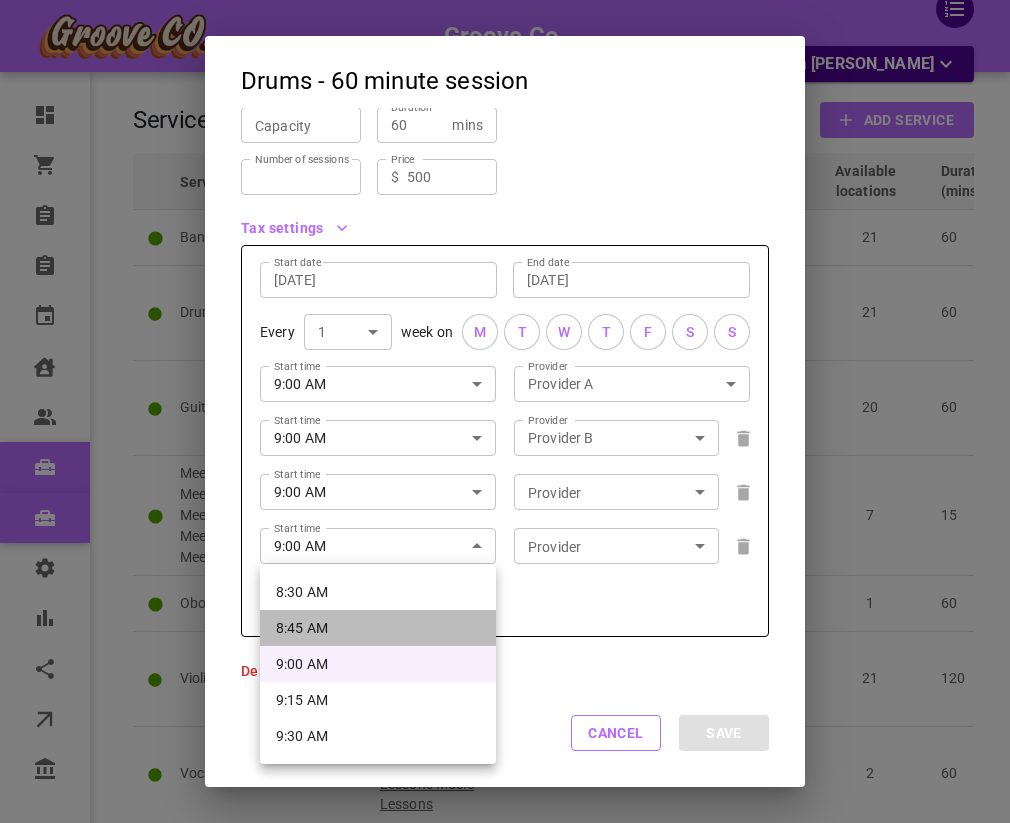 click on "8:45 AM" at bounding box center (378, 628) 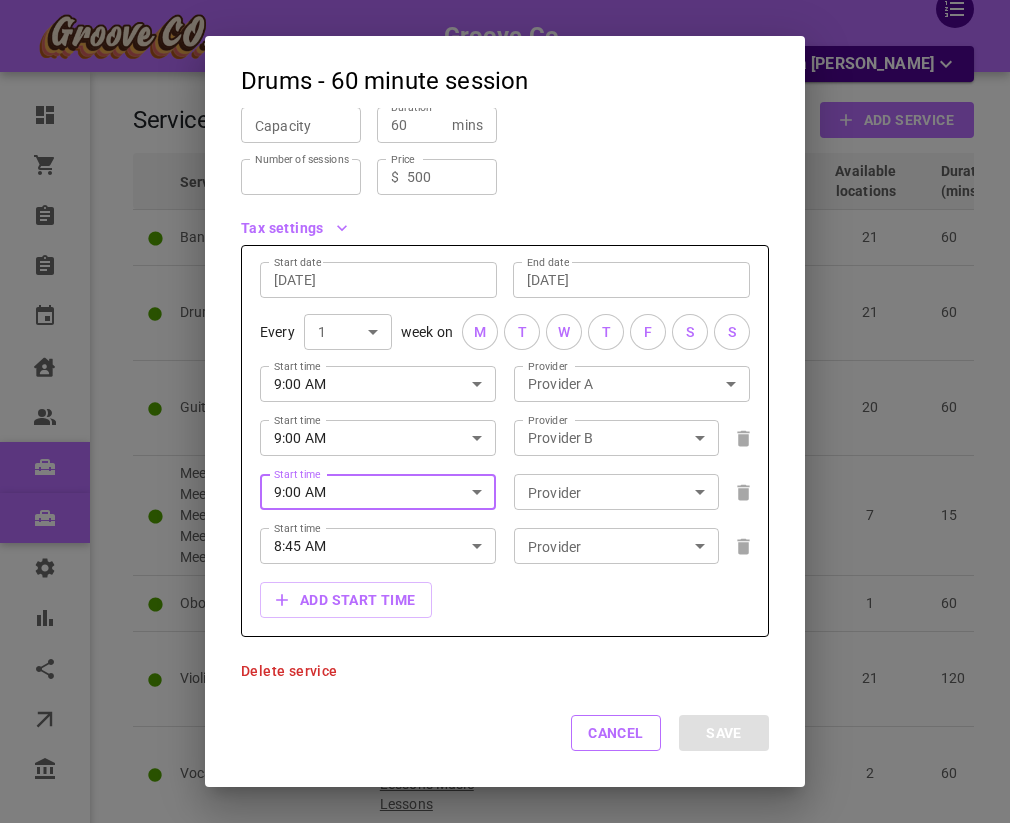 click on "9:00 AM" at bounding box center (356, 491) 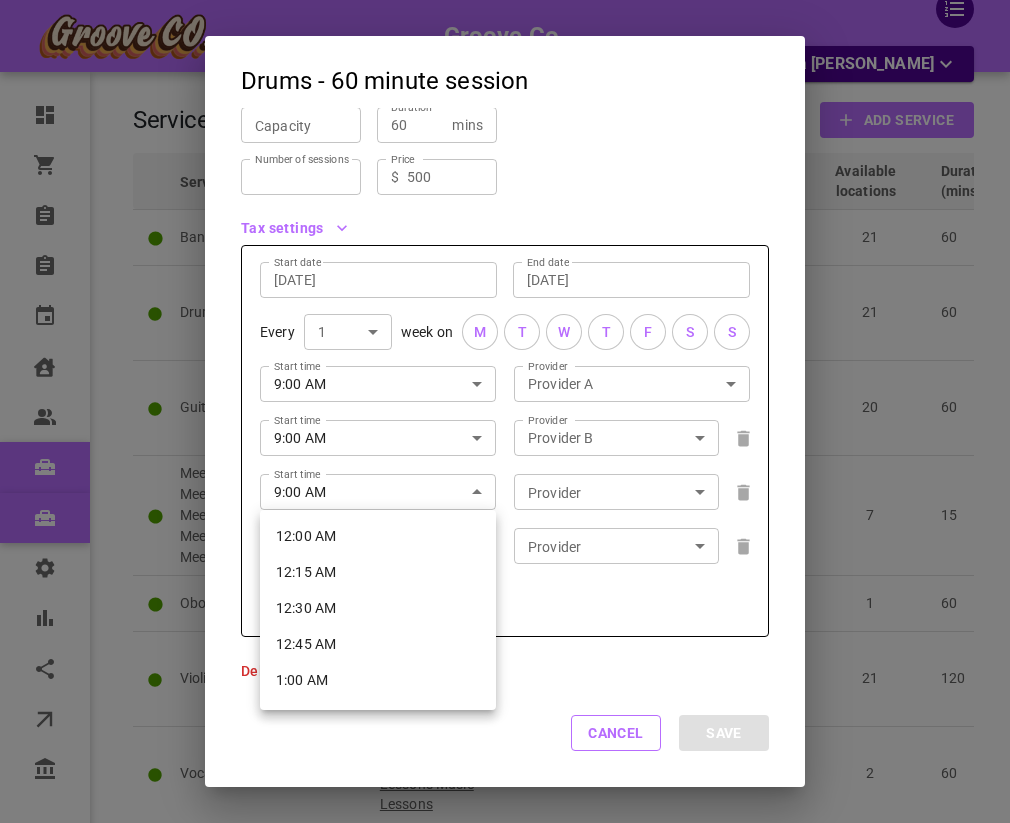 scroll, scrollTop: 1222, scrollLeft: 0, axis: vertical 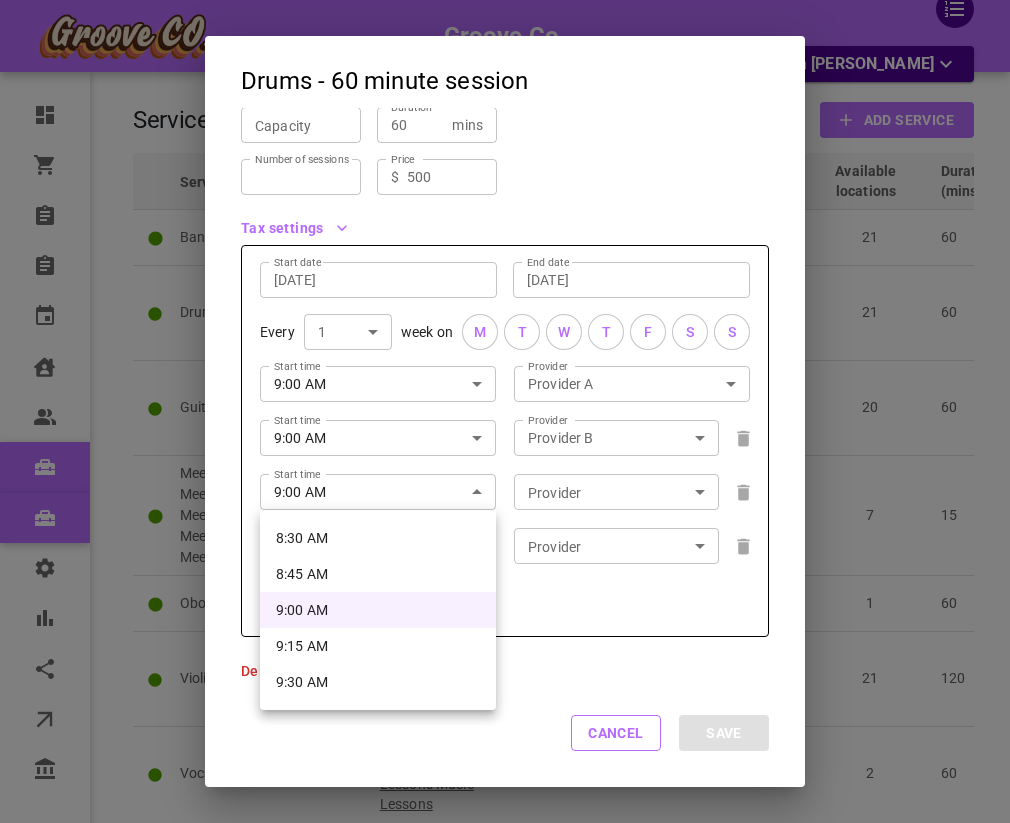 click on "9:15 AM" at bounding box center (378, 646) 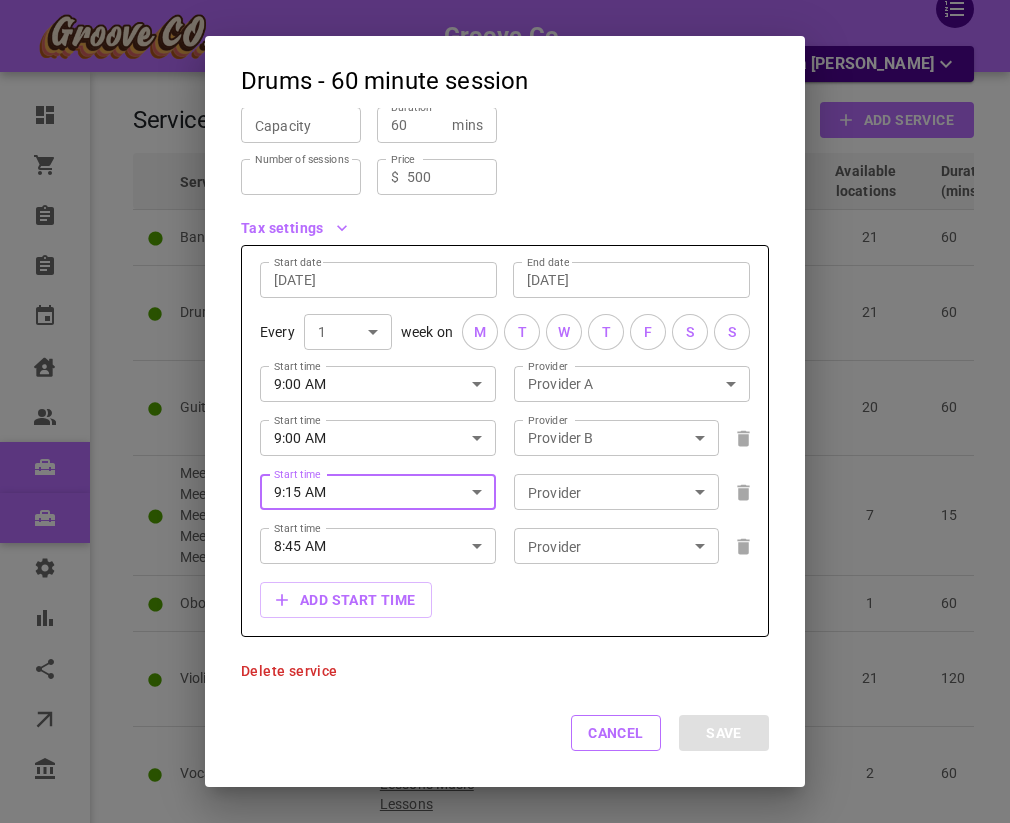 click on "9:00 AM" at bounding box center [356, 437] 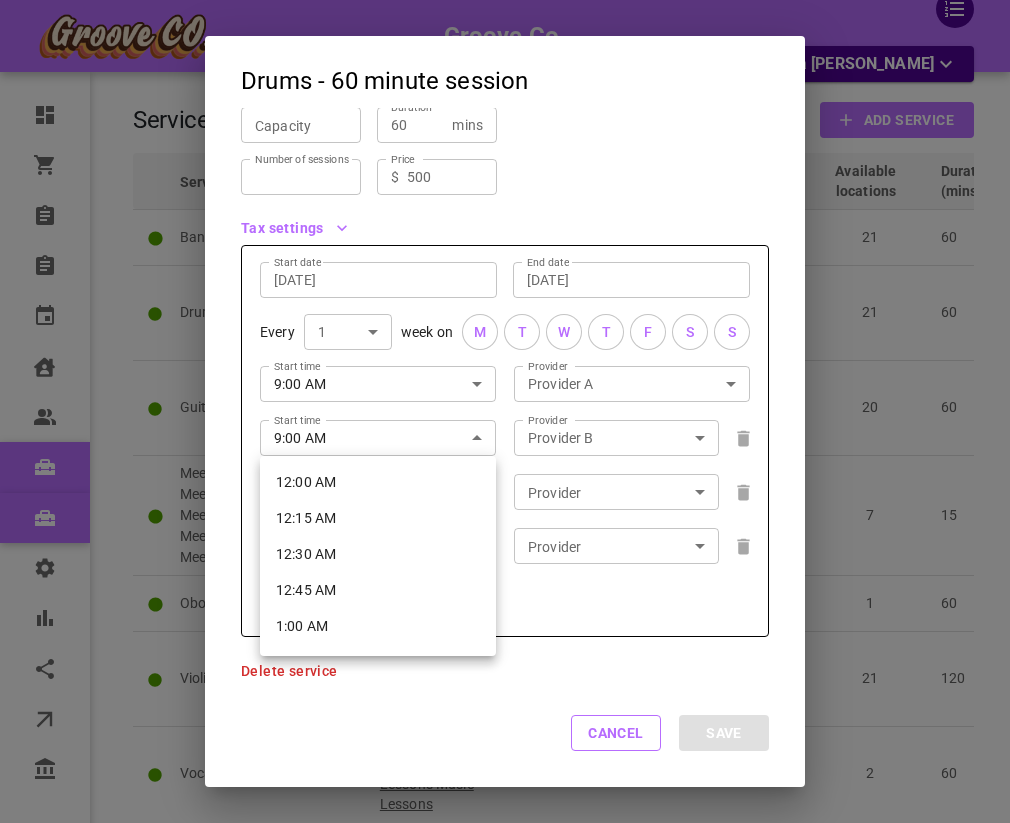 scroll, scrollTop: 1222, scrollLeft: 0, axis: vertical 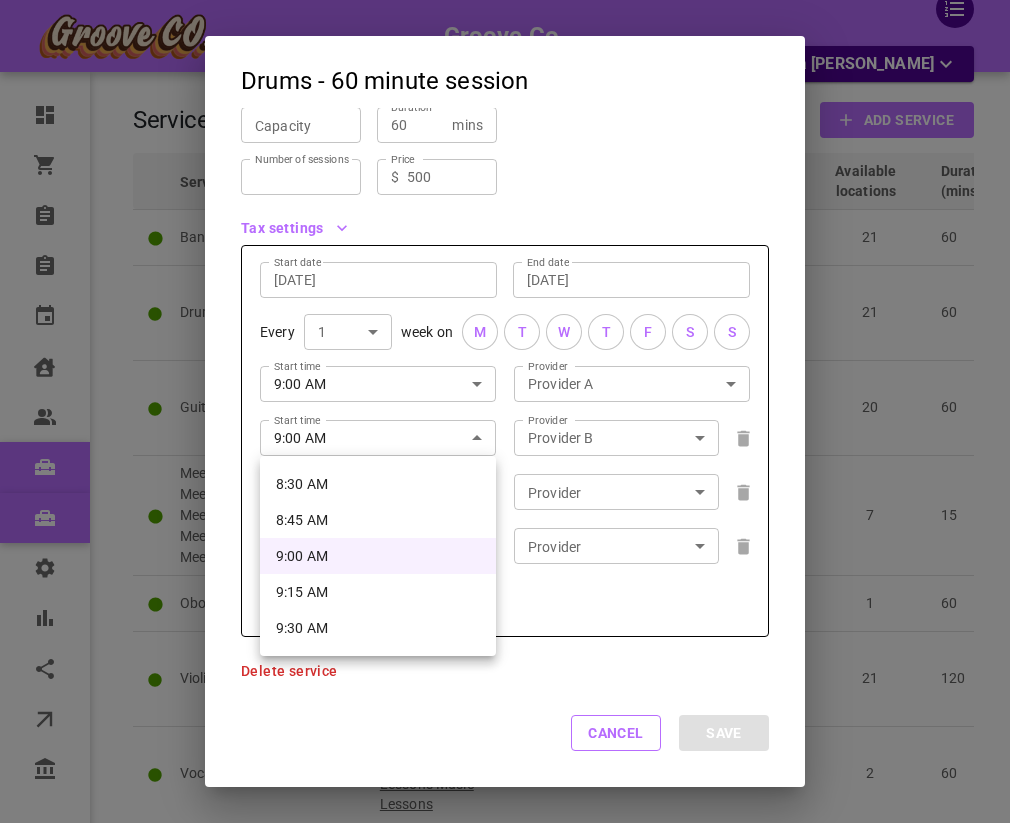 click on "9:30 AM" at bounding box center (378, 628) 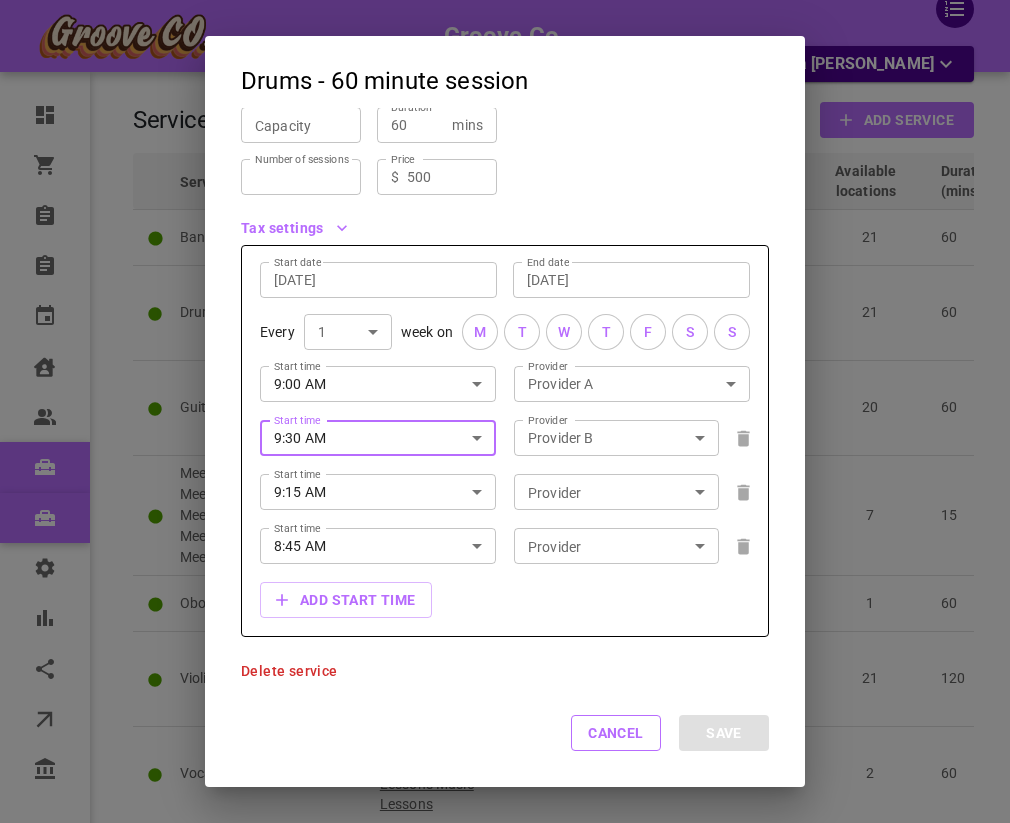 click on "9:30 AM" at bounding box center [356, 437] 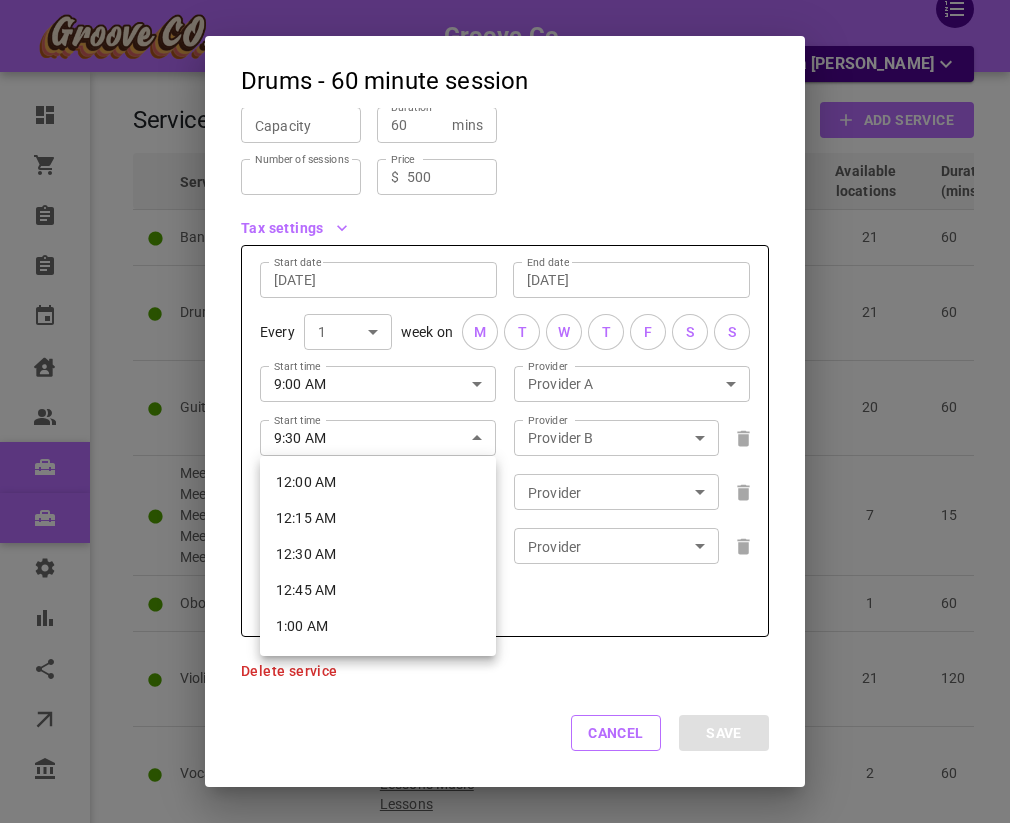 scroll, scrollTop: 1294, scrollLeft: 0, axis: vertical 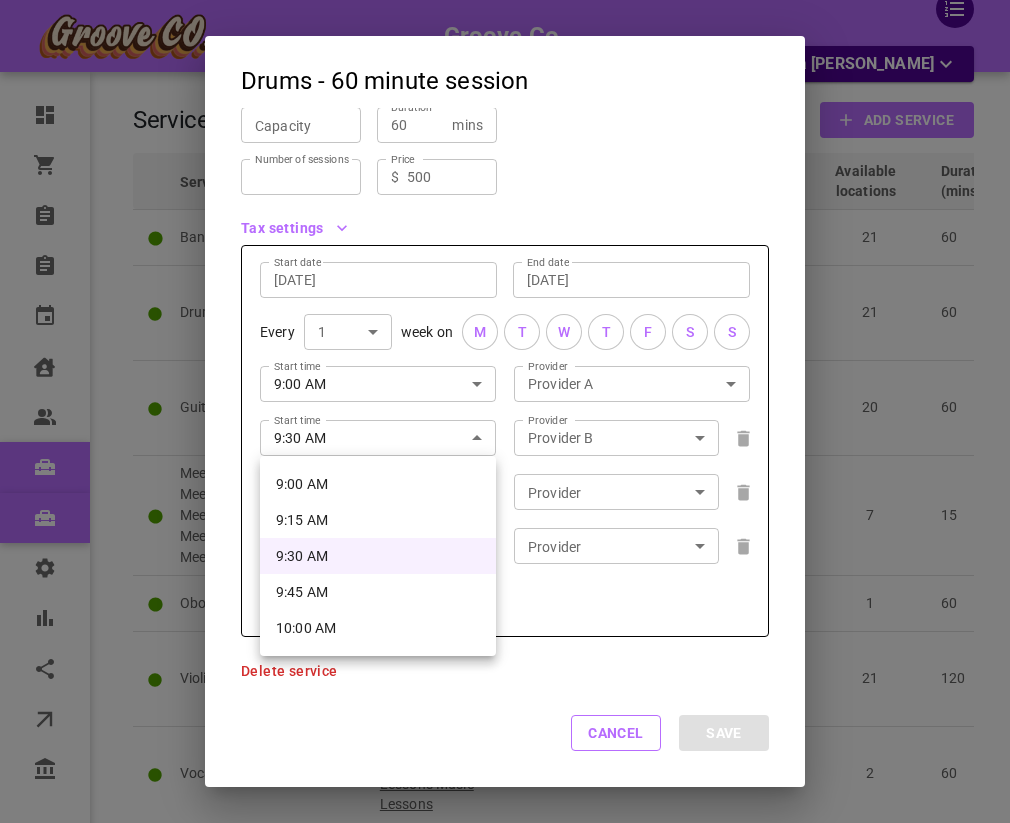click at bounding box center [505, 411] 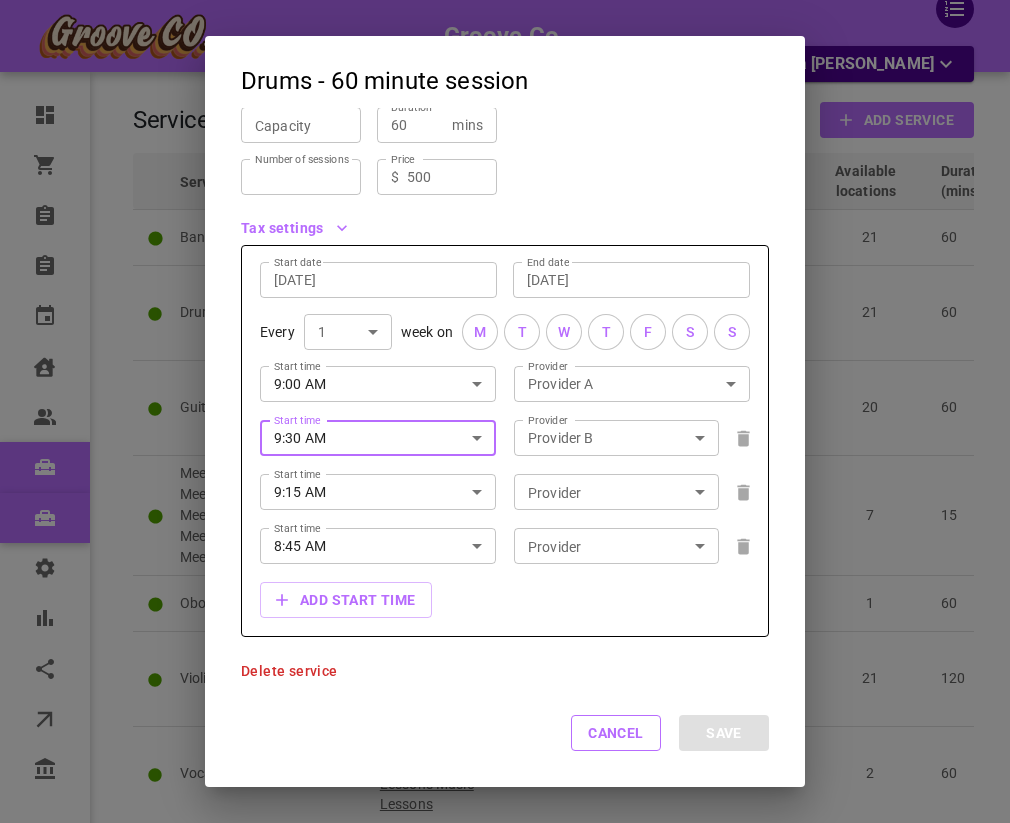 click on "9:30 AM" at bounding box center [356, 437] 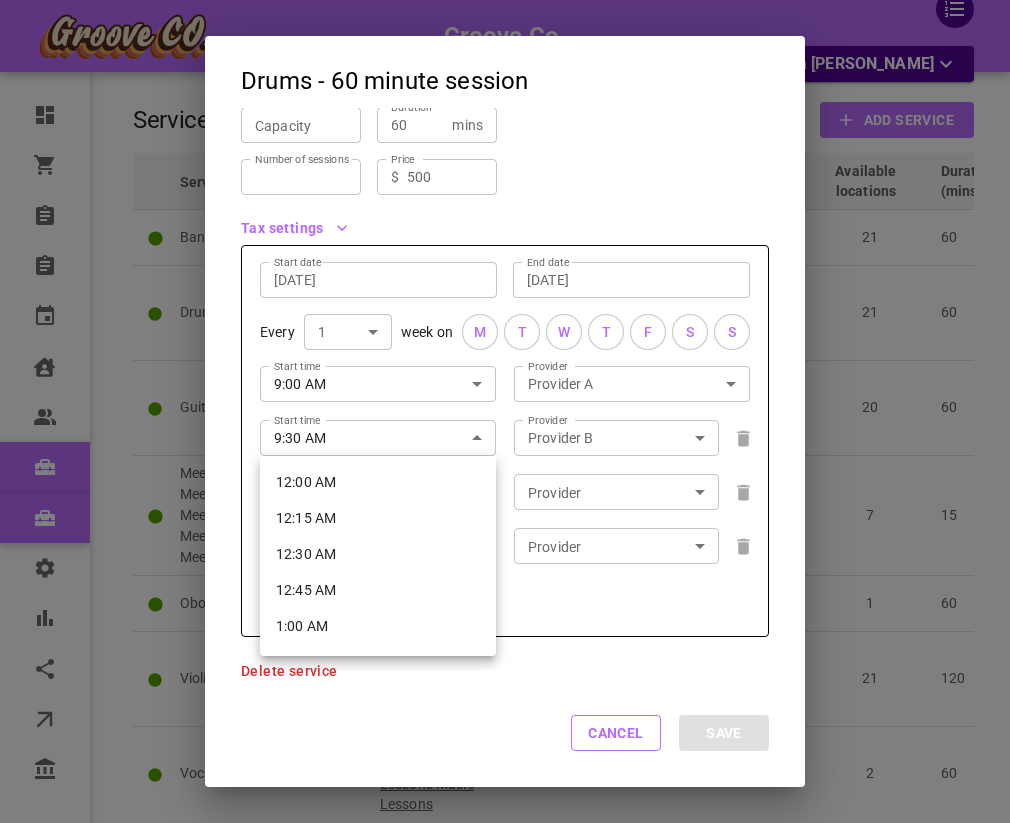 scroll, scrollTop: 1294, scrollLeft: 0, axis: vertical 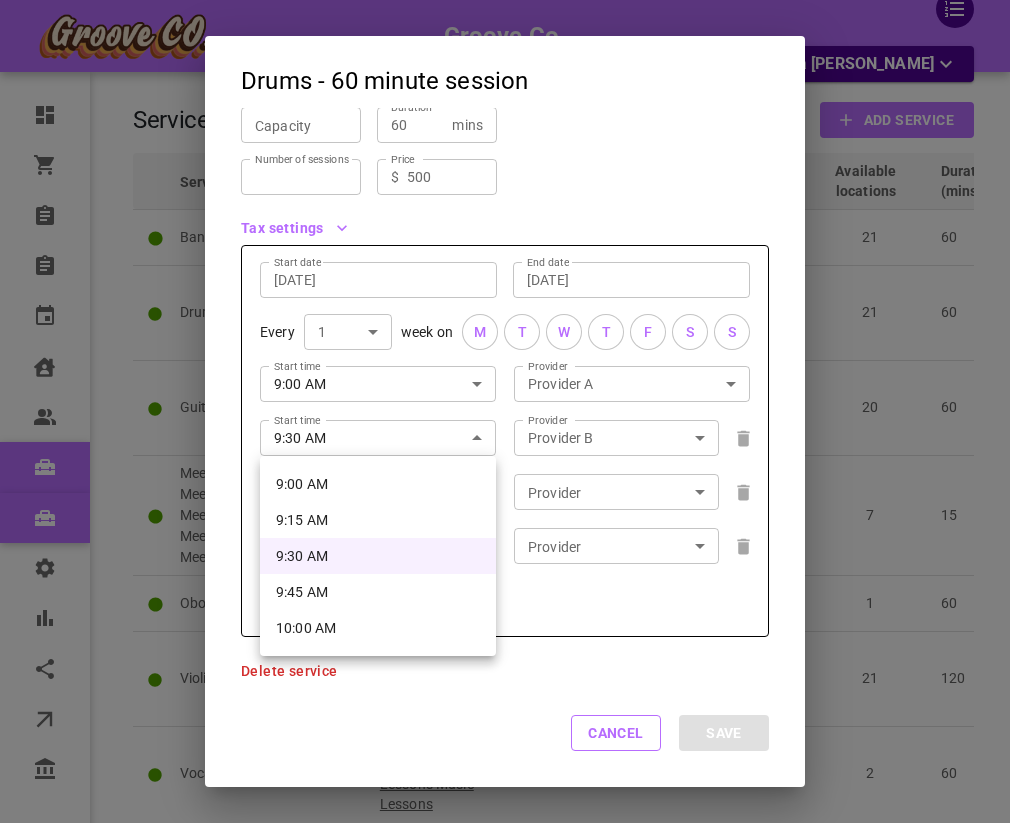 click on "9:00 AM" at bounding box center [378, 484] 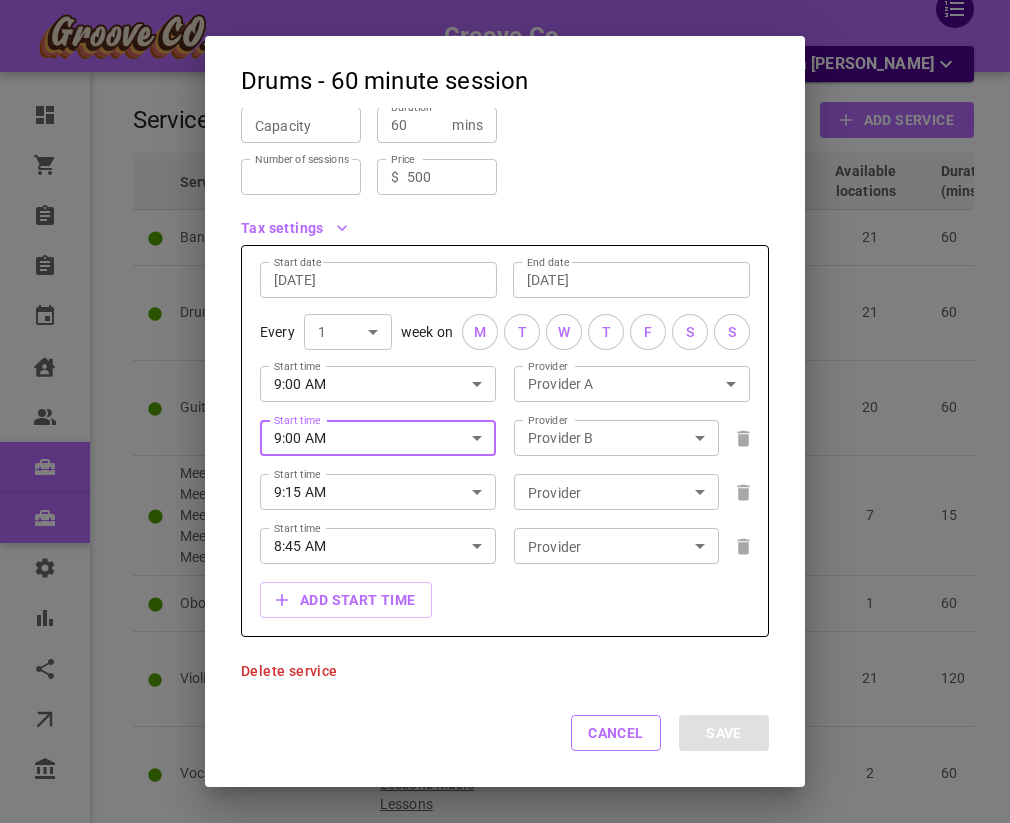 click on "Provider B B Provider" at bounding box center [616, 438] 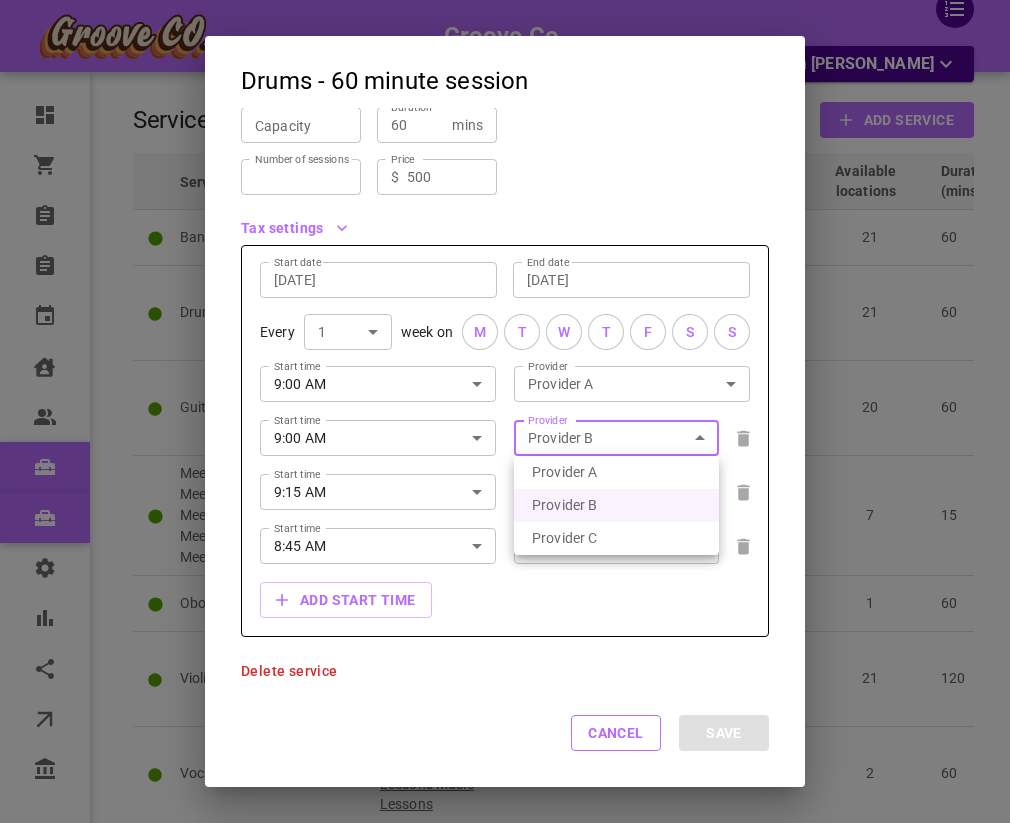click on "Groove Co. Hello,  Bana [PERSON_NAME] Dashboard Orders Bookings New bookings Calendar Clients Users Services New services Settings Reports Integrations Online booking Companies Services Manage service categories Filters ​ ​ ​ ​  Add Service Service Category Service type Capacity # of sessions Available locations Duration (mins) Booking type Tax exempt Price Bana test 1 123Test Standard 1 Indefinite 21 60   Public No   $100.00 Drums - 60 minute session Music Lessons Music Lessons Music Lessons Music Lessons Standard 1 Indefinite 21 60   Public No   $500.00 Guitar - 60 minute session Music Lessons Music Lessons Music Lessons Music Lessons Standard 1 Indefinite 20 60   Public No   $1,500.00 Meet n' greet Meet n' greet Meet n' greet Meet n' greet Meet n' greet Meet n' greet Meet n' greet Meet n' greet Meet n' ... Meeting Standard 1 Indefinite 7 15   Public Yes   $100.00 Oboe - 60 minute session Testcat Standard 1 Indefinite 1 60   Private No   $10.00 Standard 1" at bounding box center [505, 499] 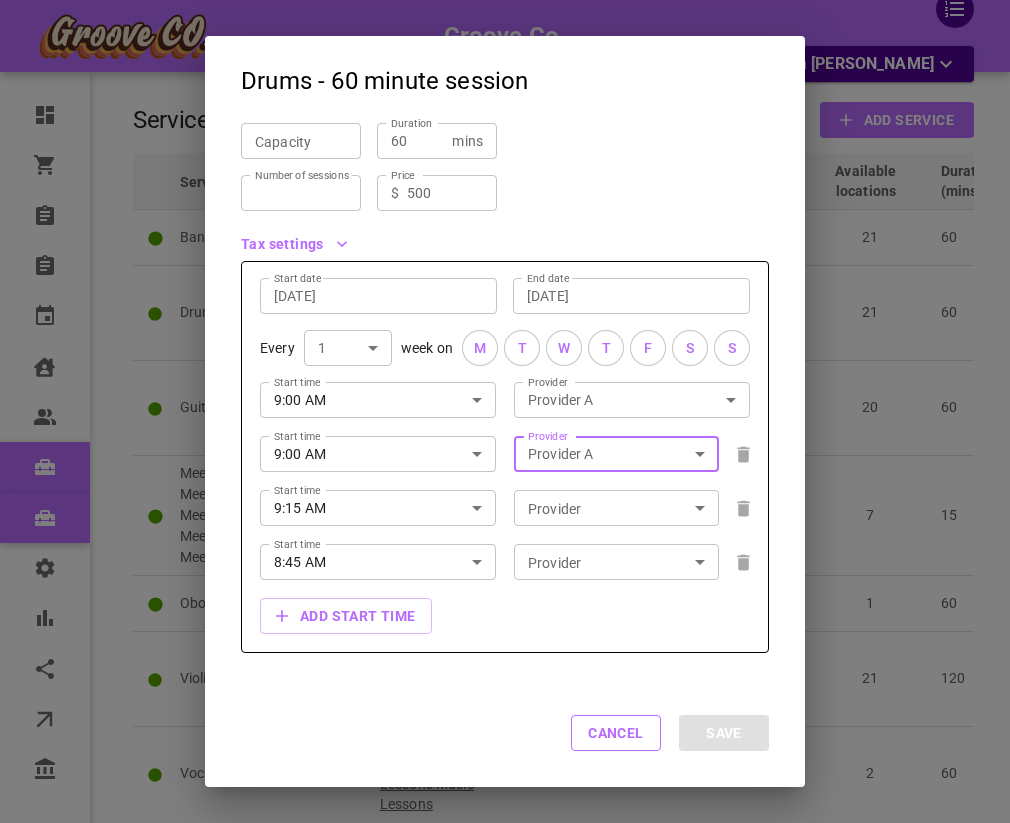 scroll, scrollTop: 378, scrollLeft: 0, axis: vertical 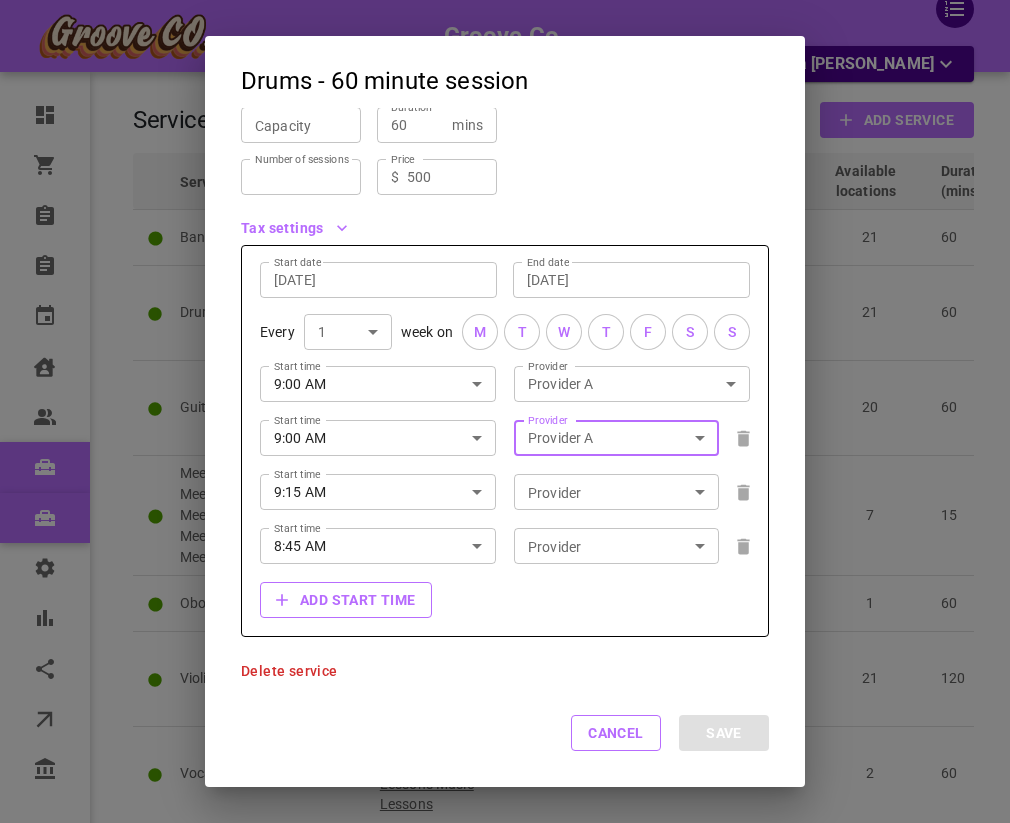 click on "Add start time" at bounding box center (346, 600) 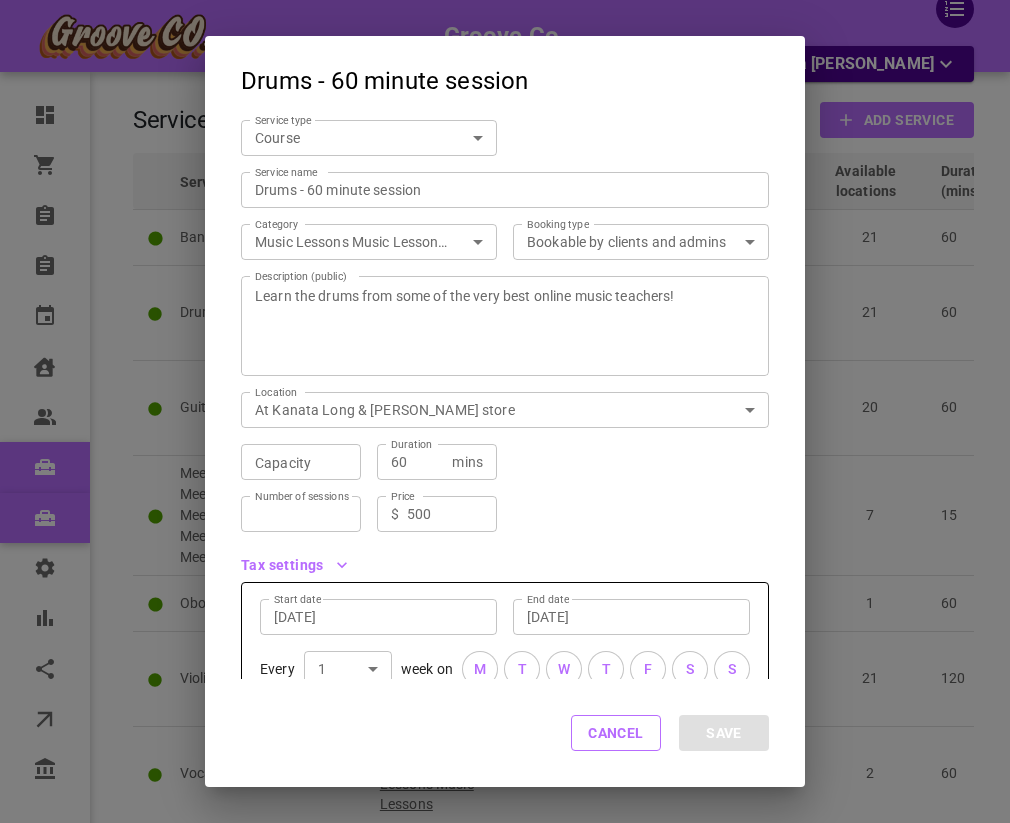 scroll, scrollTop: 0, scrollLeft: 0, axis: both 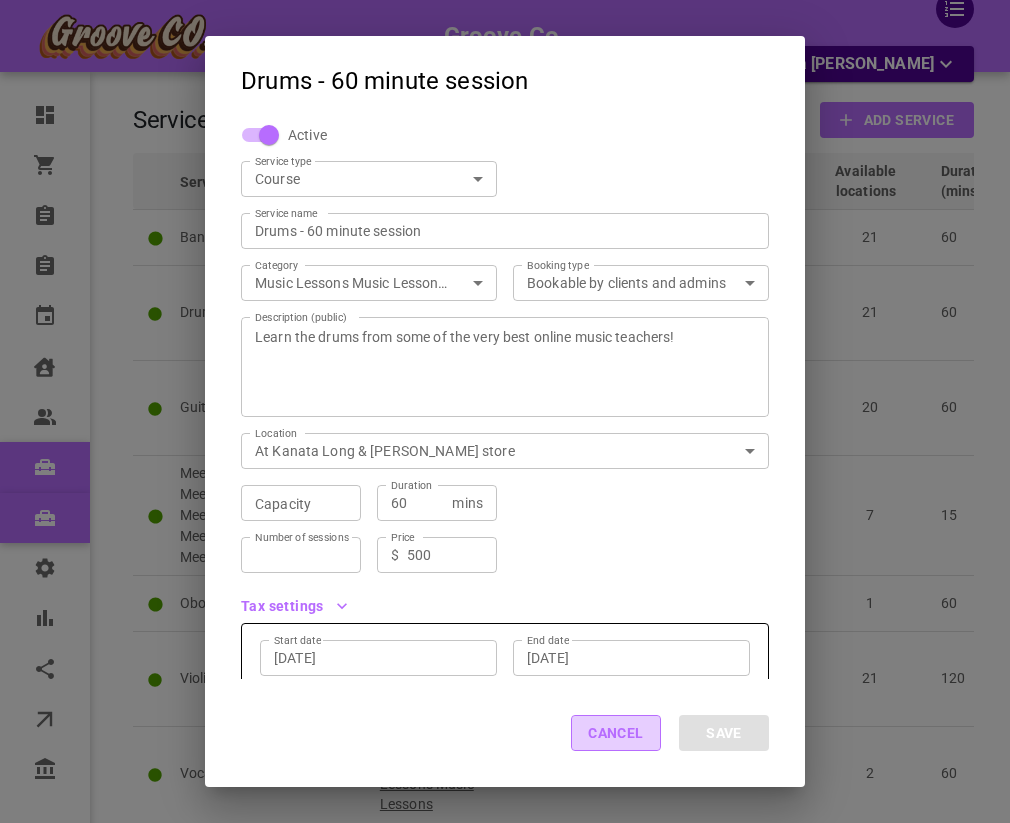 click on "Cancel" at bounding box center [616, 733] 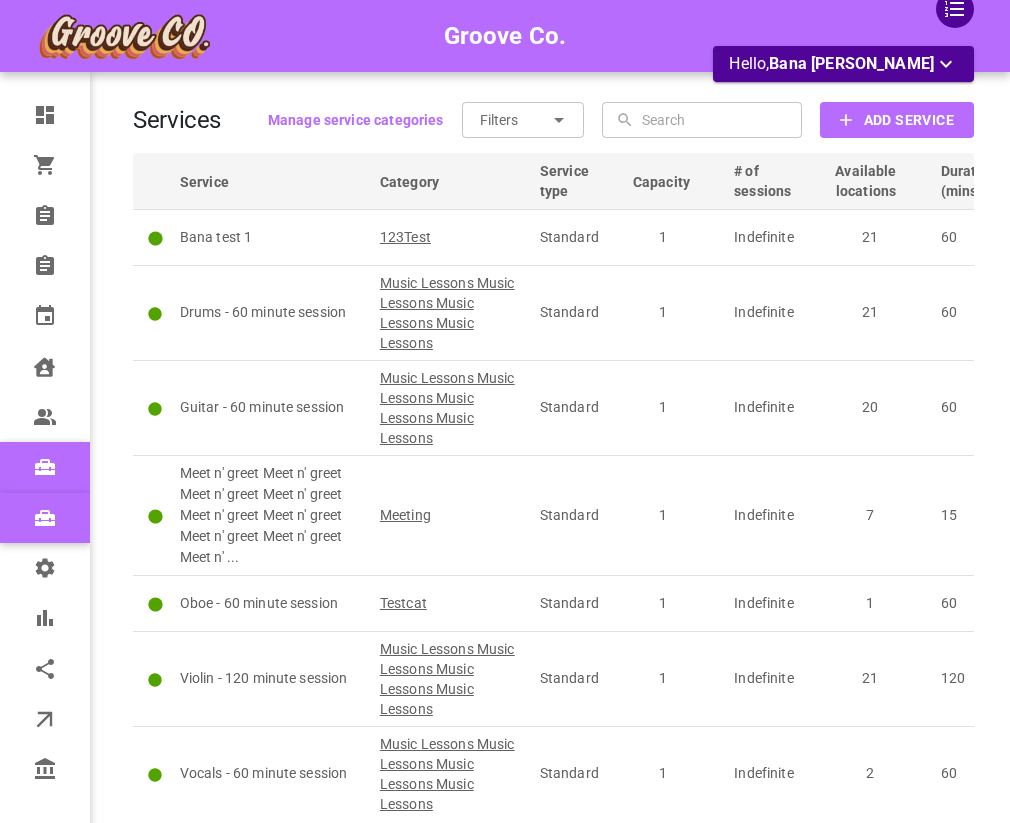 click on "Add Service" at bounding box center [909, 120] 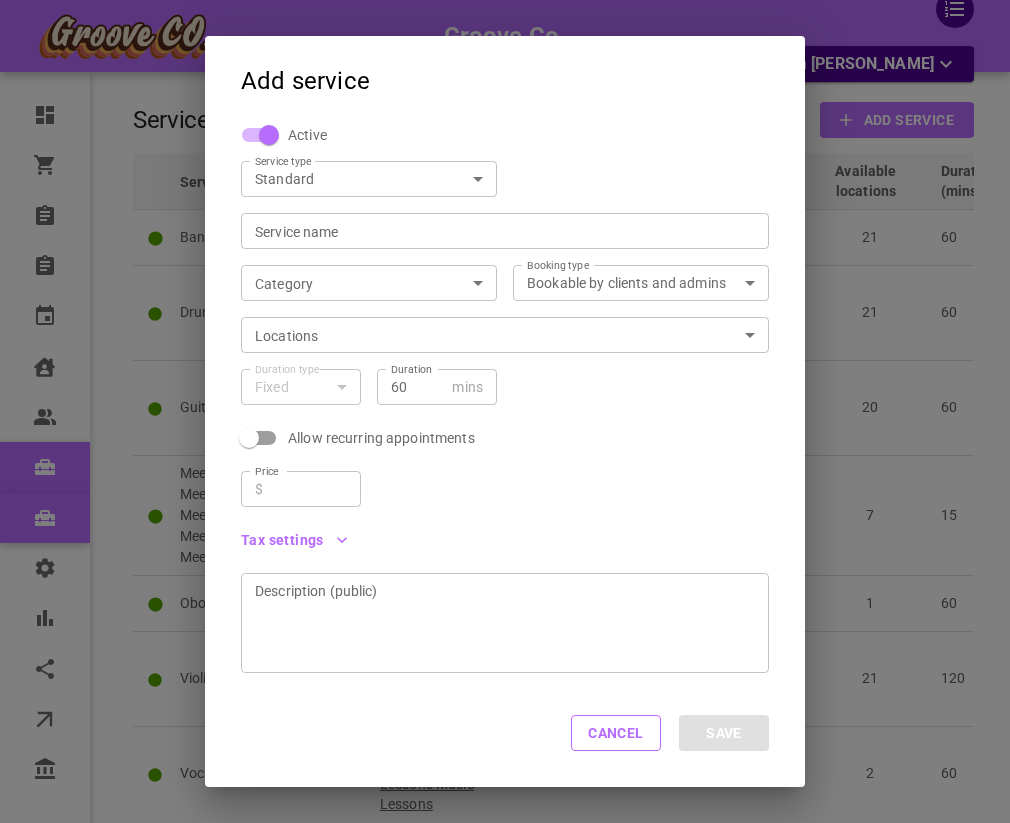 click on "Groove Co. Hello,  Bana [PERSON_NAME] Dashboard Orders Bookings New bookings Calendar Clients Users Services New services Settings Reports Integrations Online booking Companies Services Manage service categories Filters ​ ​ ​ ​  Add Service Service Category Service type Capacity # of sessions Available locations Duration (mins) Booking type Tax exempt Price Bana test 1 123Test Standard 1 Indefinite 21 60   Public No   $100.00 Drums - 60 minute session Music Lessons Music Lessons Music Lessons Music Lessons Standard 1 Indefinite 21 60   Public No   $500.00 Guitar - 60 minute session Music Lessons Music Lessons Music Lessons Music Lessons Standard 1 Indefinite 20 60   Public No   $1,500.00 Meet n' greet Meet n' greet Meet n' greet Meet n' greet Meet n' greet Meet n' greet Meet n' greet Meet n' greet Meet n' ... Meeting Standard 1 Indefinite 7 15   Public Yes   $100.00 Oboe - 60 minute session Testcat Standard 1 Indefinite 1 60   Private No   $10.00 Standard 1" at bounding box center [505, 499] 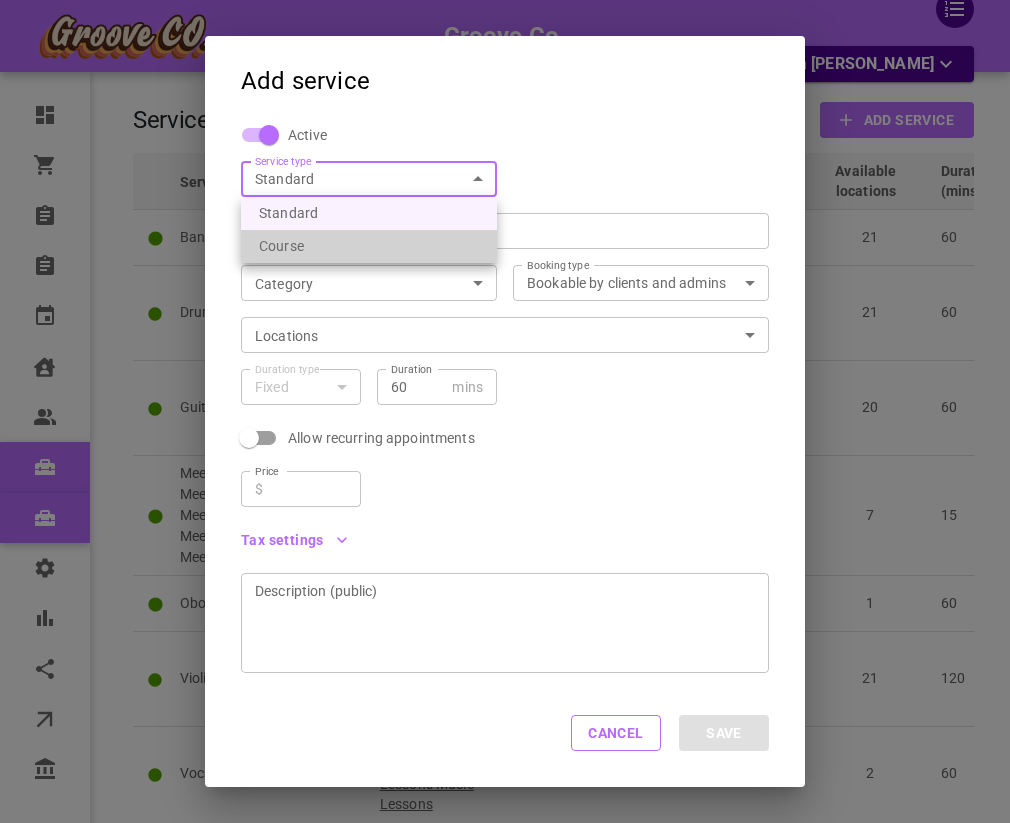 click on "Course" at bounding box center [369, 246] 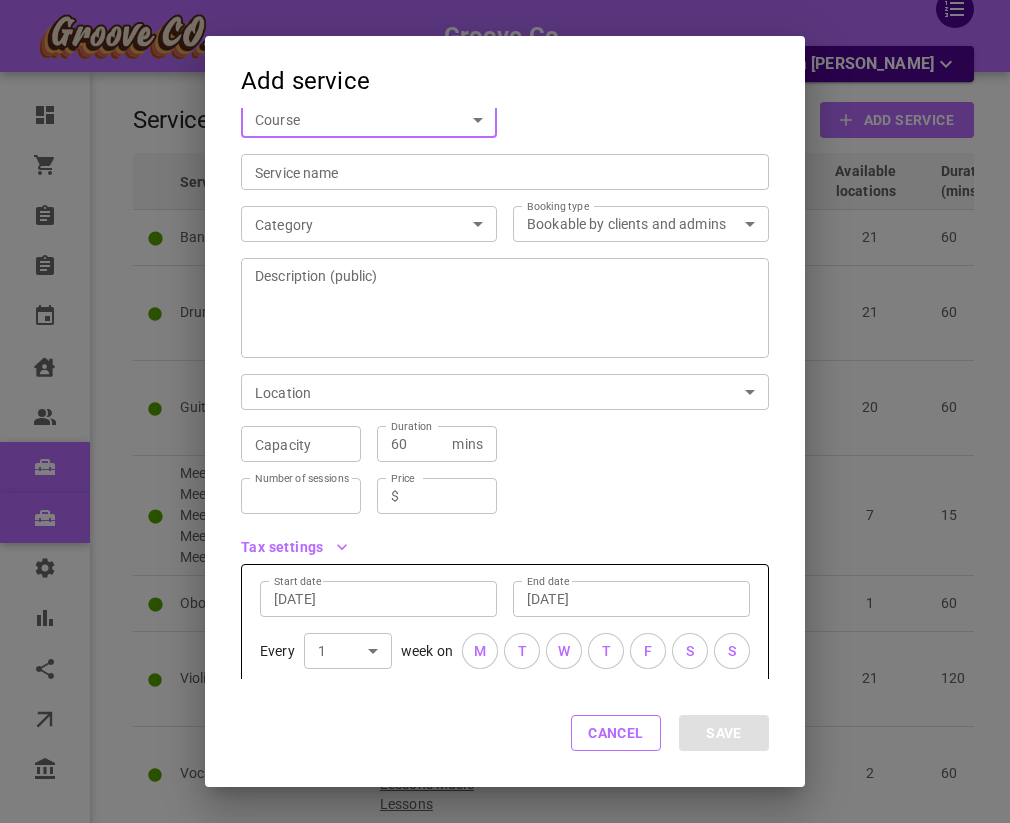 scroll, scrollTop: 69, scrollLeft: 0, axis: vertical 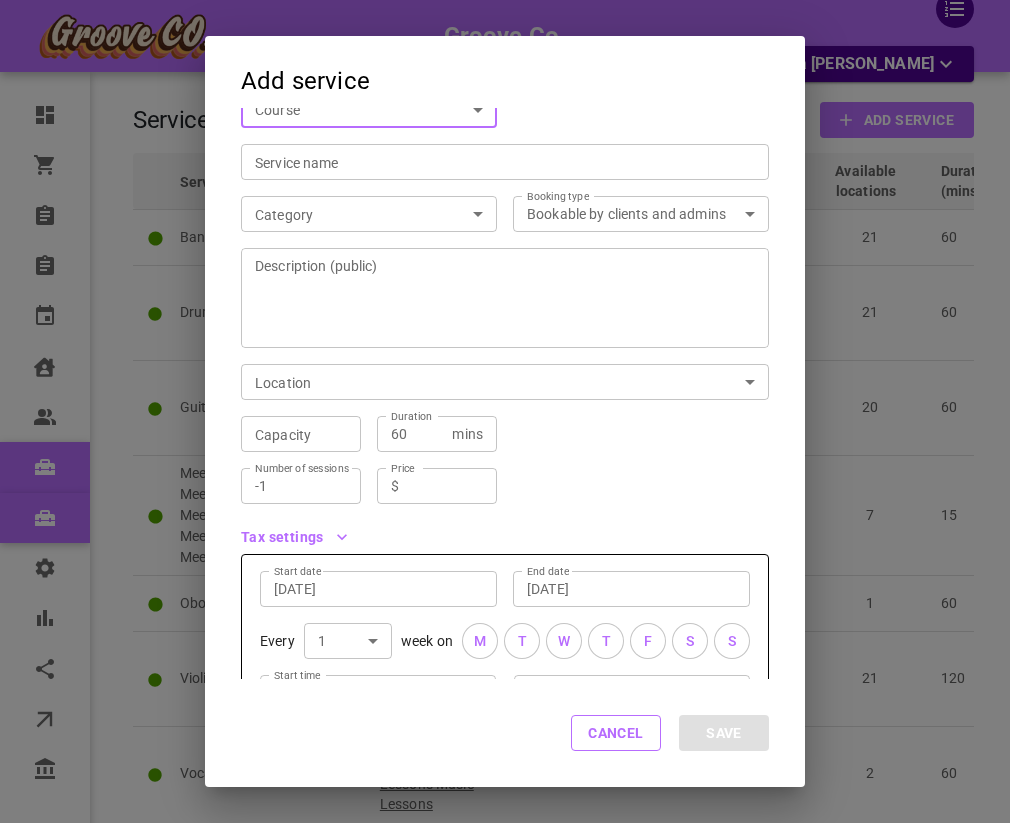 click on "-1" at bounding box center (301, 486) 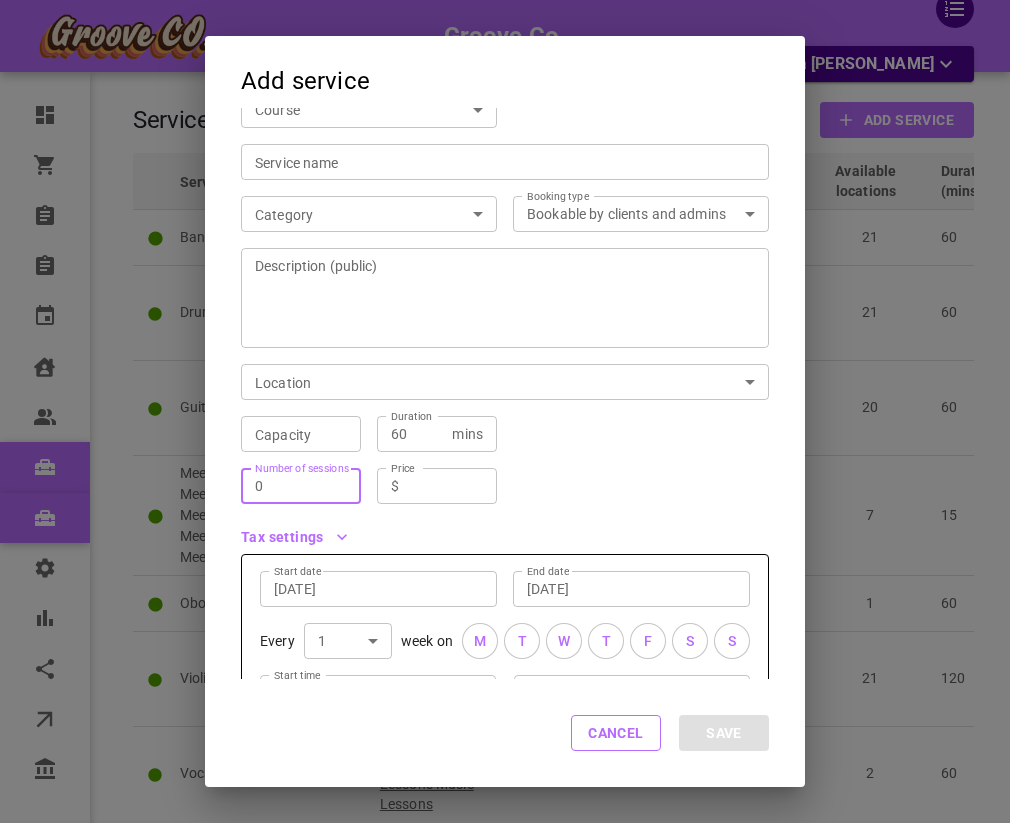 type on "0" 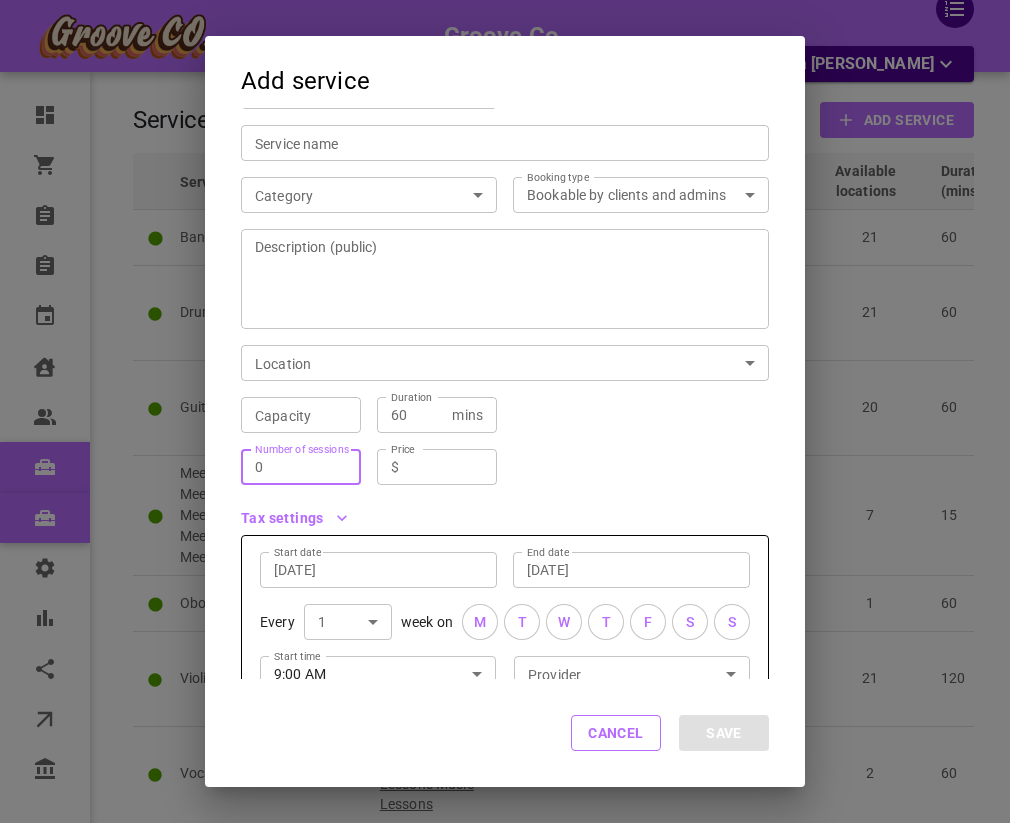 scroll, scrollTop: 96, scrollLeft: 0, axis: vertical 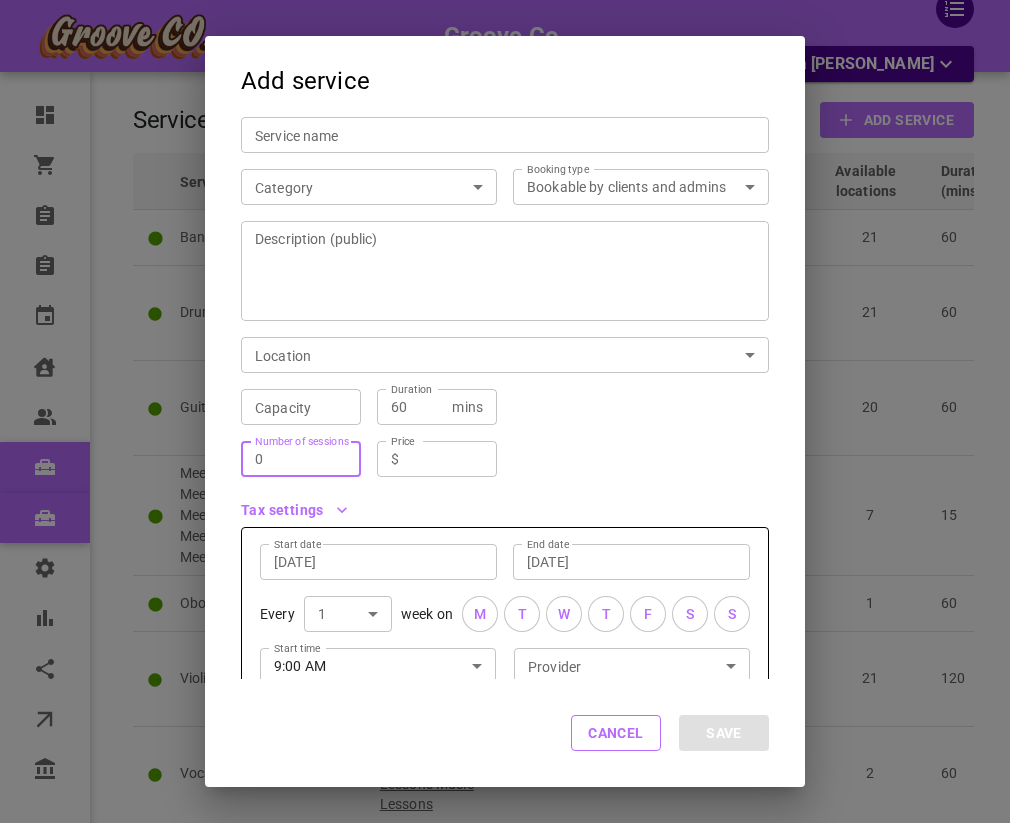 click on "Price" at bounding box center (445, 459) 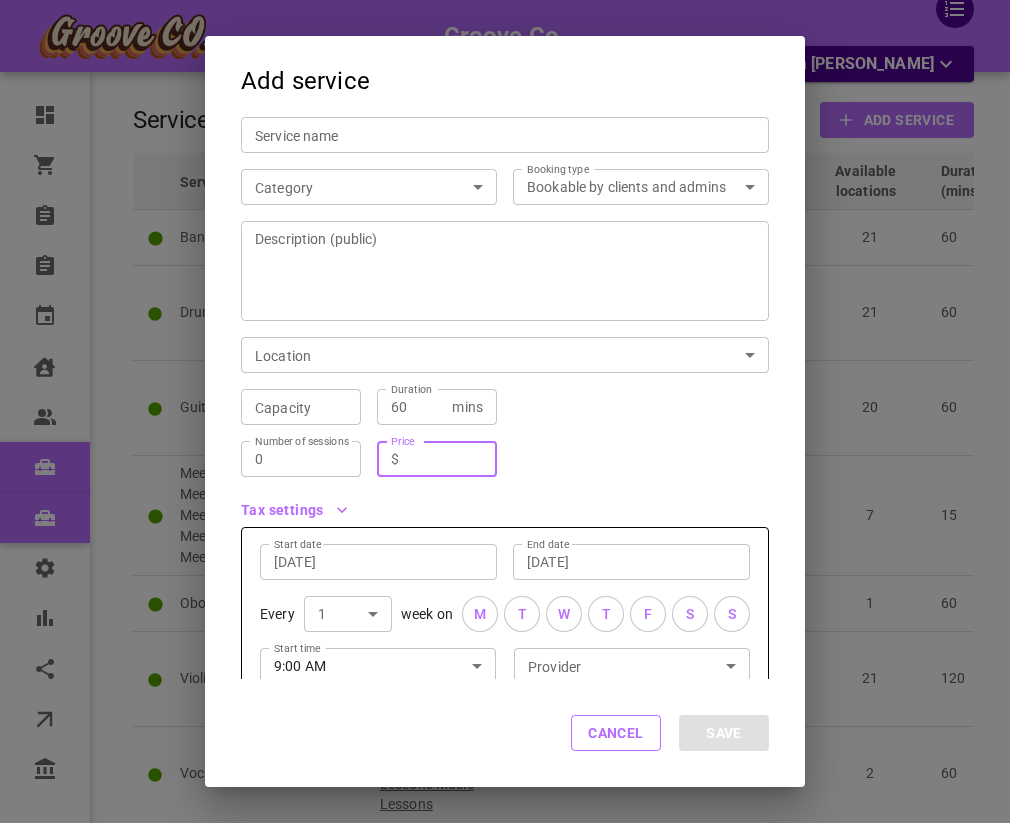 click on "Tax settings" at bounding box center (497, 502) 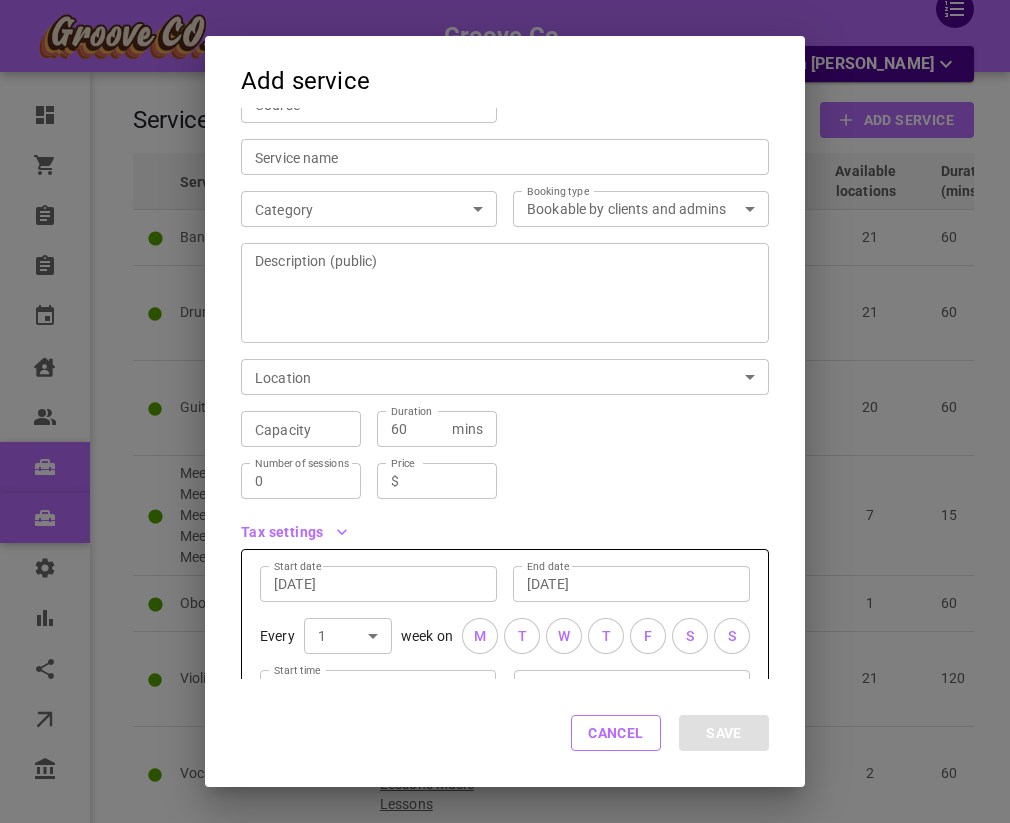 scroll, scrollTop: 0, scrollLeft: 0, axis: both 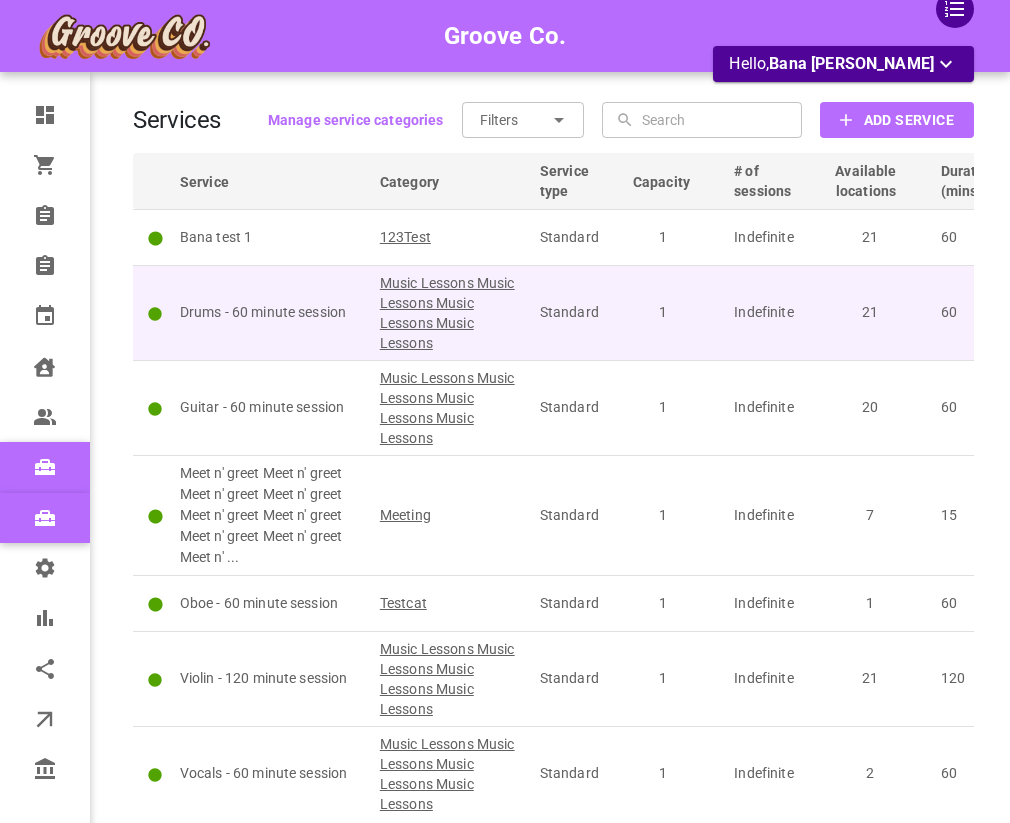 click on "Drums - 60 minute session" at bounding box center (271, 312) 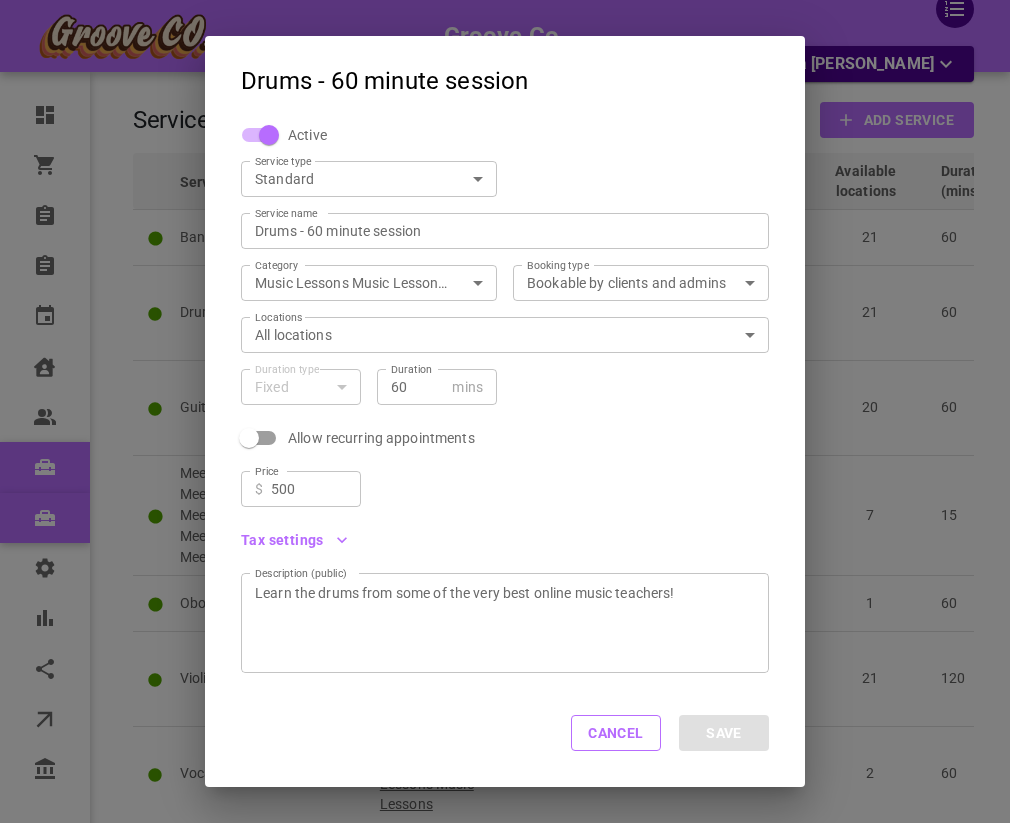 click on "Groove Co. Hello,  Bana [PERSON_NAME] Dashboard Orders Bookings New bookings Calendar Clients Users Services New services Settings Reports Integrations Online booking Companies Services Manage service categories Filters ​ ​ ​ ​  Add Service Service Category Service type Capacity # of sessions Available locations Duration (mins) Booking type Tax exempt Price Bana test 1 123Test Standard 1 Indefinite 21 60   Public No   $100.00 Drums - 60 minute session Music Lessons Music Lessons Music Lessons Music Lessons Standard 1 Indefinite 21 60   Public No   $500.00 Guitar - 60 minute session Music Lessons Music Lessons Music Lessons Music Lessons Standard 1 Indefinite 20 60   Public No   $1,500.00 Meet n' greet Meet n' greet Meet n' greet Meet n' greet Meet n' greet Meet n' greet Meet n' greet Meet n' greet Meet n' ... Meeting Standard 1 Indefinite 7 15   Public Yes   $100.00 Oboe - 60 minute session Testcat Standard 1 Indefinite 1 60   Private No   $10.00 Standard 1" at bounding box center (505, 499) 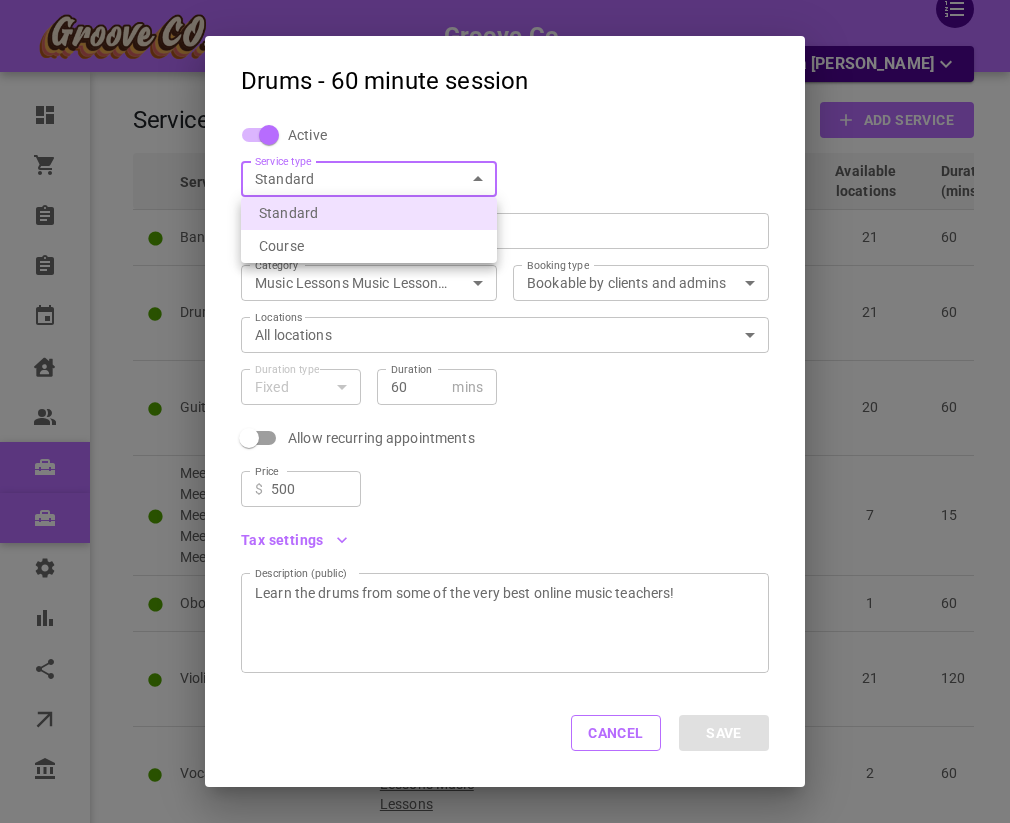 click on "Course" at bounding box center (369, 246) 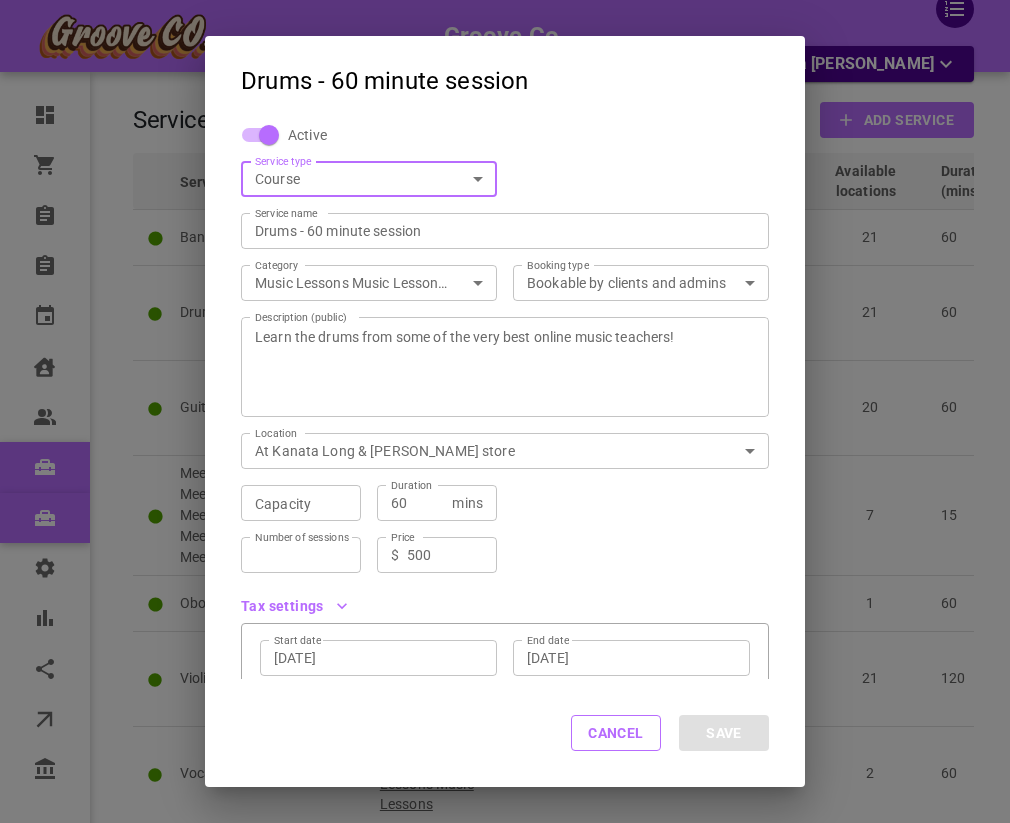 scroll, scrollTop: 216, scrollLeft: 0, axis: vertical 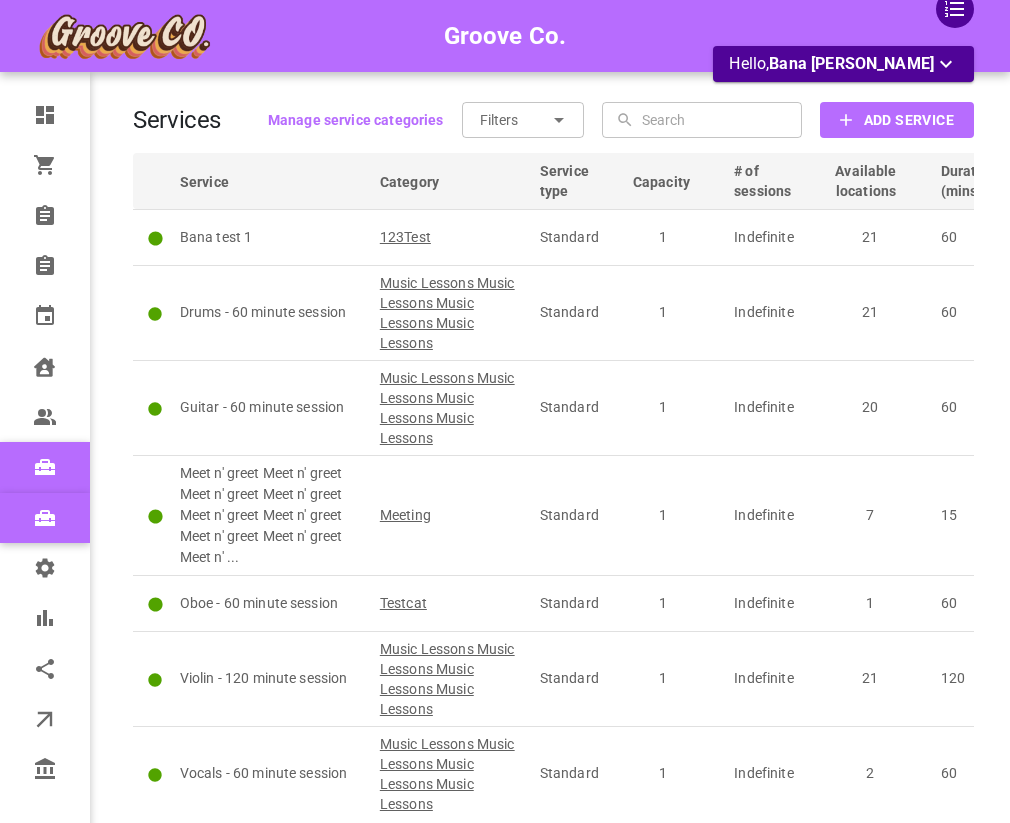 click on "Guitar - 60 minute session" at bounding box center (271, 407) 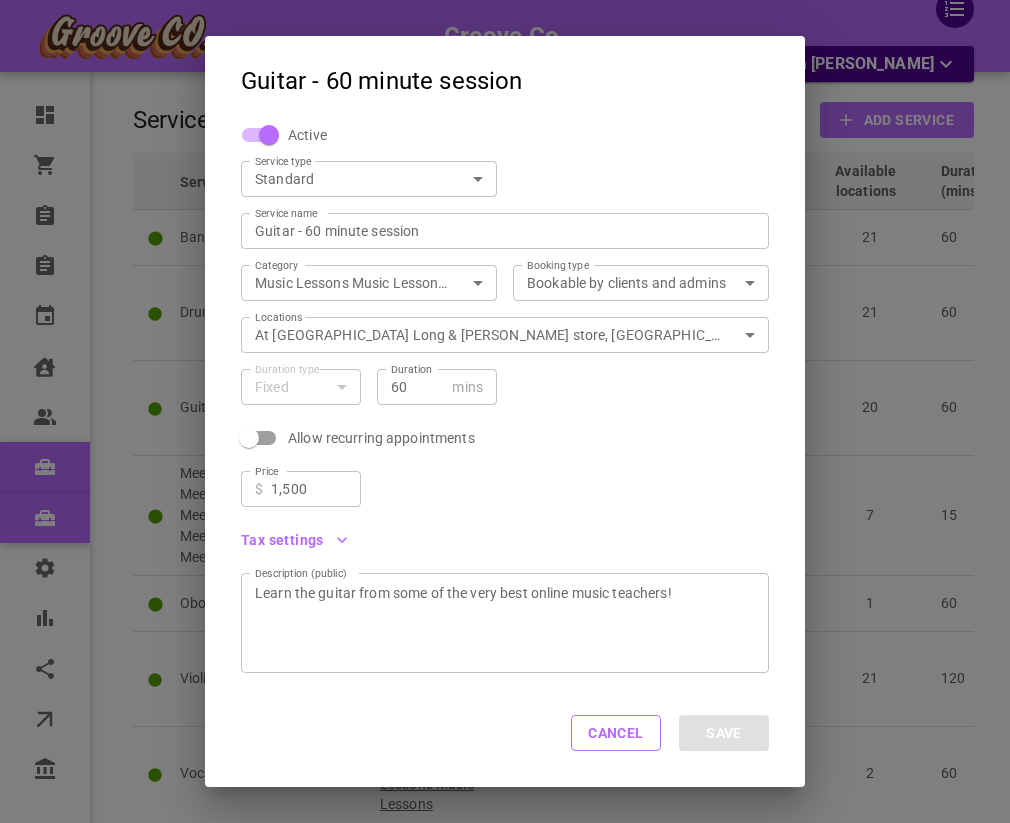 click on "Groove Co. Hello,  Bana [PERSON_NAME] Dashboard Orders Bookings New bookings Calendar Clients Users Services New services Settings Reports Integrations Online booking Companies Services Manage service categories Filters ​ ​ ​ ​  Add Service Service Category Service type Capacity # of sessions Available locations Duration (mins) Booking type Tax exempt Price Bana test 1 123Test Standard 1 Indefinite 21 60   Public No   $100.00 Drums - 60 minute session Music Lessons Music Lessons Music Lessons Music Lessons Standard 1 Indefinite 21 60   Public No   $500.00 Guitar - 60 minute session Music Lessons Music Lessons Music Lessons Music Lessons Standard 1 Indefinite 20 60   Public No   $1,500.00 Meet n' greet Meet n' greet Meet n' greet Meet n' greet Meet n' greet Meet n' greet Meet n' greet Meet n' greet Meet n' ... Meeting Standard 1 Indefinite 7 15   Public Yes   $100.00 Oboe - 60 minute session Testcat Standard 1 Indefinite 1 60   Private No   $10.00 Standard 1" at bounding box center [505, 499] 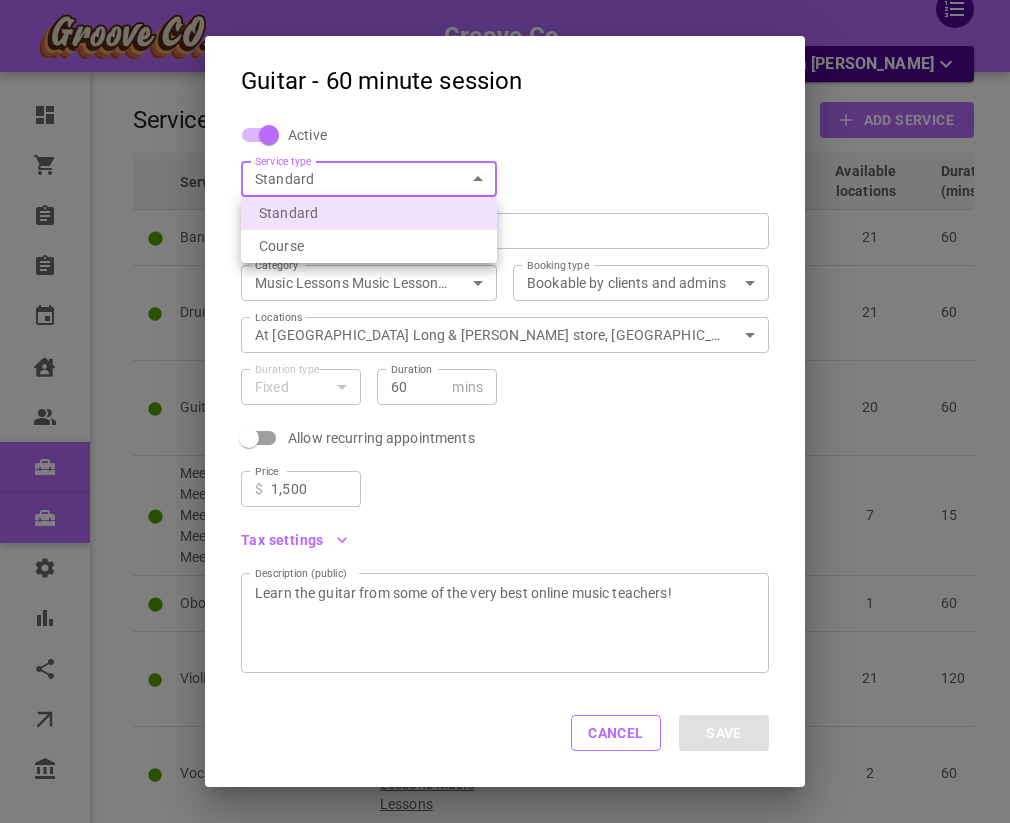 click on "Course" at bounding box center (369, 246) 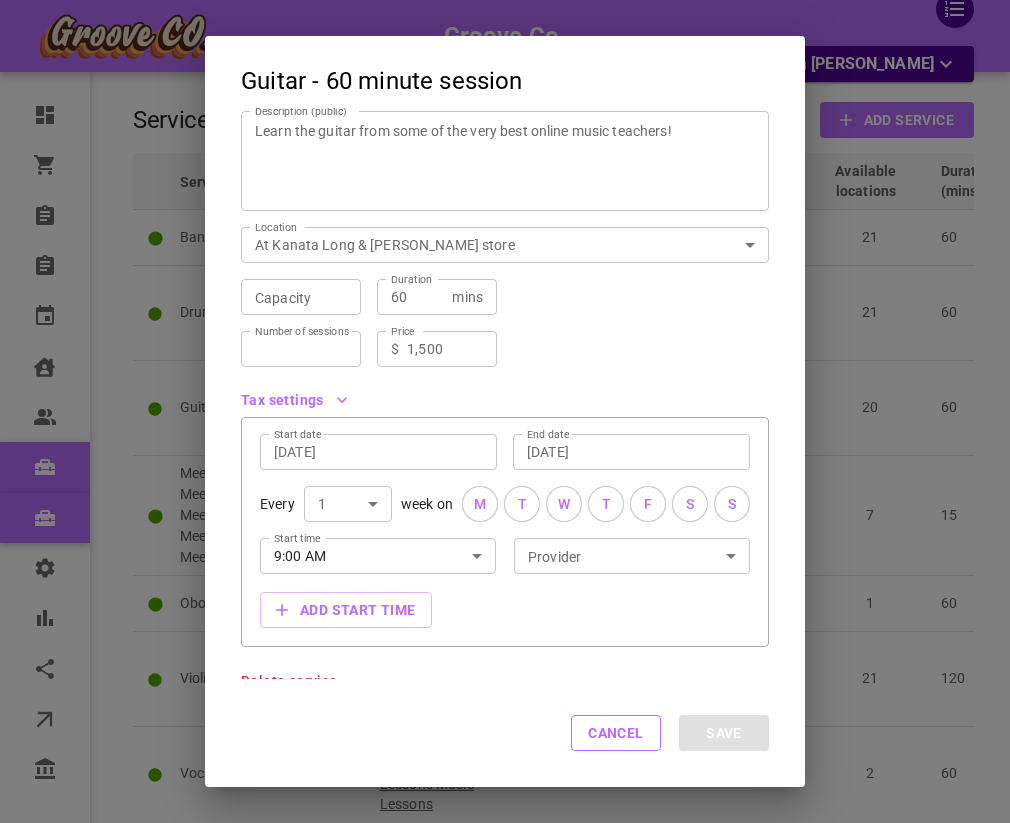scroll, scrollTop: 216, scrollLeft: 0, axis: vertical 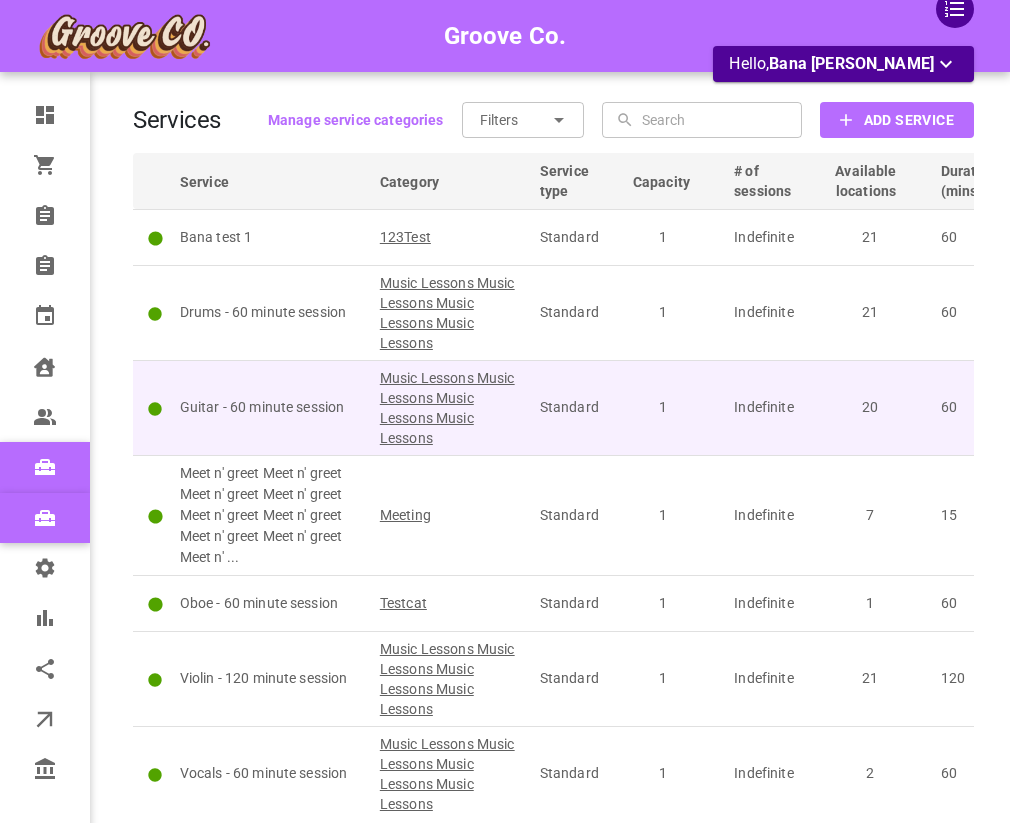 click on "Guitar - 60 minute session" at bounding box center [271, 407] 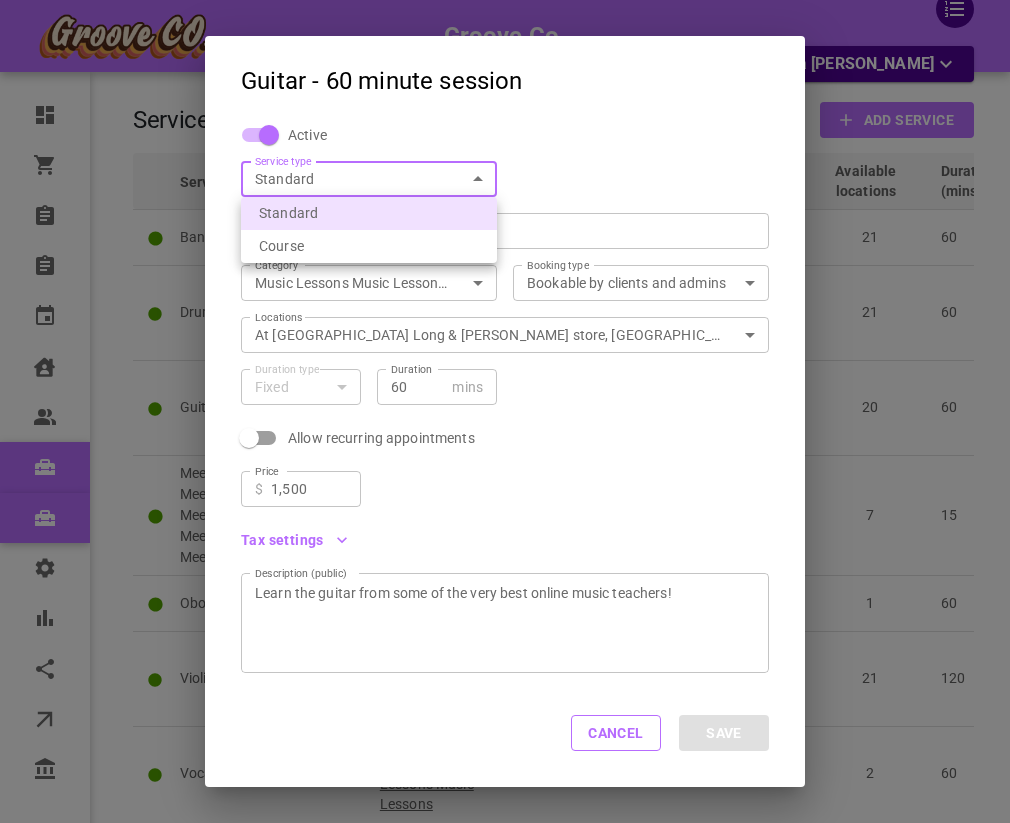 click on "Groove Co. Hello,  Bana Batshon Dashboard Orders Bookings New bookings Calendar Clients Users Services New services Settings Reports Integrations Online booking Companies Services Manage service categories Filters ​ ​ ​ ​  Add Service Service Category Service type Capacity # of sessions Available locations Duration (mins) Booking type Tax exempt Price Bana test 1 123Test Standard 1 Indefinite 21 60   Public No   $100.00 Drums - 60 minute session Music Lessons Music Lessons Music Lessons Music Lessons Standard 1 Indefinite 21 60   Public No   $500.00 Guitar - 60 minute session Music Lessons Music Lessons Music Lessons Music Lessons Standard 1 Indefinite 20 60   Public No   $1,500.00 Meet n' greet Meet n' greet Meet n' greet Meet n' greet Meet n' greet Meet n' greet Meet n' greet Meet n' greet Meet n' ... Meeting Standard 1 Indefinite 7 15   Public Yes   $100.00 Oboe - 60 minute session Testcat Standard 1 Indefinite 1 60   Private No   $10.00 Standard 1" at bounding box center (505, 499) 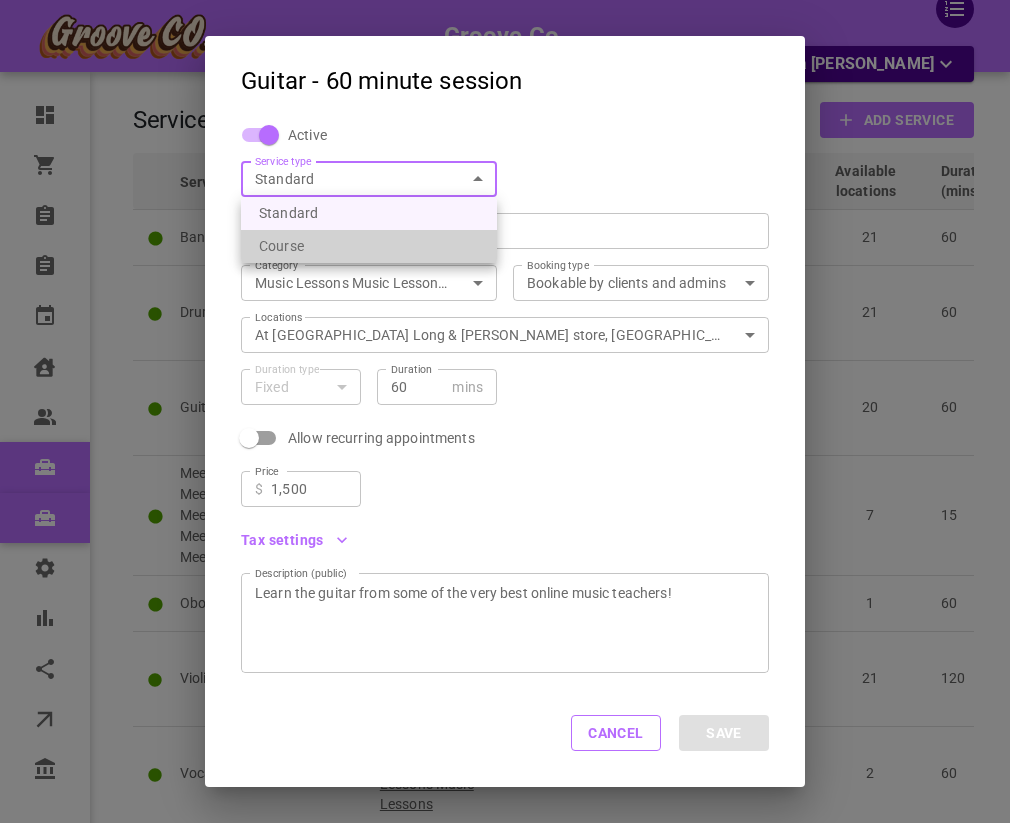 click on "Course" at bounding box center [369, 246] 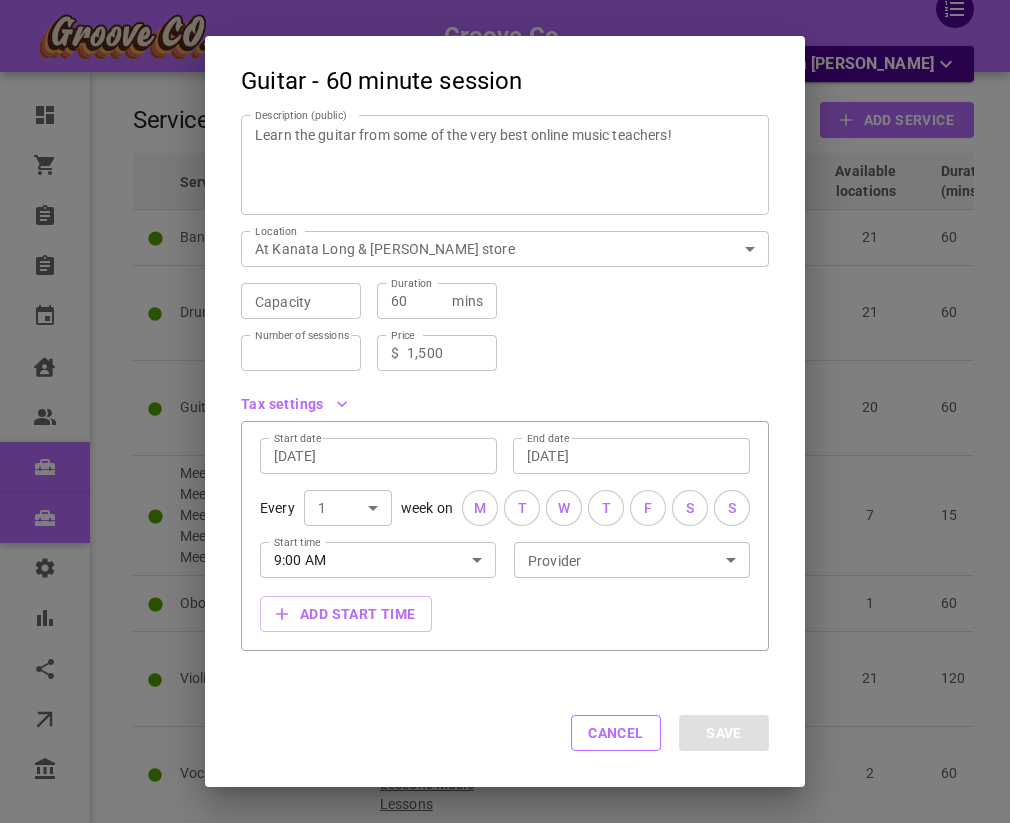 scroll, scrollTop: 216, scrollLeft: 0, axis: vertical 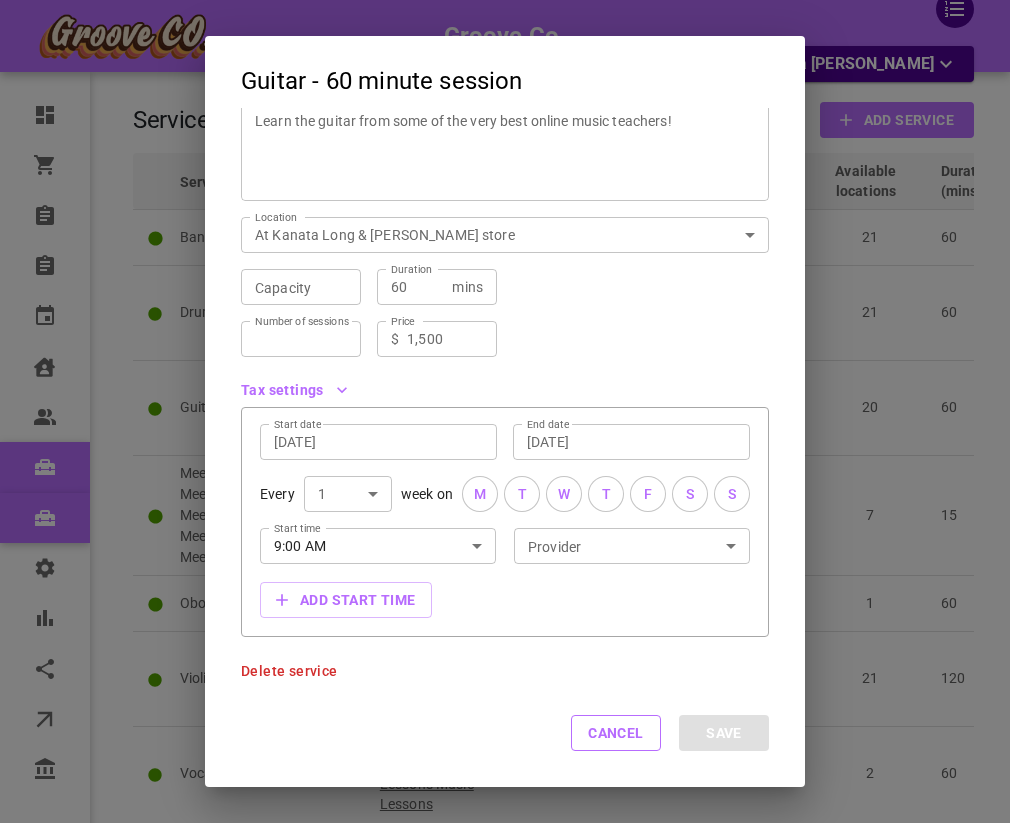 click on "Tax settings" at bounding box center [294, 390] 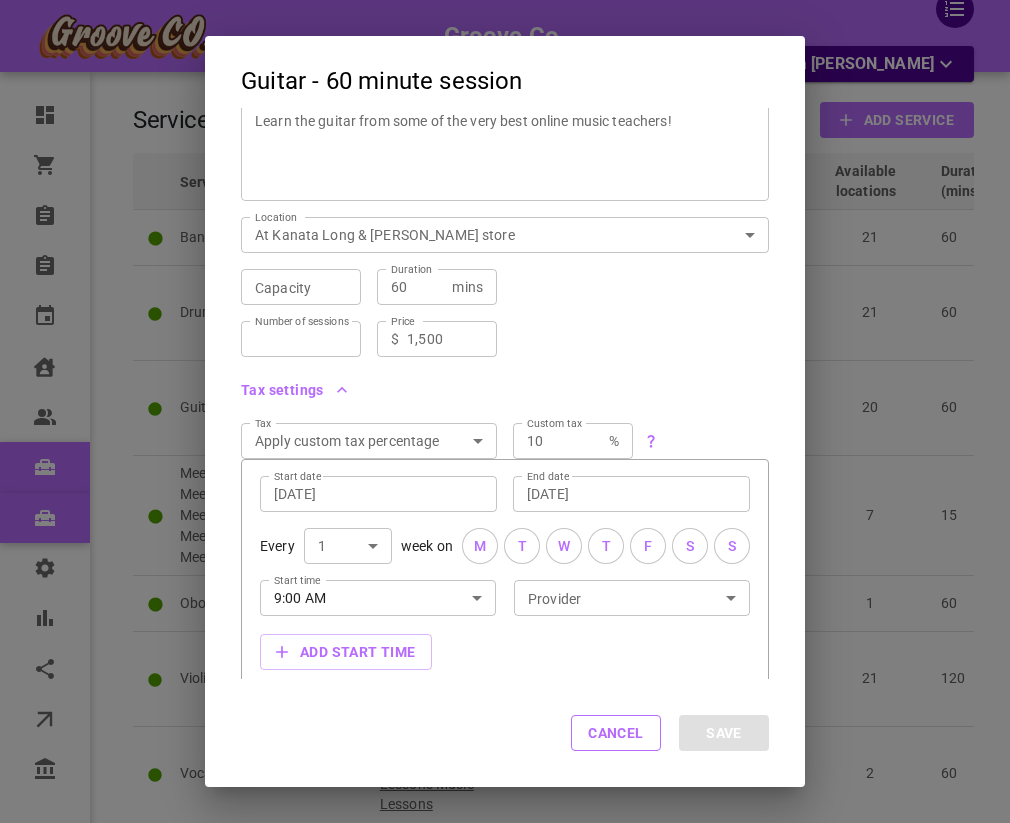 type 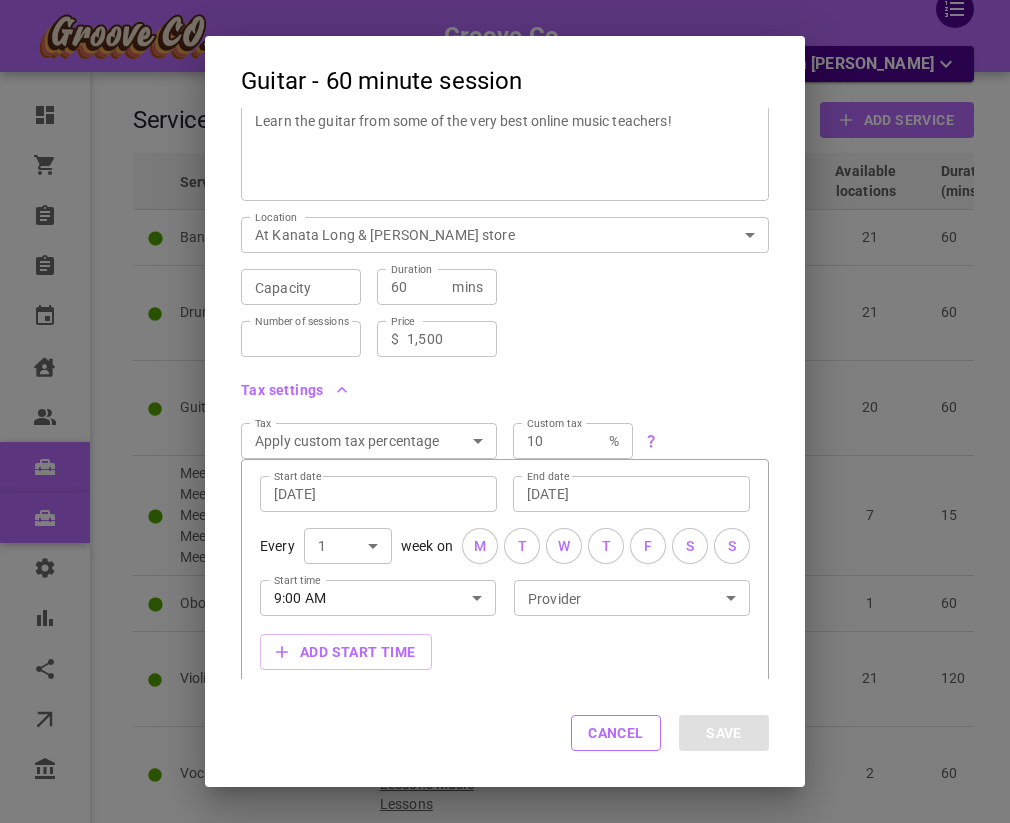 click on "Tax settings" at bounding box center (497, 382) 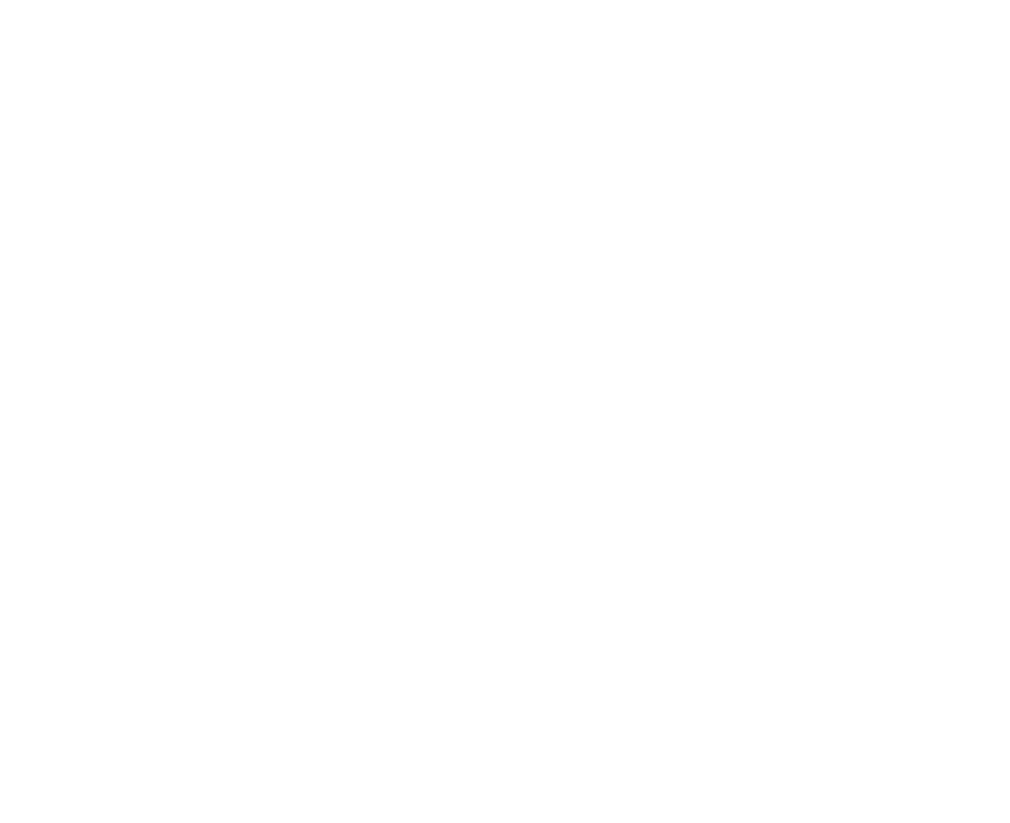 scroll, scrollTop: 0, scrollLeft: 0, axis: both 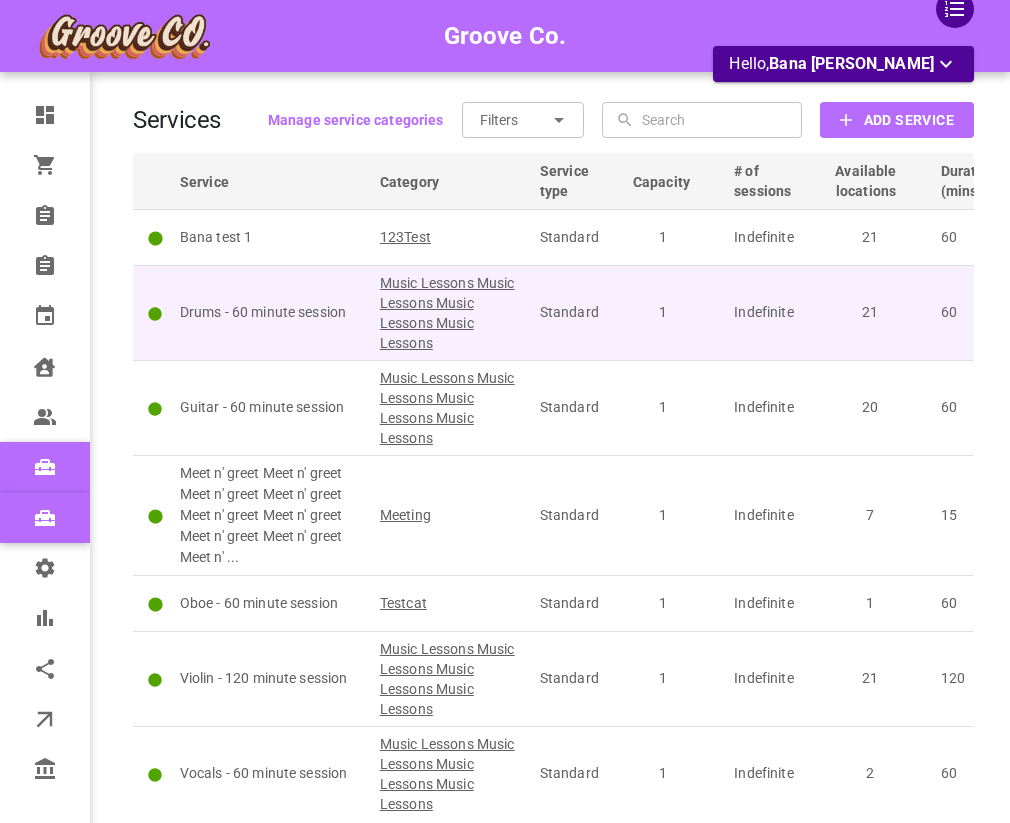 click on "Drums - 60 minute session" at bounding box center (271, 312) 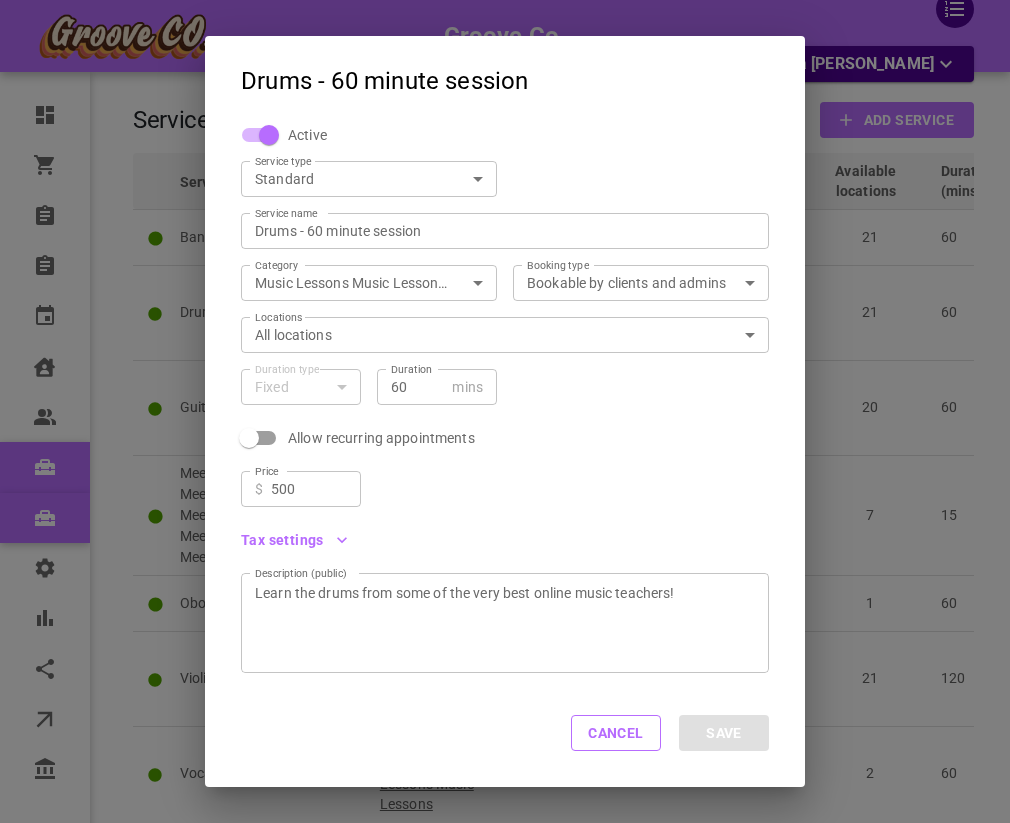 click on "Groove Co. Hello,  Bana Batshon Dashboard Orders Bookings New bookings Calendar Clients Users Services New services Settings Reports Integrations Online booking Companies Services Manage service categories Filters ​ ​ ​ ​  Add Service Service Category Service type Capacity # of sessions Available locations Duration (mins) Booking type Tax exempt Price Bana test 1 123Test Standard 1 Indefinite 21 60   Public No   $100.00 Drums - 60 minute session Music Lessons Music Lessons Music Lessons Music Lessons Standard 1 Indefinite 21 60   Public No   $500.00 Guitar - 60 minute session Music Lessons Music Lessons Music Lessons Music Lessons Standard 1 Indefinite 20 60   Public No   $1,500.00 Meet n' greet Meet n' greet Meet n' greet Meet n' greet Meet n' greet Meet n' greet Meet n' greet Meet n' greet Meet n' ... Meeting Standard 1 Indefinite 7 15   Public Yes   $100.00 Oboe - 60 minute session Testcat Standard 1 Indefinite 1 60   Private No   $10.00 Standard 1" at bounding box center (505, 499) 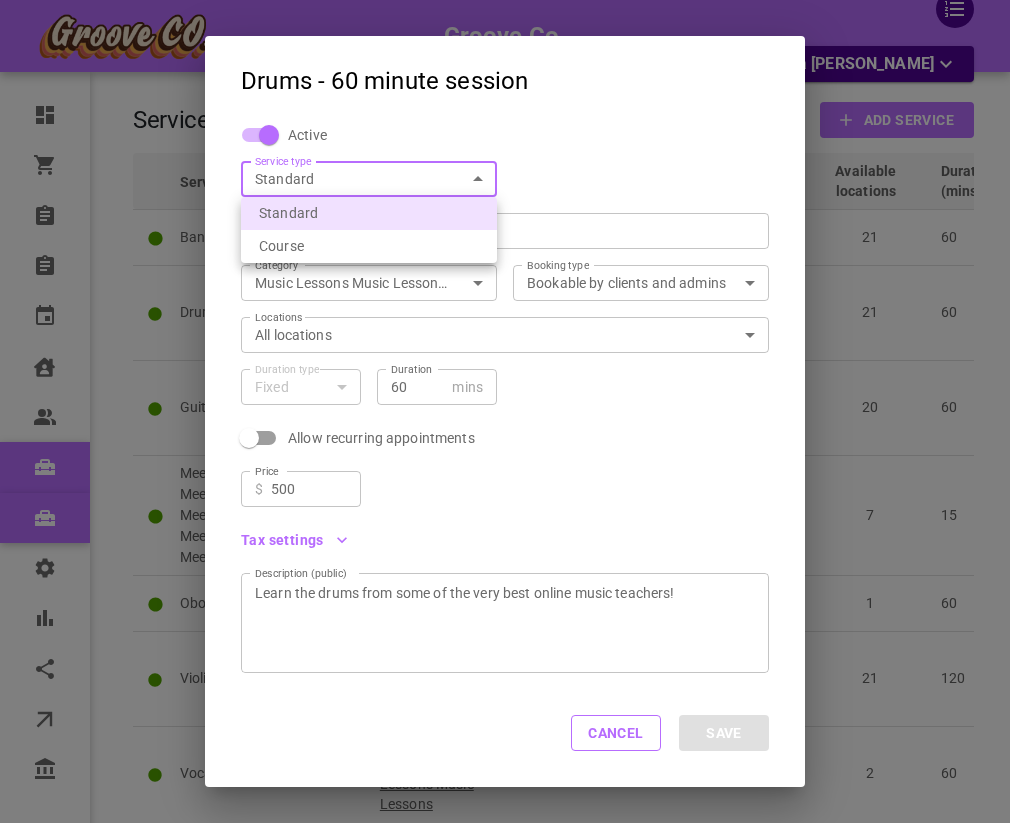 click on "Course" at bounding box center [369, 246] 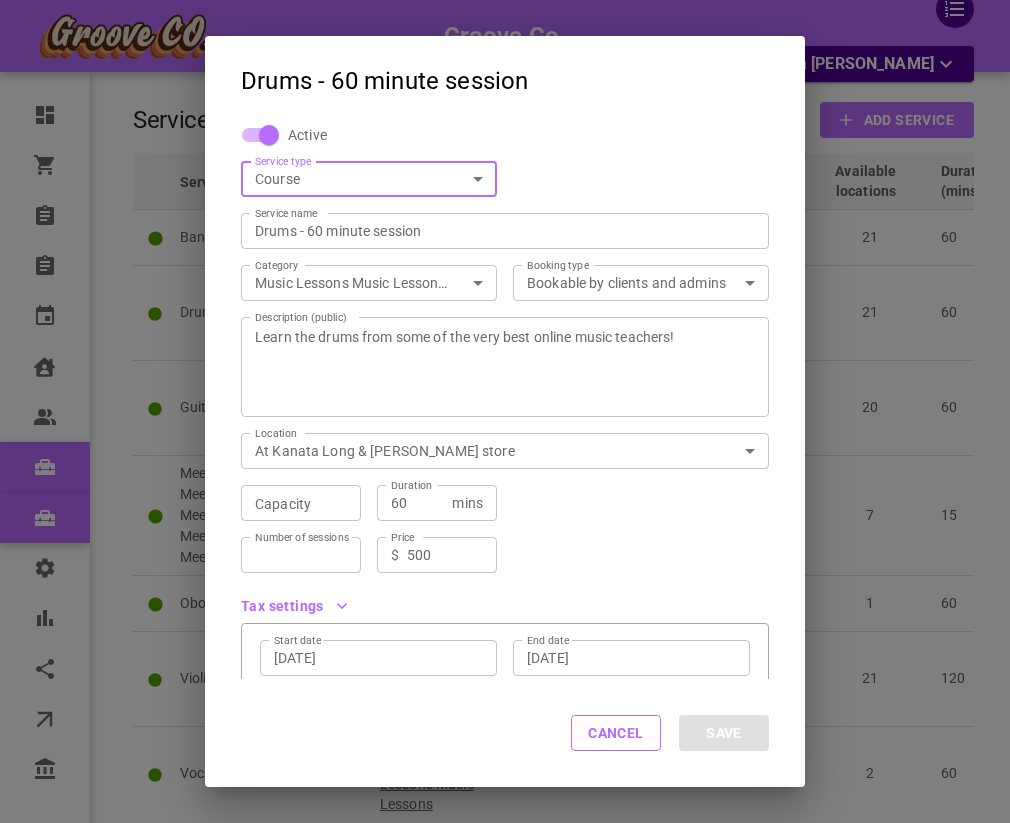 scroll, scrollTop: 216, scrollLeft: 0, axis: vertical 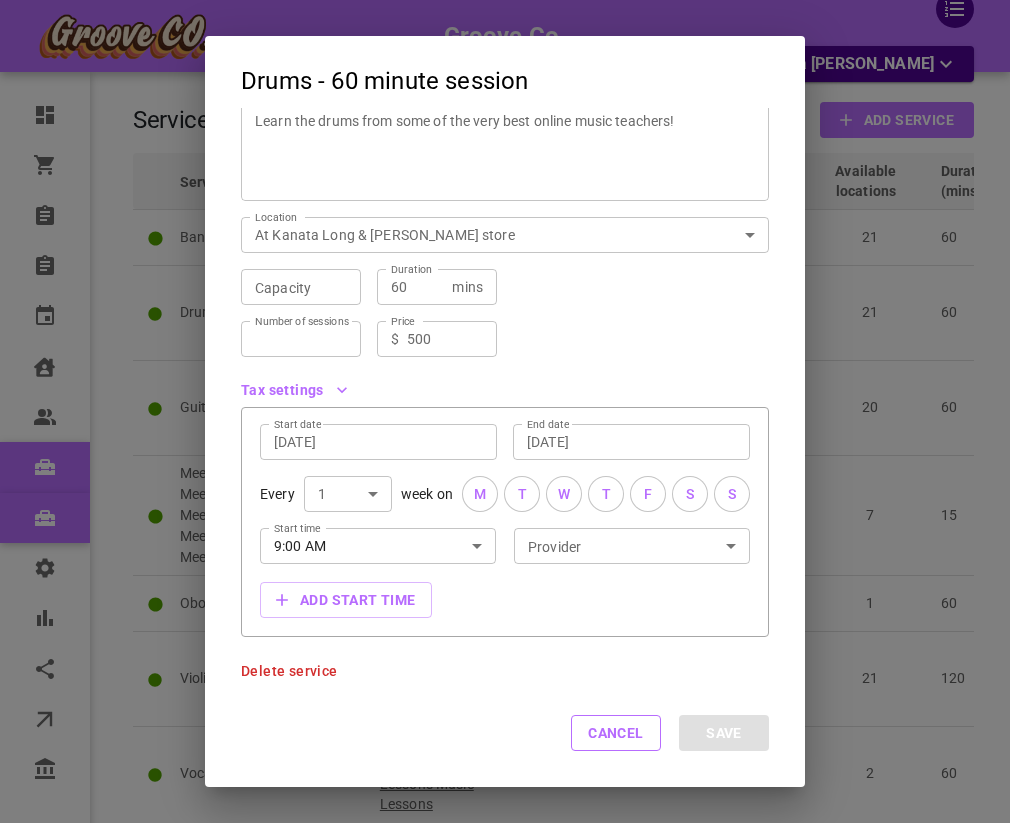 click on "Tax settings" at bounding box center [294, 390] 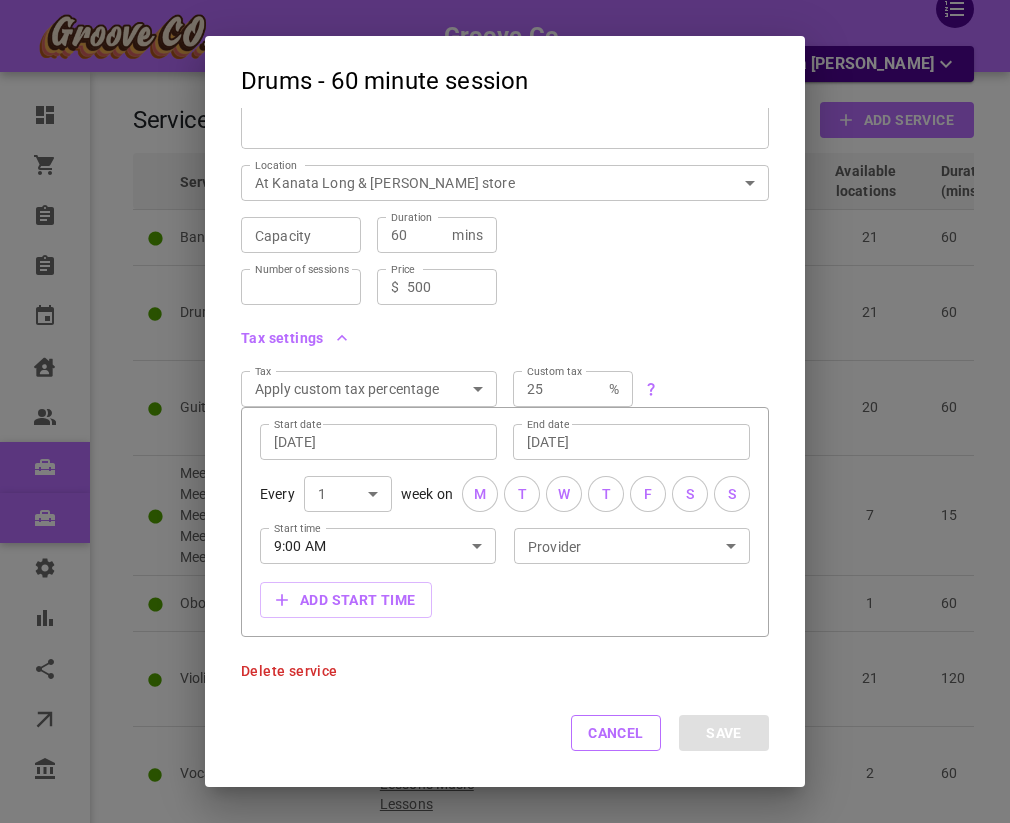 click on "Tax settings" at bounding box center [294, 338] 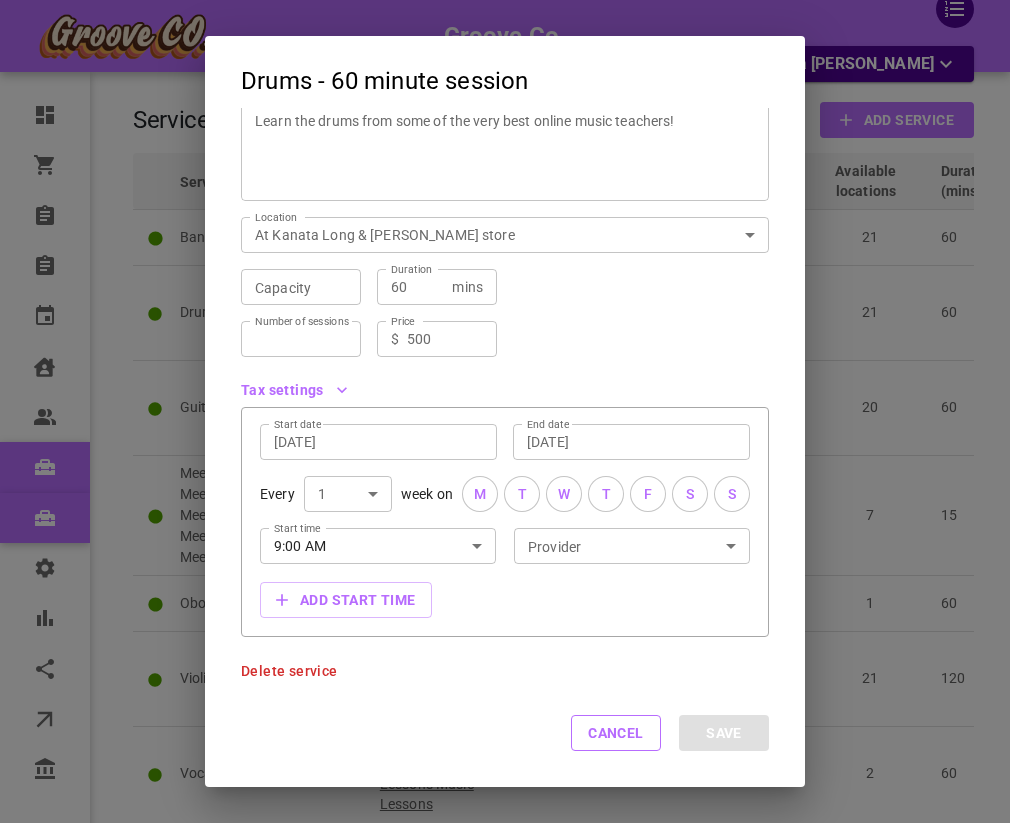 click on "Tax settings" at bounding box center (294, 390) 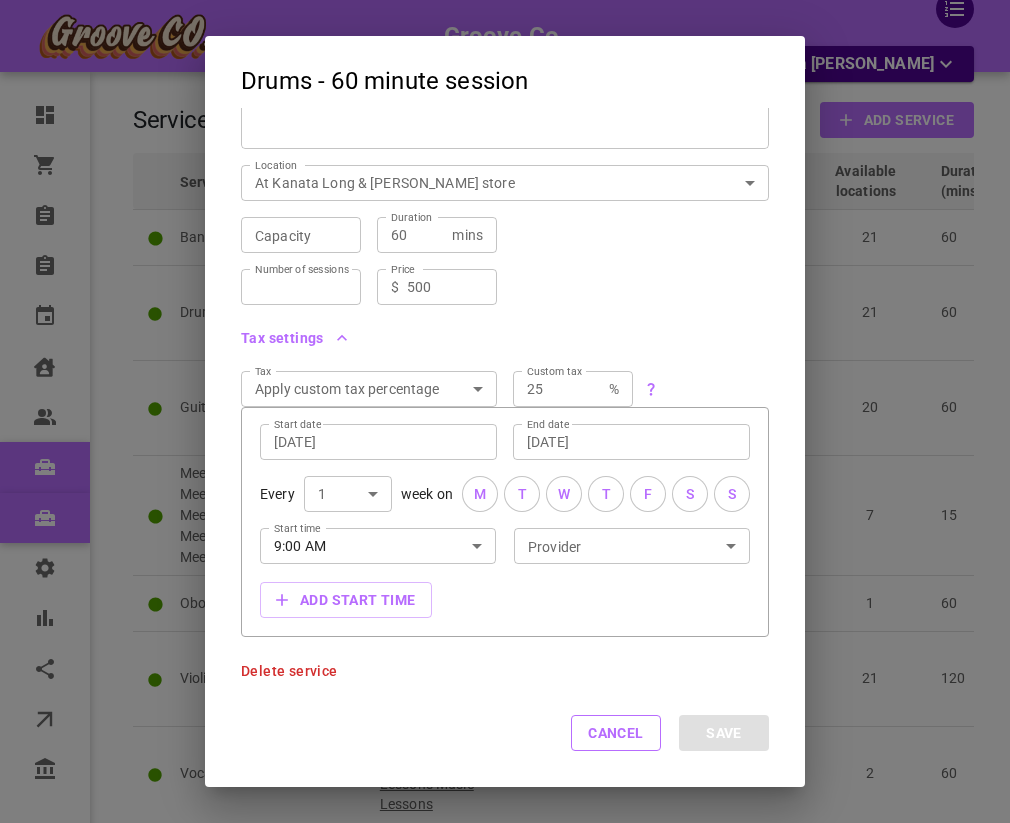click on "Tax settings" at bounding box center [294, 338] 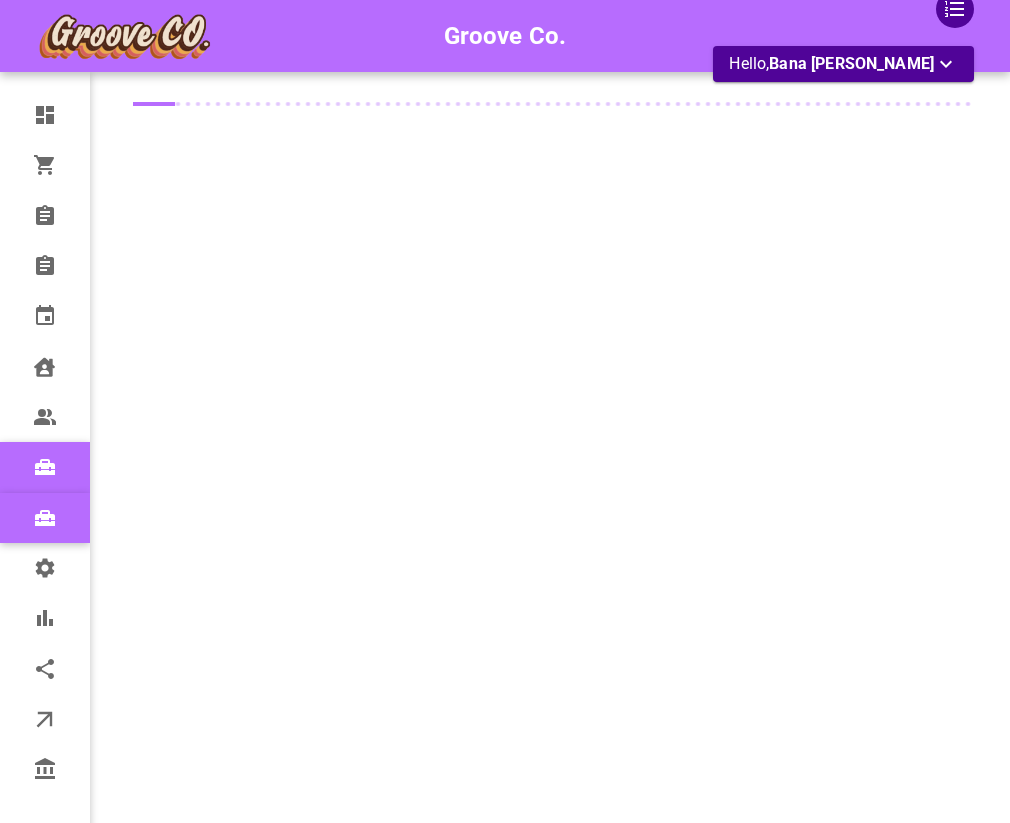 scroll, scrollTop: 0, scrollLeft: 0, axis: both 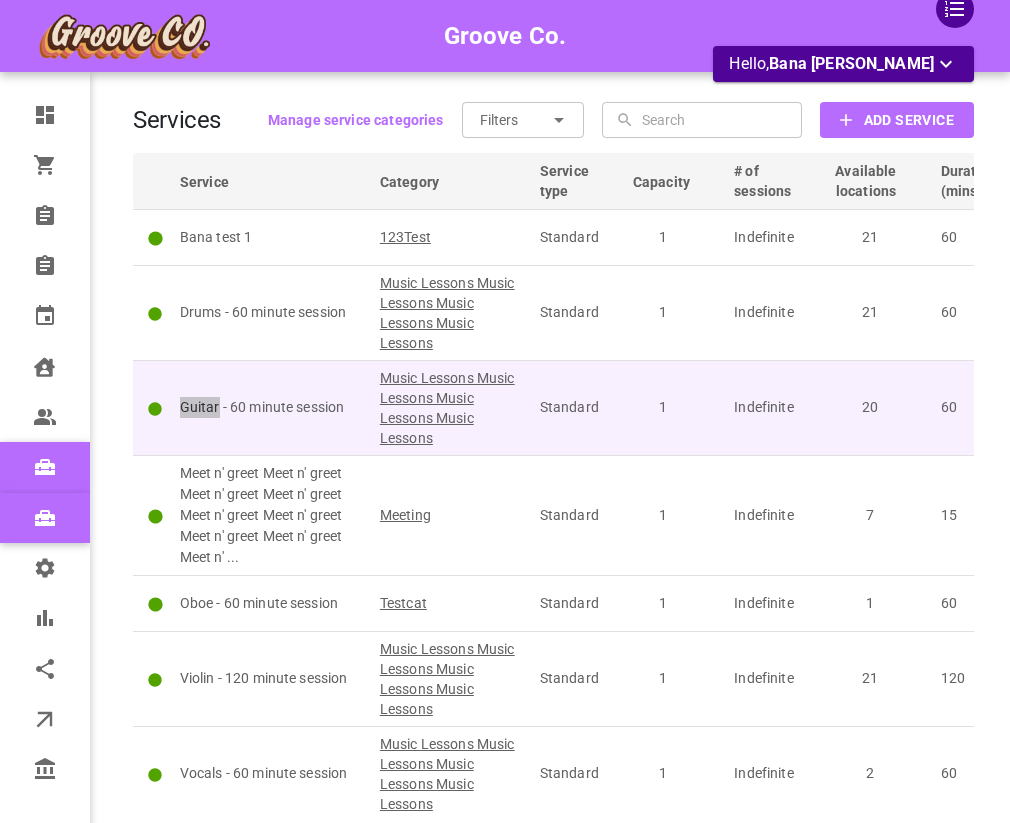 click on "Guitar - 60 minute session" at bounding box center (271, 407) 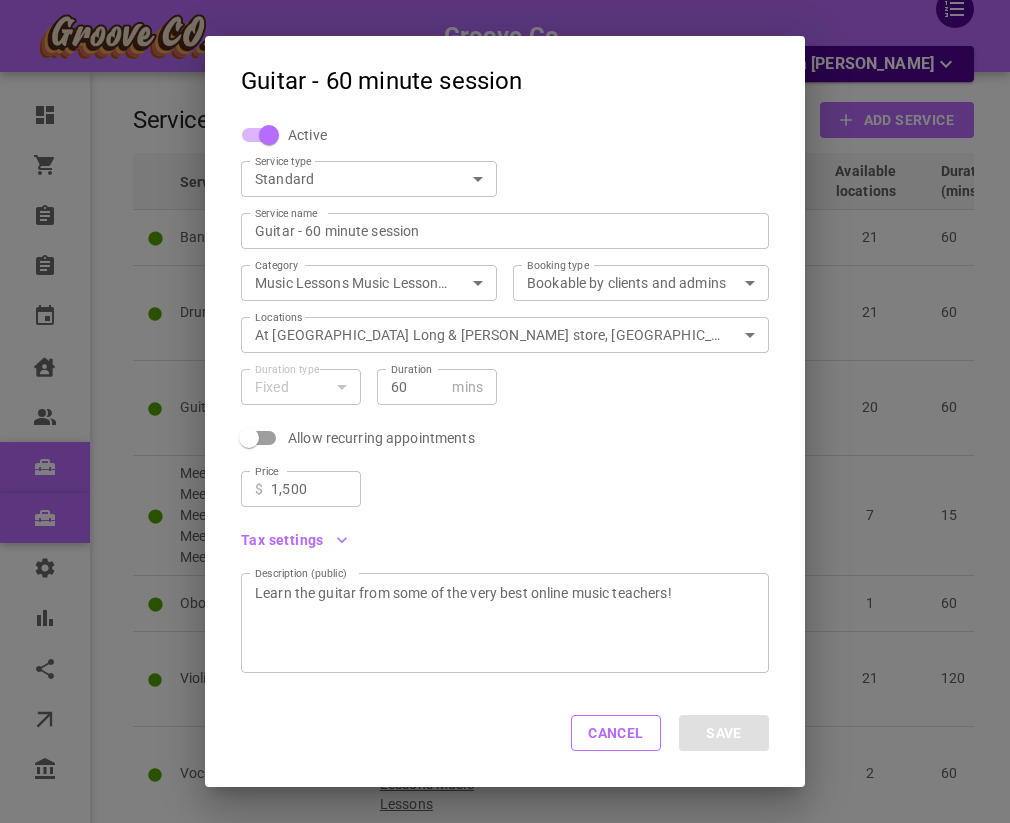 click on "Service type Standard SIMPLE ServiceType" at bounding box center [361, 171] 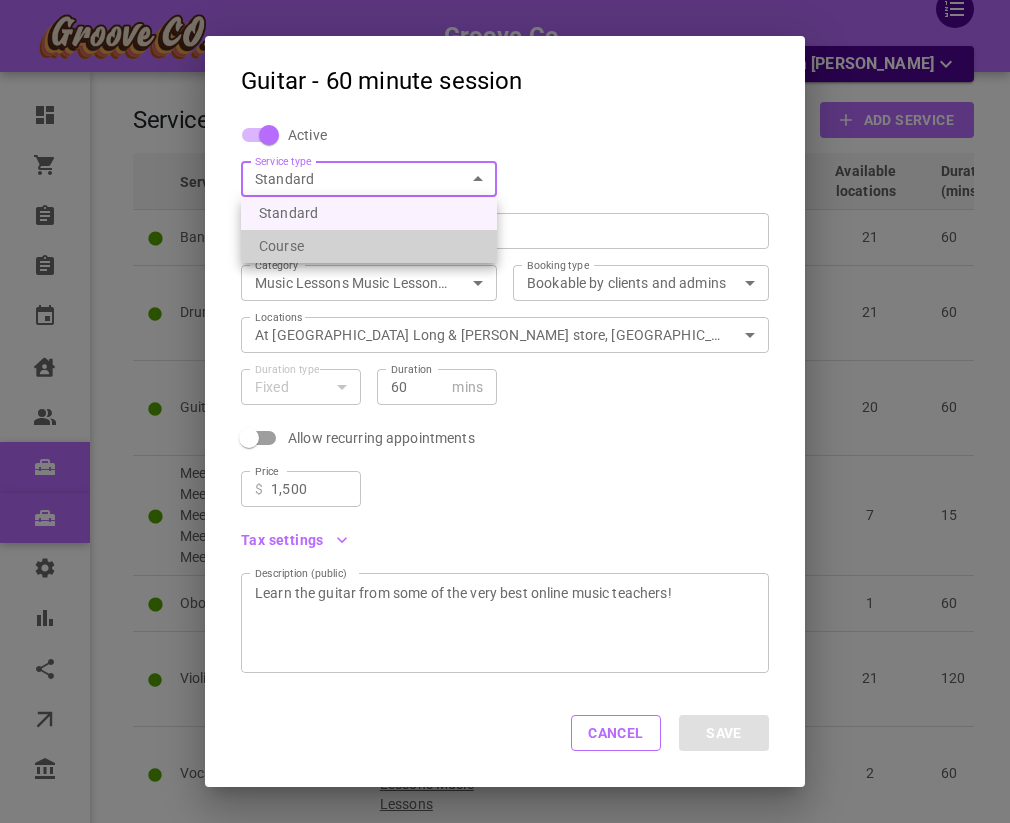 click on "Course" at bounding box center [369, 246] 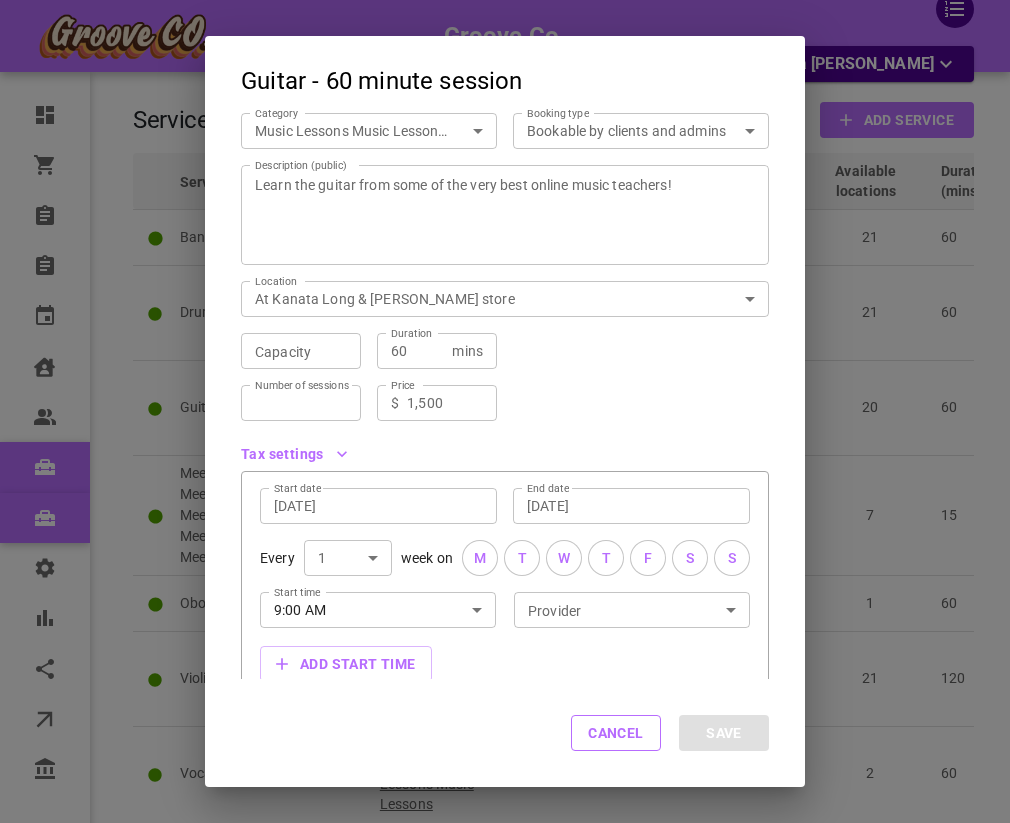scroll, scrollTop: 216, scrollLeft: 0, axis: vertical 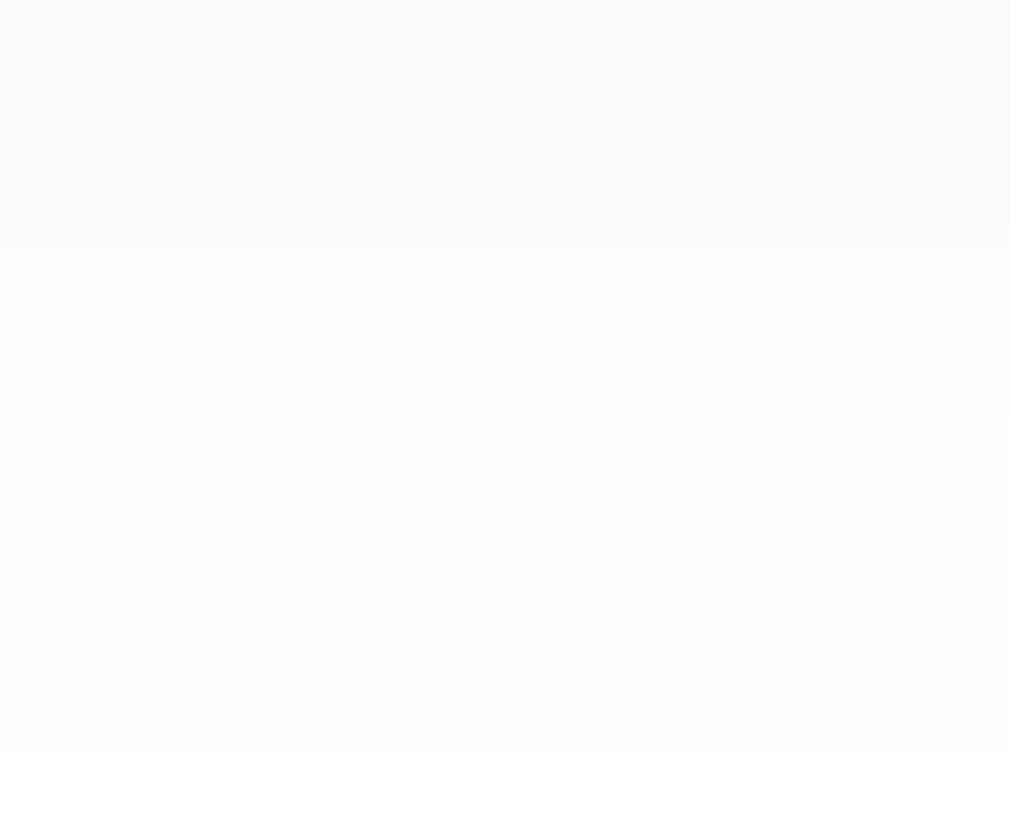 click at bounding box center [505, 411] 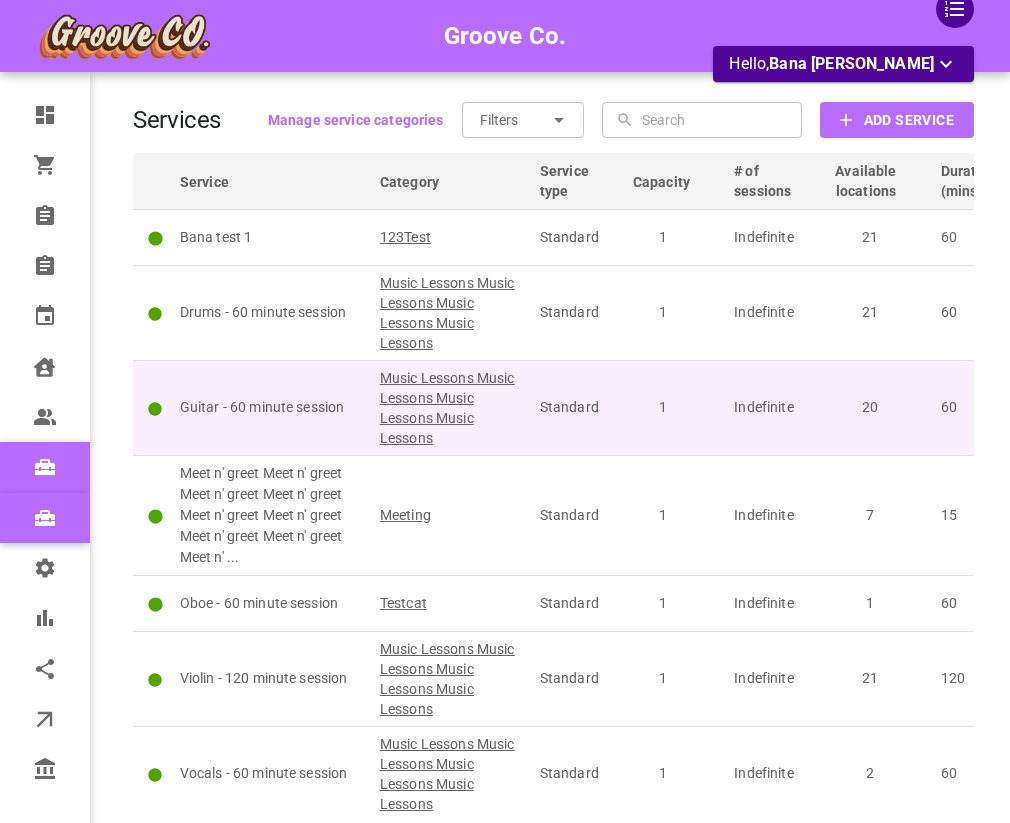 click on "Guitar - 60 minute session" at bounding box center [271, 407] 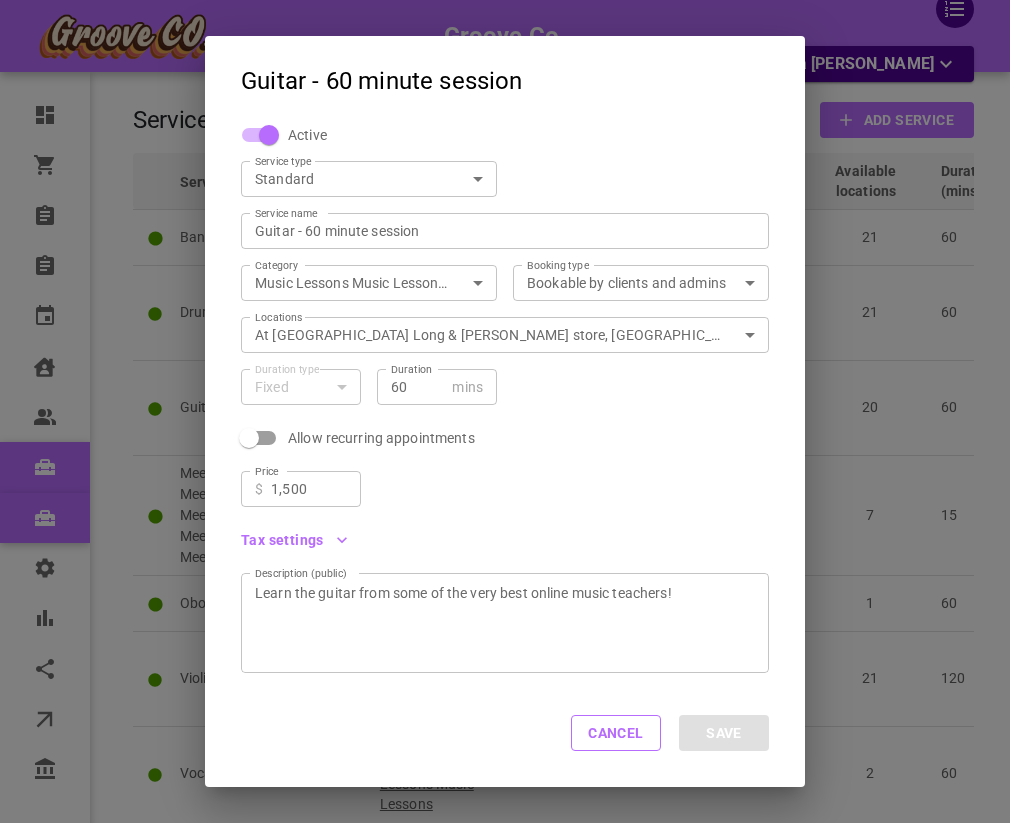 click on "Standard SIMPLE ServiceType" at bounding box center [369, 179] 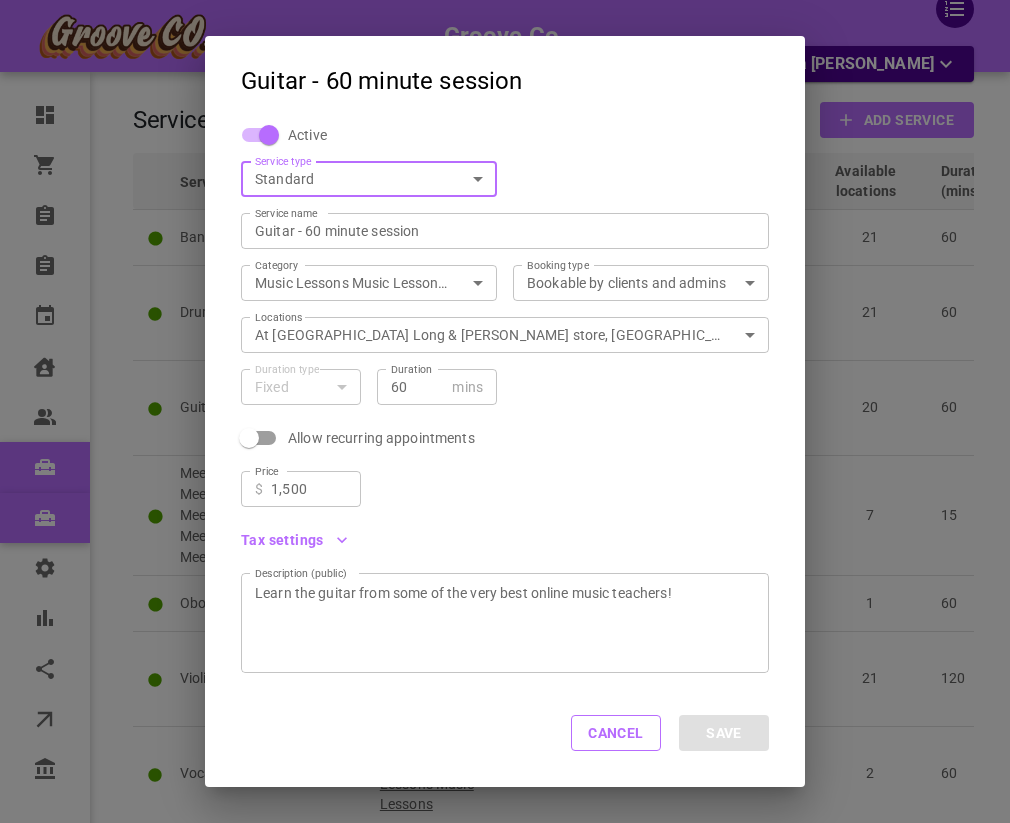 click on "Groove Co. Hello,  Bana [PERSON_NAME] Dashboard Orders Bookings New bookings Calendar Clients Users Services New services Settings Reports Integrations Online booking Companies Services Manage service categories Filters ​ ​ ​ ​  Add Service Service Category Service type Capacity # of sessions Available locations Duration (mins) Booking type Tax exempt Price Bana test 1 123Test Standard 1 Indefinite 21 60   Public No   $100.00 Drums - 60 minute session Music Lessons Music Lessons Music Lessons Music Lessons Standard 1 Indefinite 21 60   Public No   $500.00 Guitar - 60 minute session Music Lessons Music Lessons Music Lessons Music Lessons Standard 1 Indefinite 20 60   Public No   $1,500.00 Meet n' greet Meet n' greet Meet n' greet Meet n' greet Meet n' greet Meet n' greet Meet n' greet Meet n' greet Meet n' ... Meeting Standard 1 Indefinite 7 15   Public Yes   $100.00 Oboe - 60 minute session Testcat Standard 1 Indefinite 1 60   Private No   $10.00 Standard 1" at bounding box center [505, 499] 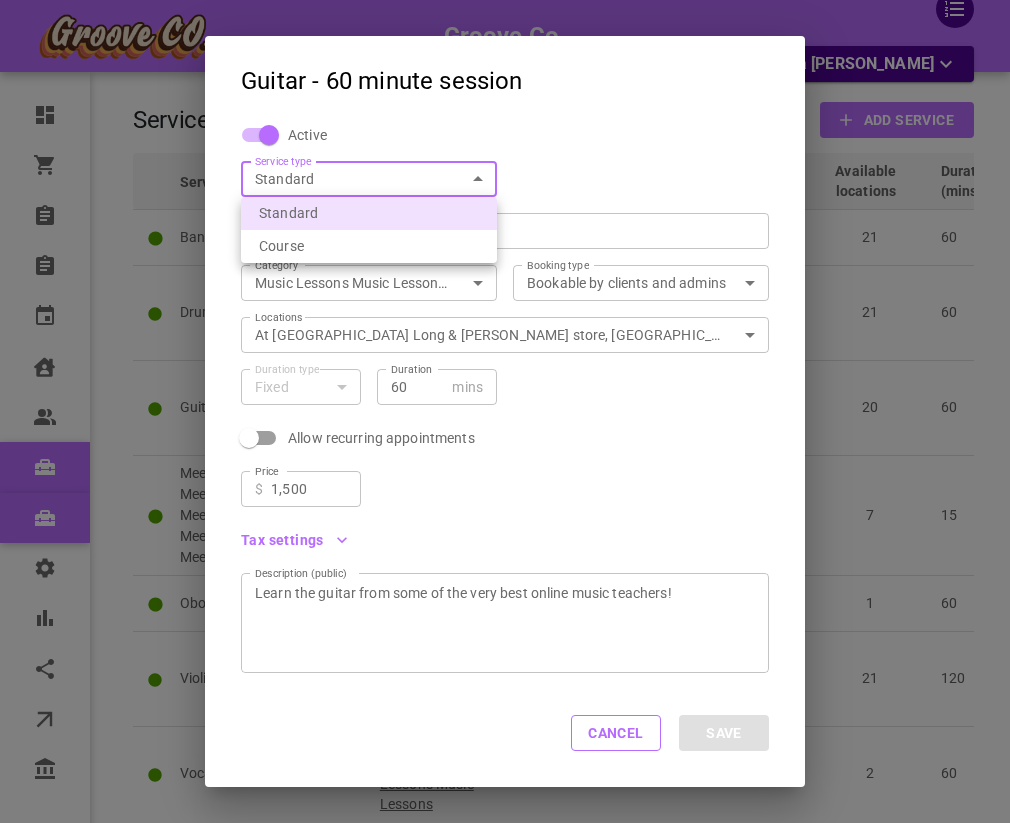 click on "Course" at bounding box center [369, 246] 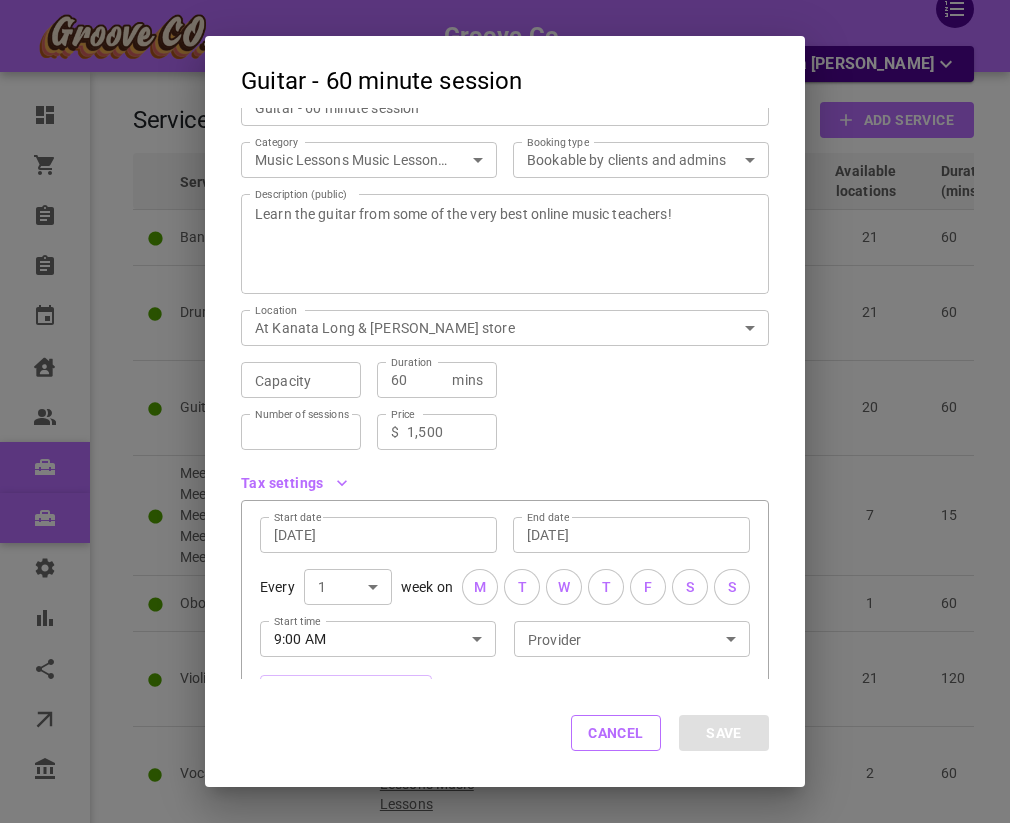 scroll, scrollTop: 216, scrollLeft: 0, axis: vertical 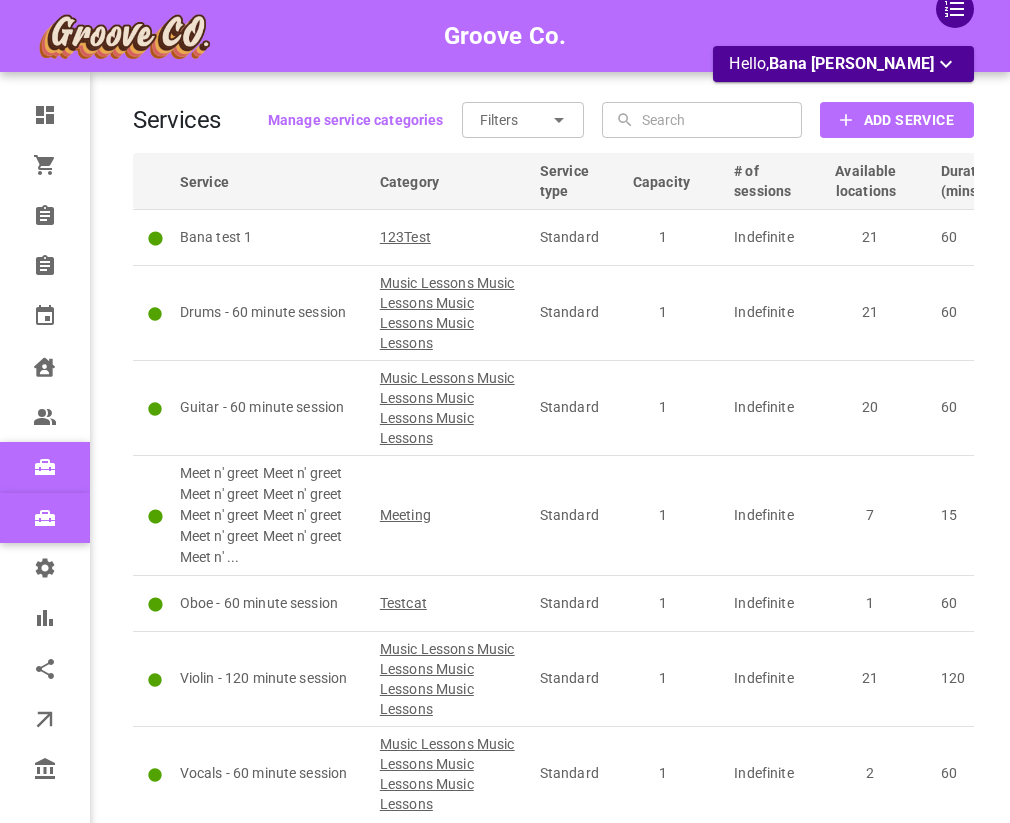 click on "Drums - 60 minute session" at bounding box center [271, 312] 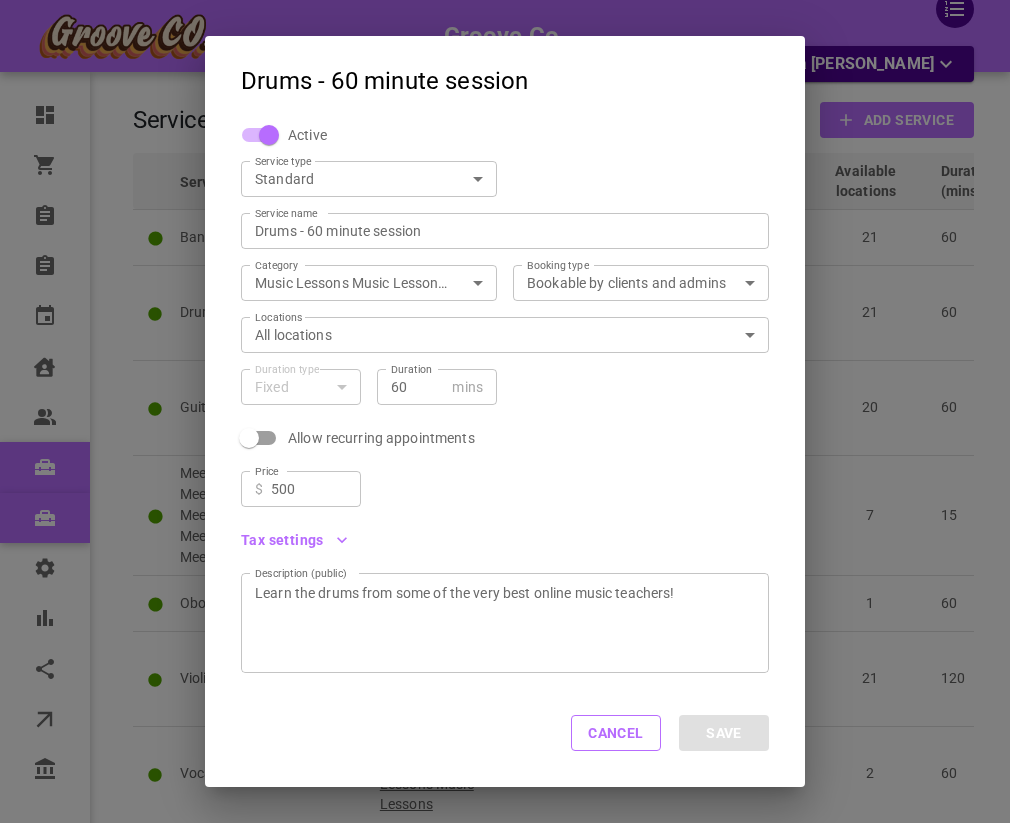 click on "Groove Co. Hello,  Bana [PERSON_NAME] Dashboard Orders Bookings New bookings Calendar Clients Users Services New services Settings Reports Integrations Online booking Companies Services Manage service categories Filters ​ ​ ​ ​  Add Service Service Category Service type Capacity # of sessions Available locations Duration (mins) Booking type Tax exempt Price Bana test 1 123Test Standard 1 Indefinite 21 60   Public No   $100.00 Drums - 60 minute session Music Lessons Music Lessons Music Lessons Music Lessons Standard 1 Indefinite 21 60   Public No   $500.00 Guitar - 60 minute session Music Lessons Music Lessons Music Lessons Music Lessons Standard 1 Indefinite 20 60   Public No   $1,500.00 Meet n' greet Meet n' greet Meet n' greet Meet n' greet Meet n' greet Meet n' greet Meet n' greet Meet n' greet Meet n' ... Meeting Standard 1 Indefinite 7 15   Public Yes   $100.00 Oboe - 60 minute session Testcat Standard 1 Indefinite 1 60   Private No   $10.00 Standard 1" at bounding box center (505, 499) 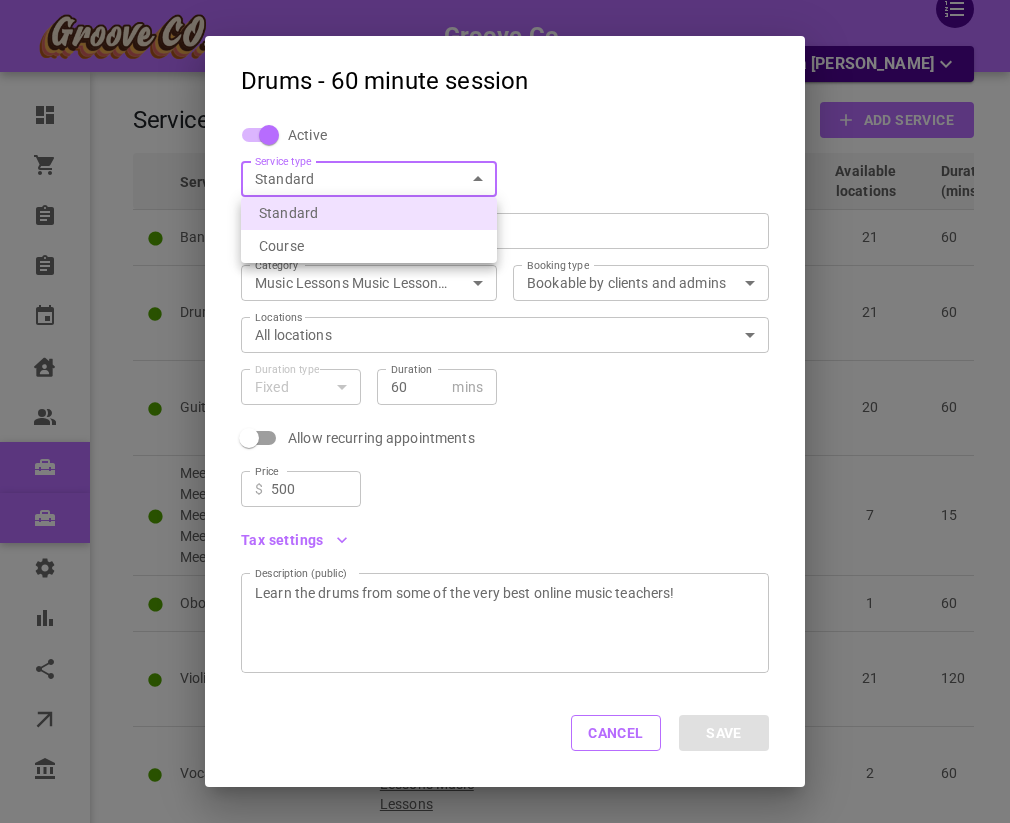 click on "Course" at bounding box center (369, 246) 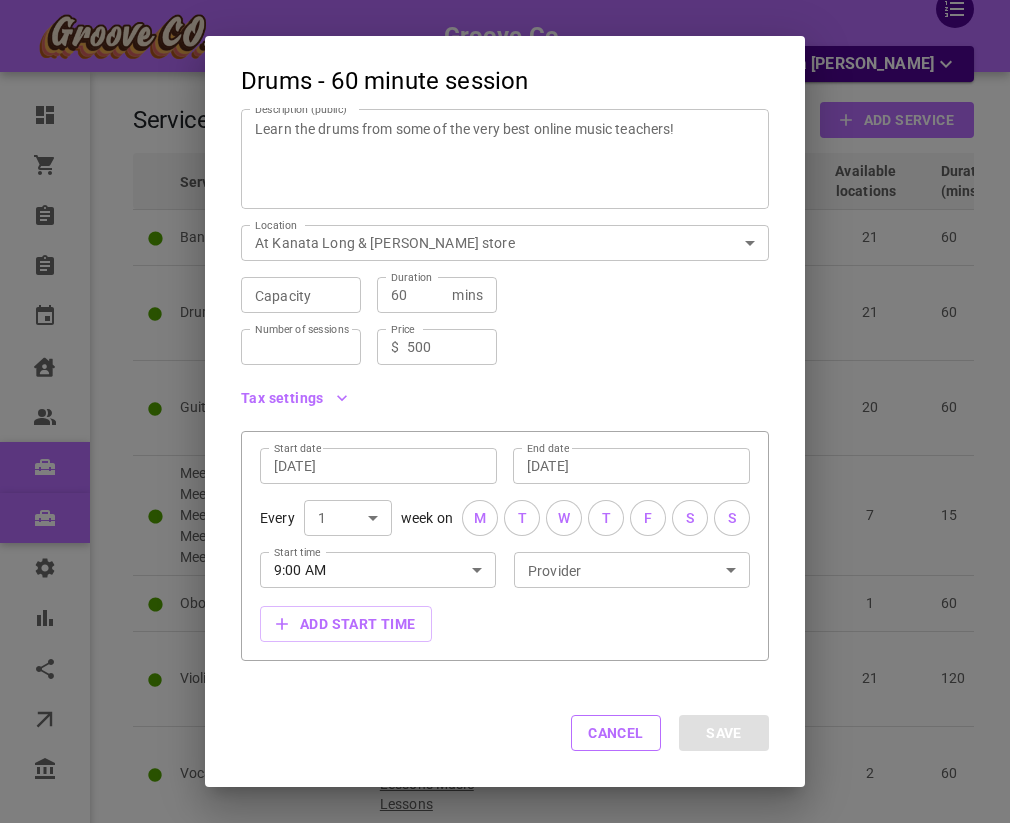 scroll, scrollTop: 232, scrollLeft: 0, axis: vertical 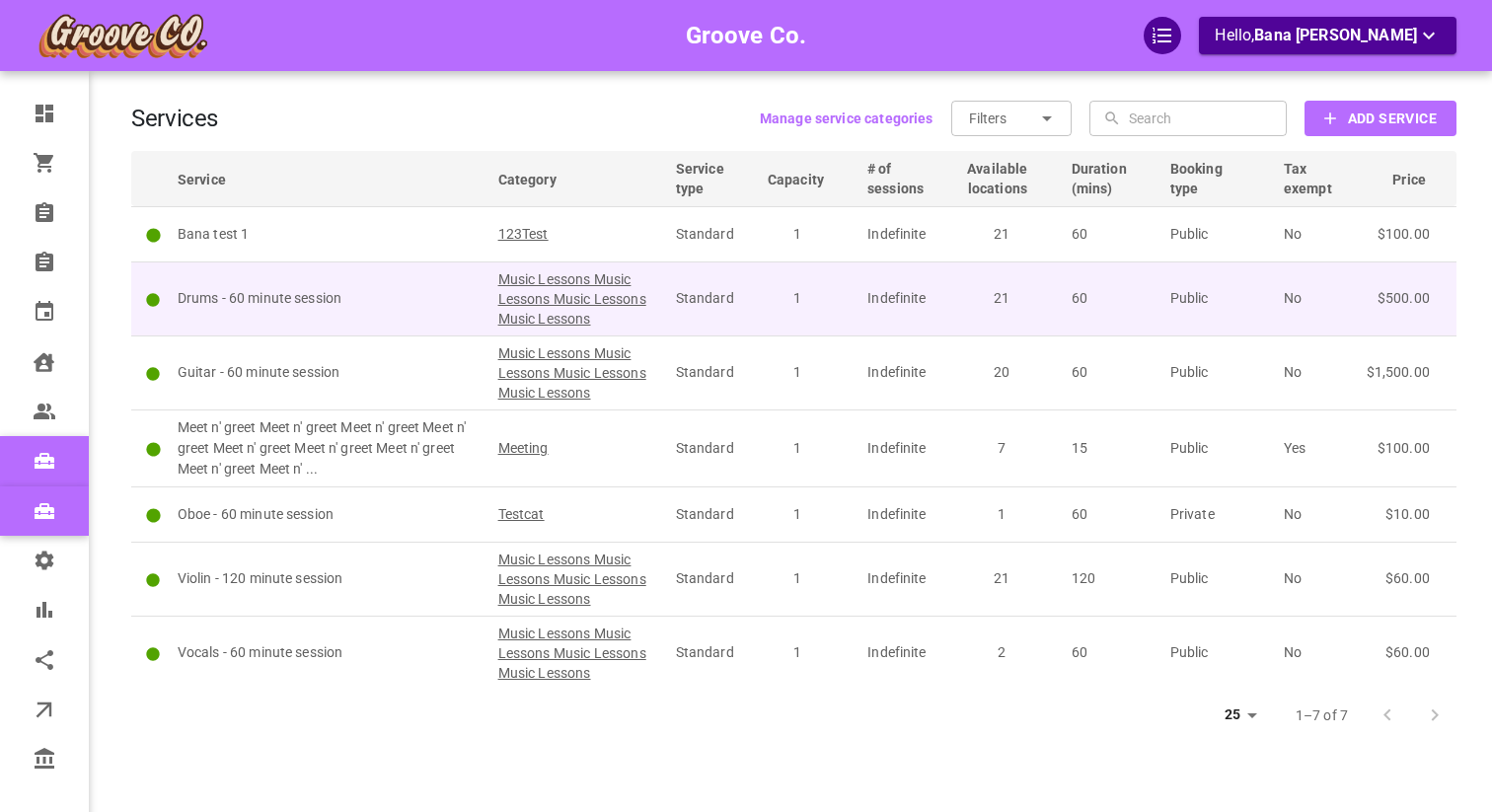 click on "Drums - 60 minute session" at bounding box center [329, 298] 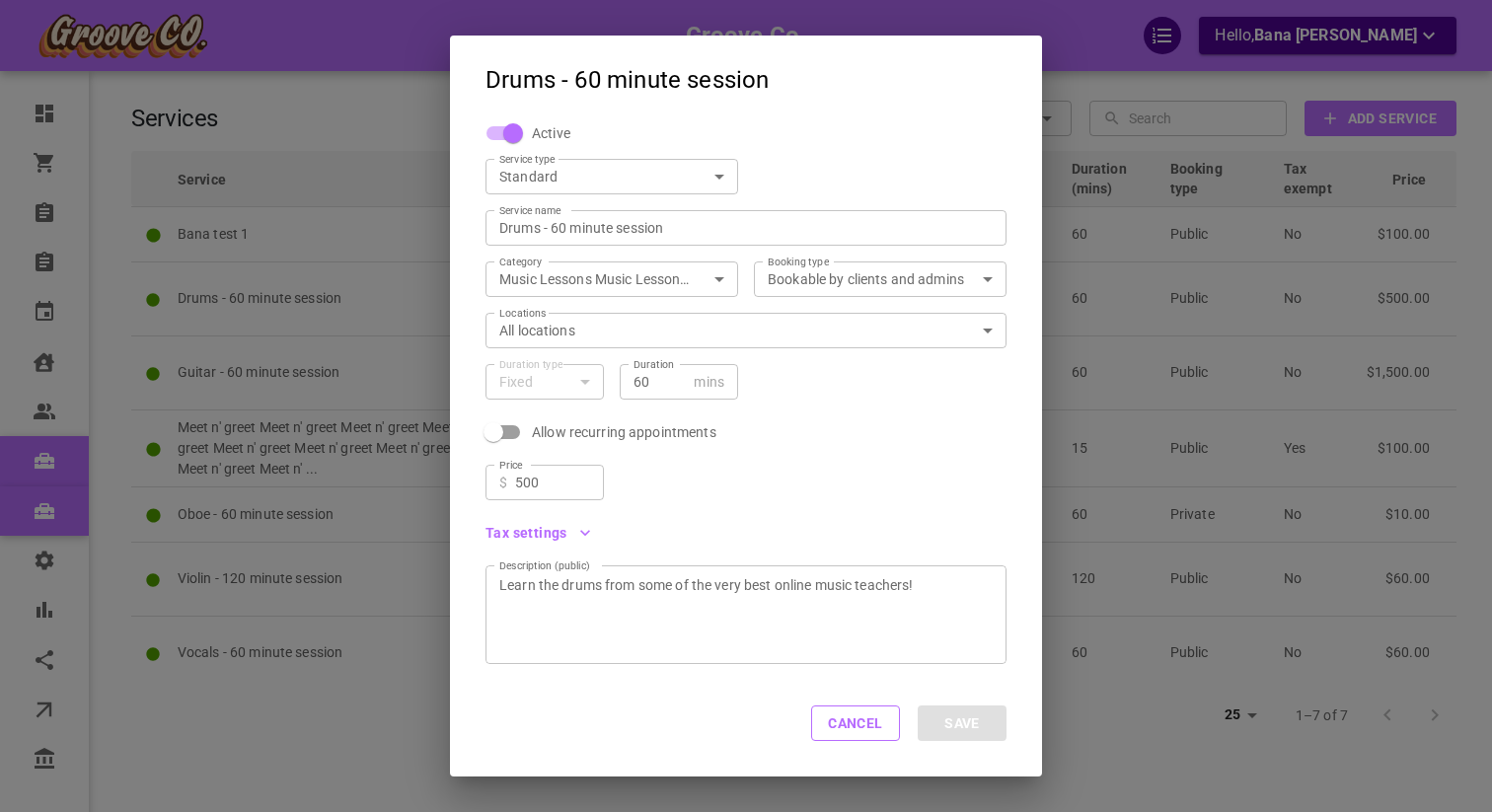 click on "Groove Co. Hello,  Bana [PERSON_NAME] Dashboard Orders Bookings New bookings Calendar Clients Users Services New services Settings Reports Integrations Online booking Companies Services Manage service categories Filters ​ ​ ​ ​  Add Service Service Category Service type Capacity # of sessions Available locations Duration (mins) Booking type Tax exempt Price Bana test 1 123Test Standard 1 Indefinite 21 60   Public No   $100.00 Drums - 60 minute session Music Lessons Music Lessons Music Lessons Music Lessons Standard 1 Indefinite 21 60   Public No   $500.00 Guitar - 60 minute session Music Lessons Music Lessons Music Lessons Music Lessons Standard 1 Indefinite 20 60   Public No   $1,500.00 Meet n' greet Meet n' greet Meet n' greet Meet n' greet Meet n' greet Meet n' greet Meet n' greet Meet n' greet Meet n' ... Meeting Standard 1 Indefinite 7 15   Public Yes   $100.00 Oboe - 60 minute session Testcat Standard 1 Indefinite 1 60   Private No   $10.00 Standard 1" at bounding box center [746, 467] 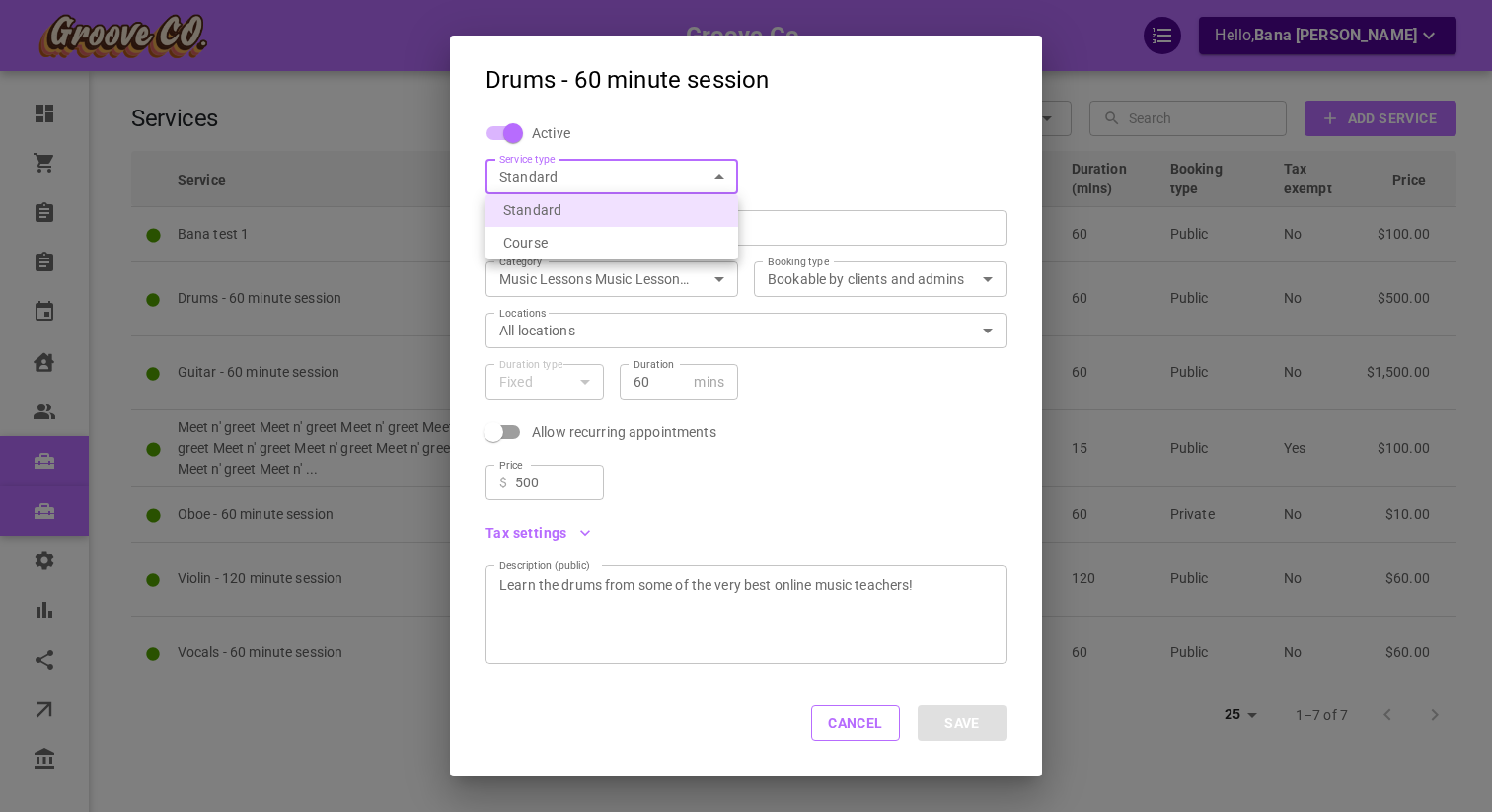 click on "Course" at bounding box center [612, 243] 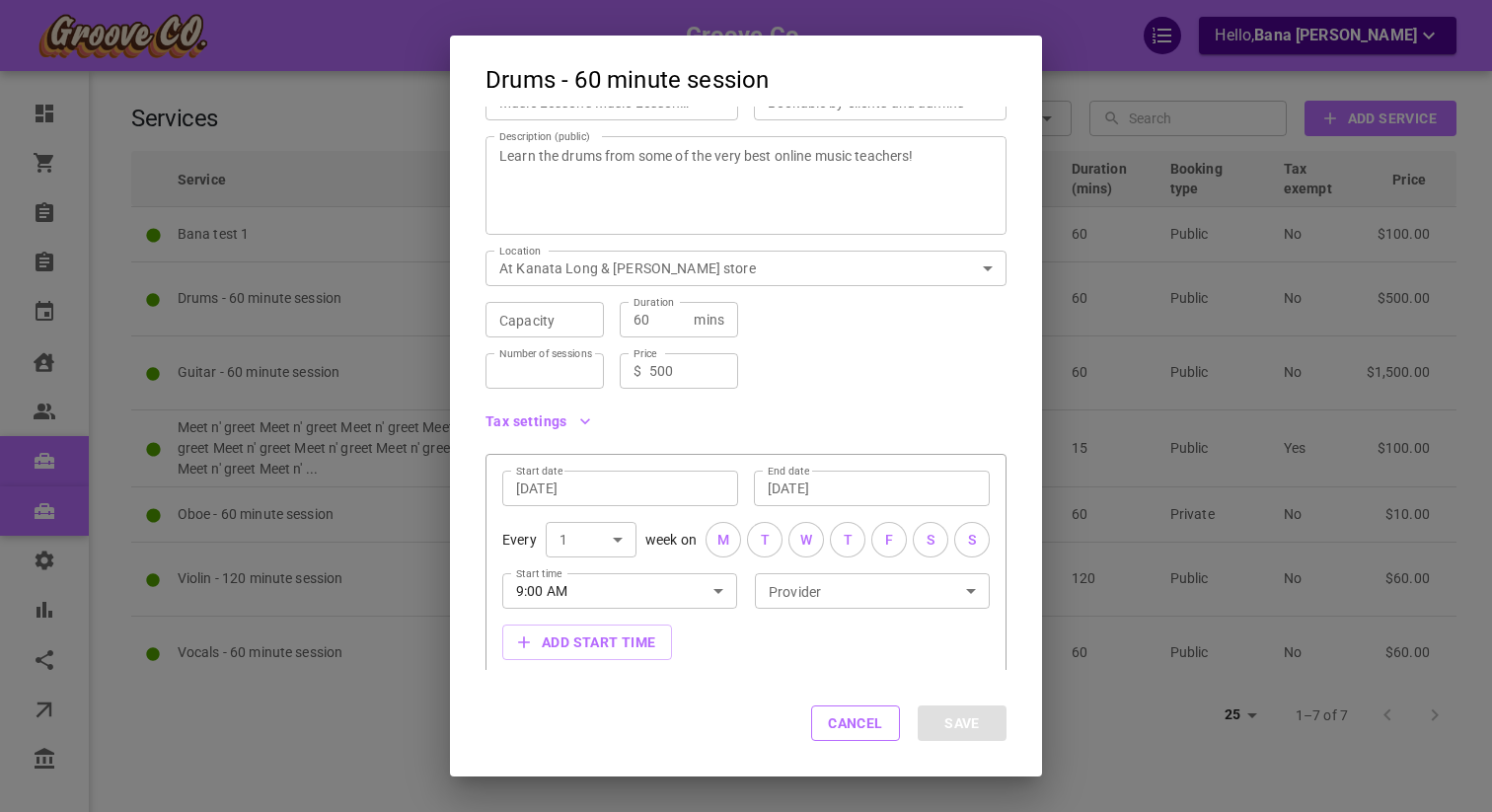 scroll, scrollTop: 225, scrollLeft: 0, axis: vertical 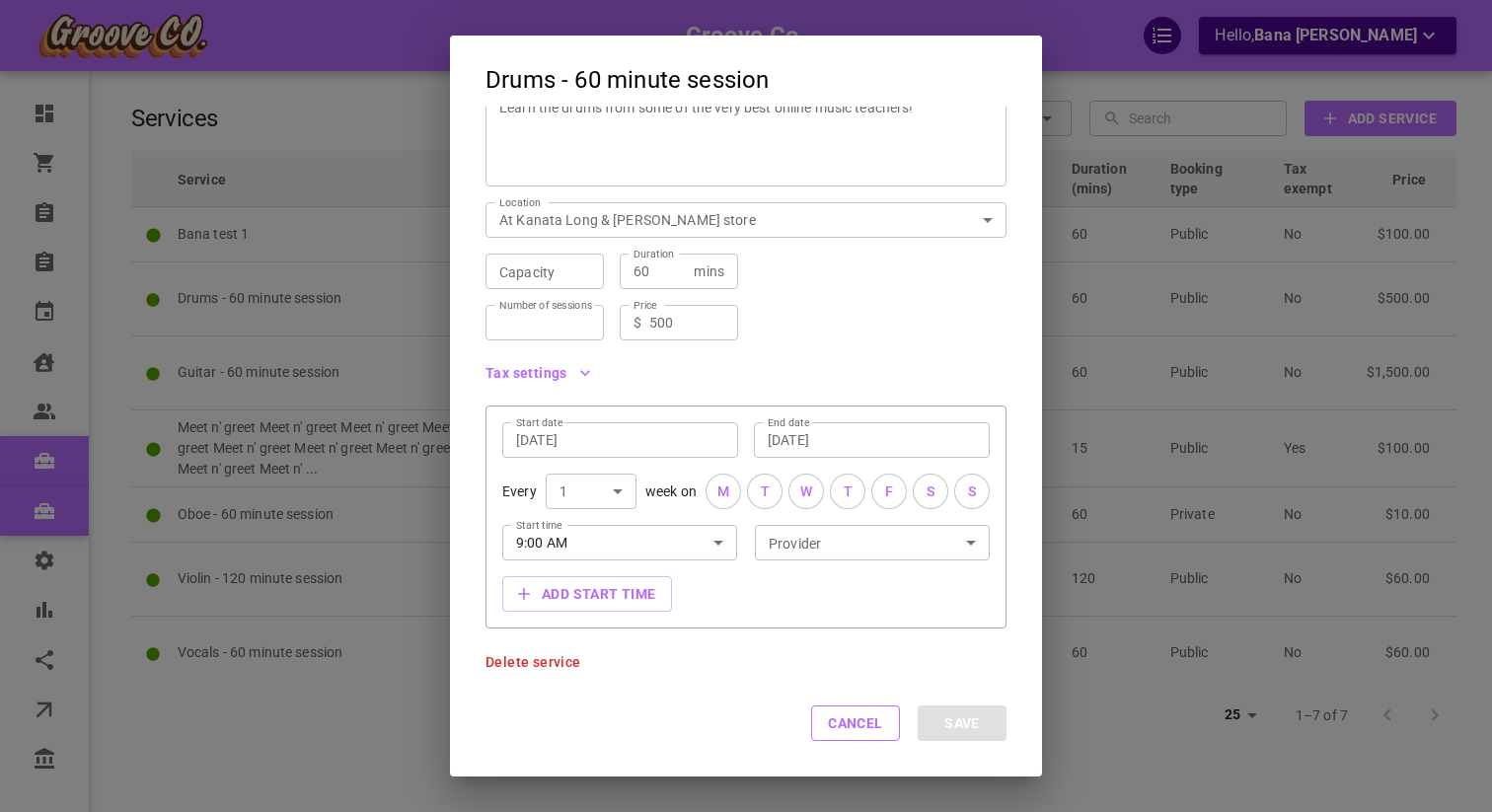 click on "Tax settings" at bounding box center [538, 373] 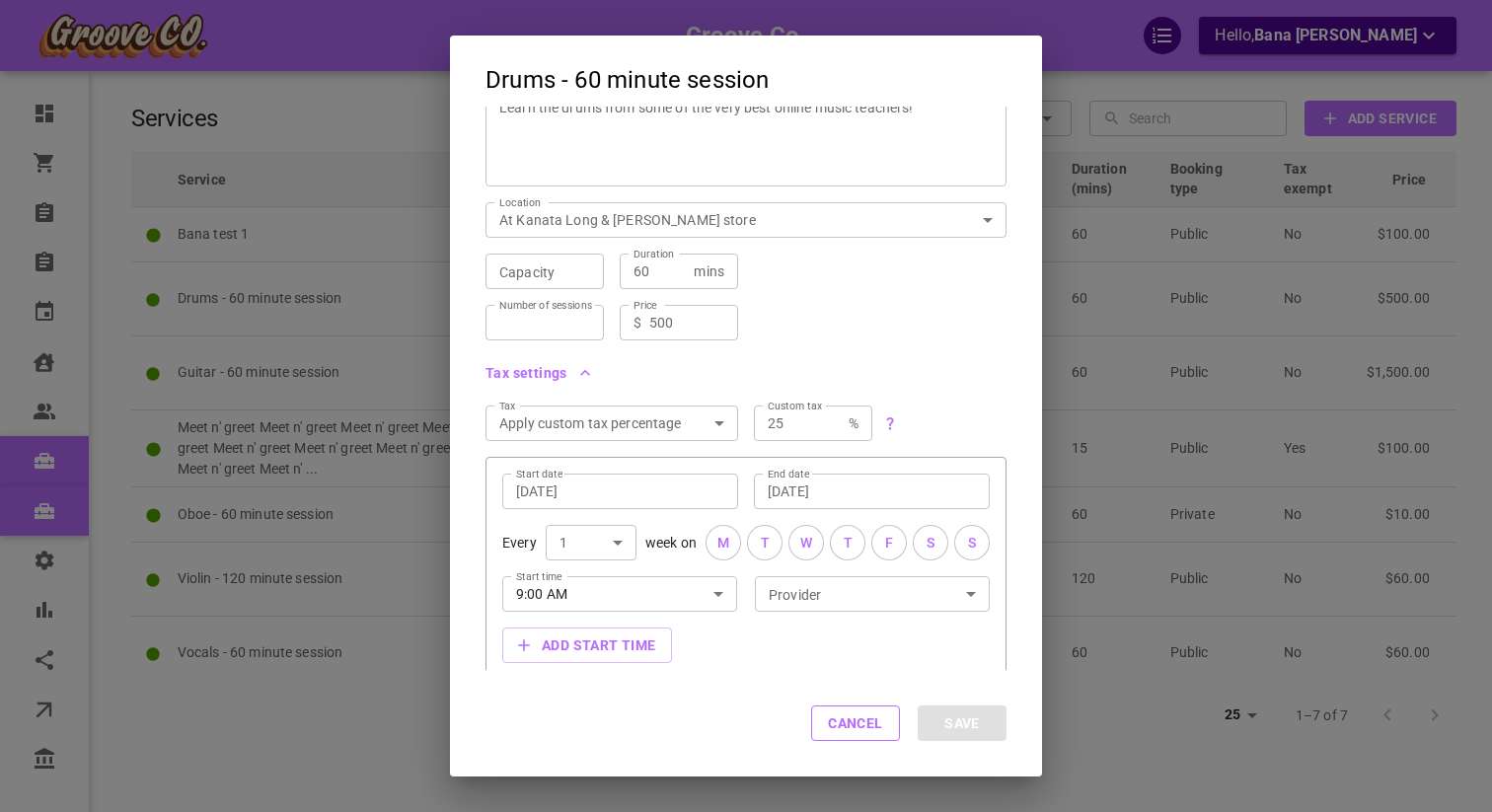 click on "Tax settings" at bounding box center (538, 373) 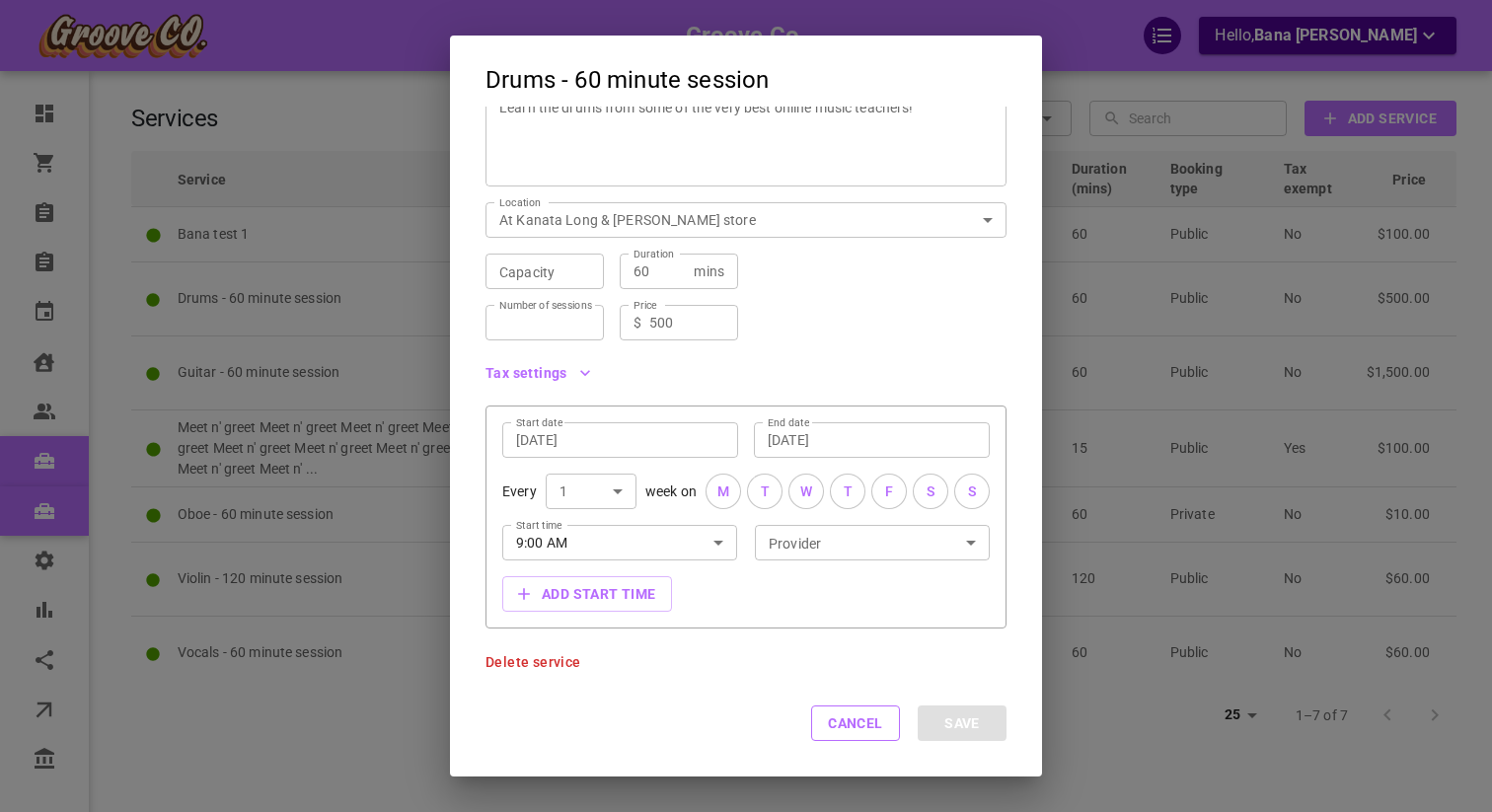 click on "Start date Jul 10, 2025 Start date End date Jul 10, 2025 End date Every 1 1 ​ week on M T W T F S S Start time 9:00 AM Start time Provider ​ Provider Add start time" at bounding box center (746, 517) 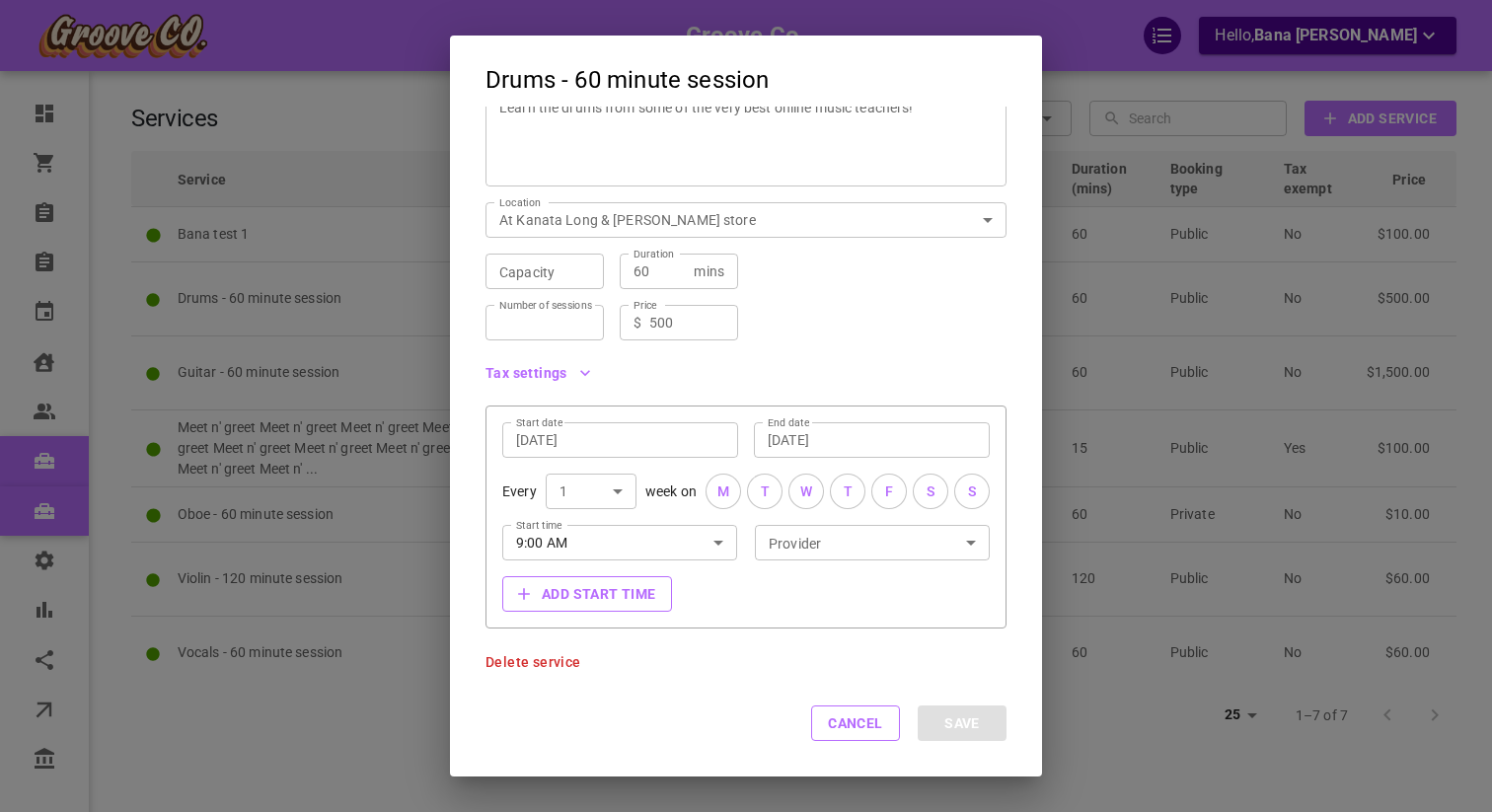 click on "Add start time" at bounding box center (587, 594) 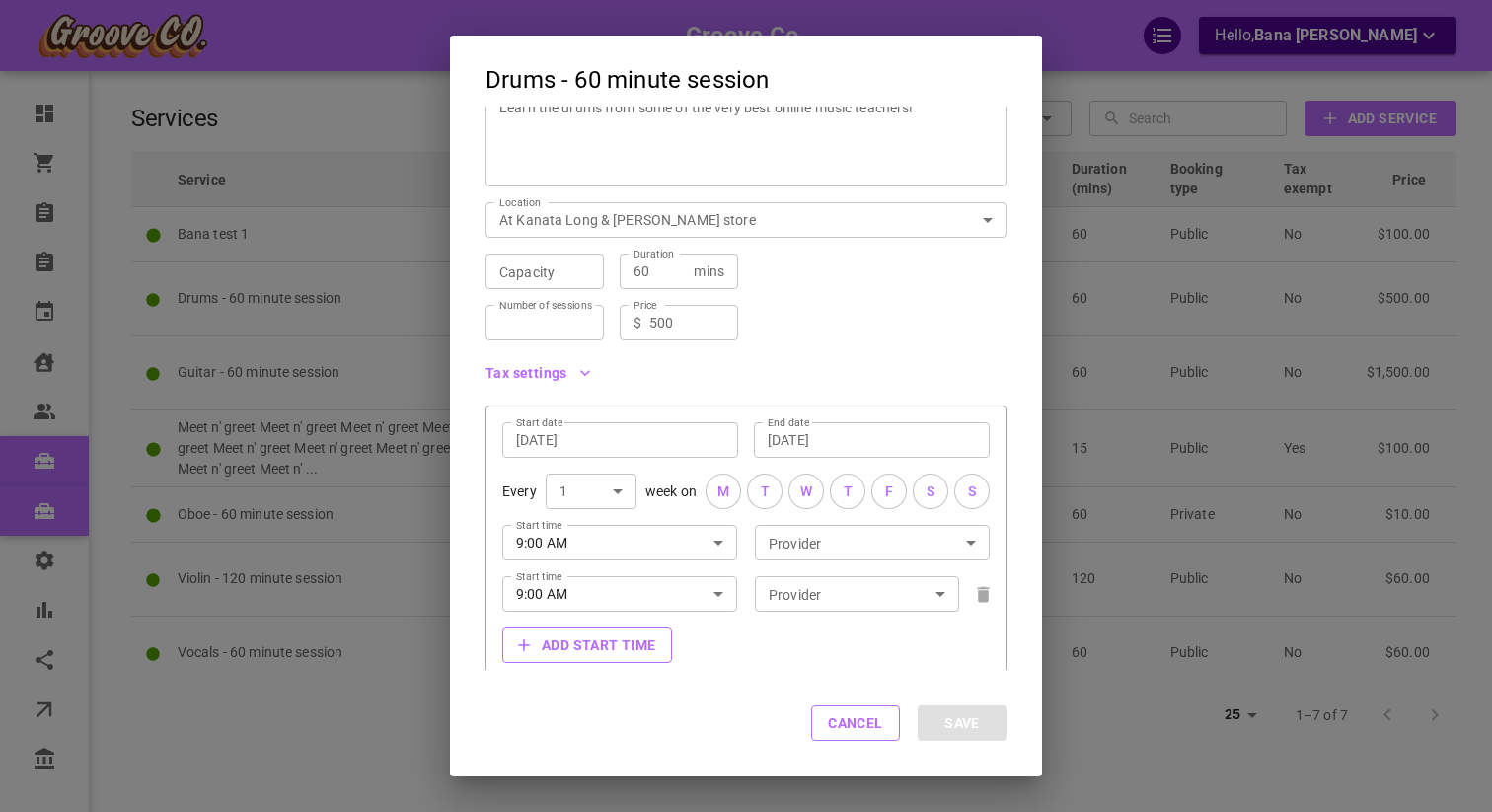 click on "Add start time" at bounding box center [587, 645] 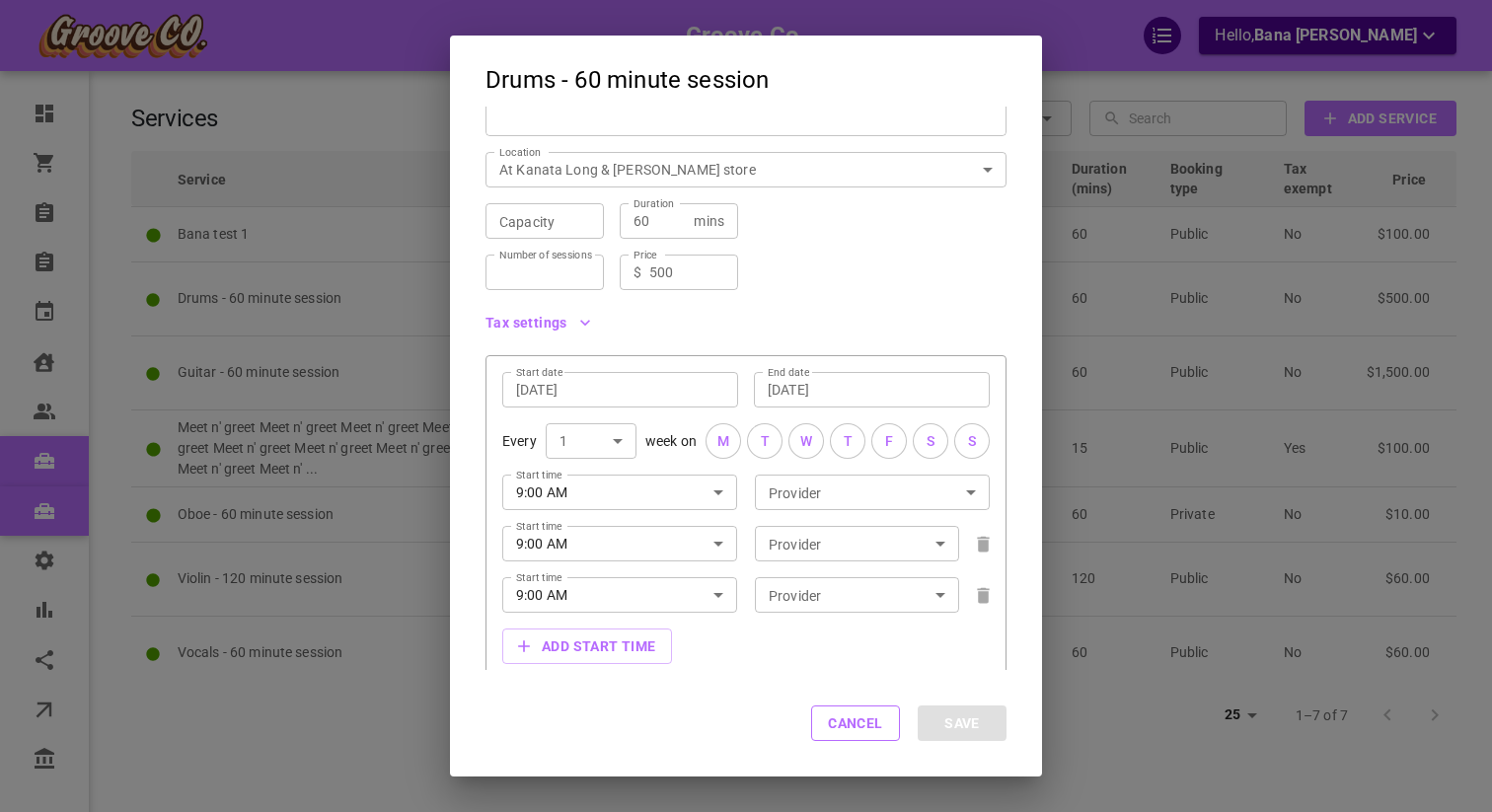 scroll, scrollTop: 328, scrollLeft: 0, axis: vertical 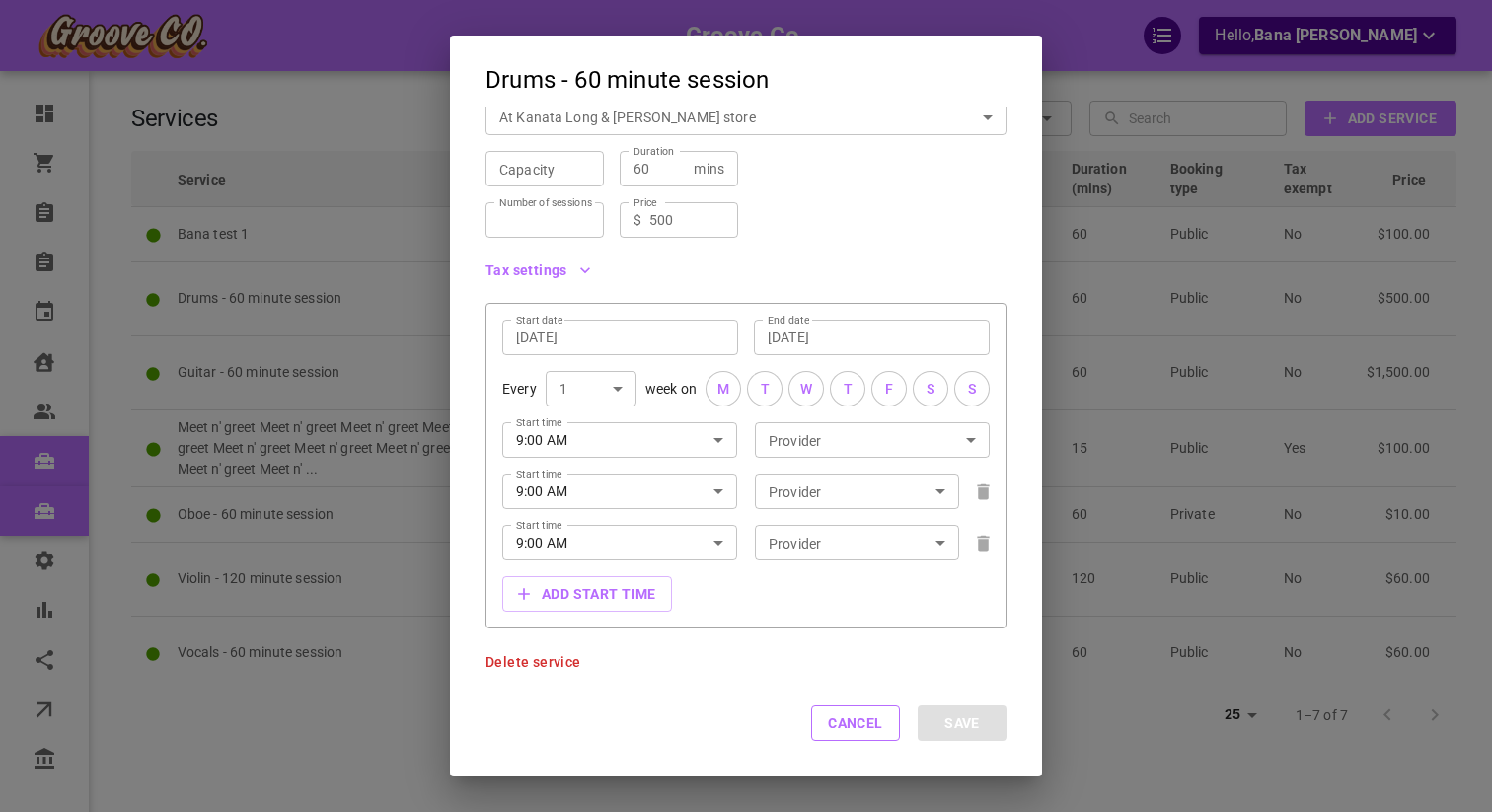 click on "Groove Co. Hello,  Bana [PERSON_NAME] Dashboard Orders Bookings New bookings Calendar Clients Users Services New services Settings Reports Integrations Online booking Companies Services Manage service categories Filters ​ ​ ​ ​  Add Service Service Category Service type Capacity # of sessions Available locations Duration (mins) Booking type Tax exempt Price Bana test 1 123Test Standard 1 Indefinite 21 60   Public No   $100.00 Drums - 60 minute session Music Lessons Music Lessons Music Lessons Music Lessons Standard 1 Indefinite 21 60   Public No   $500.00 Guitar - 60 minute session Music Lessons Music Lessons Music Lessons Music Lessons Standard 1 Indefinite 20 60   Public No   $1,500.00 Meet n' greet Meet n' greet Meet n' greet Meet n' greet Meet n' greet Meet n' greet Meet n' greet Meet n' greet Meet n' ... Meeting Standard 1 Indefinite 7 15   Public Yes   $100.00 Oboe - 60 minute session Testcat Standard 1 Indefinite 1 60   Private No   $10.00 Standard 1" at bounding box center (746, 467) 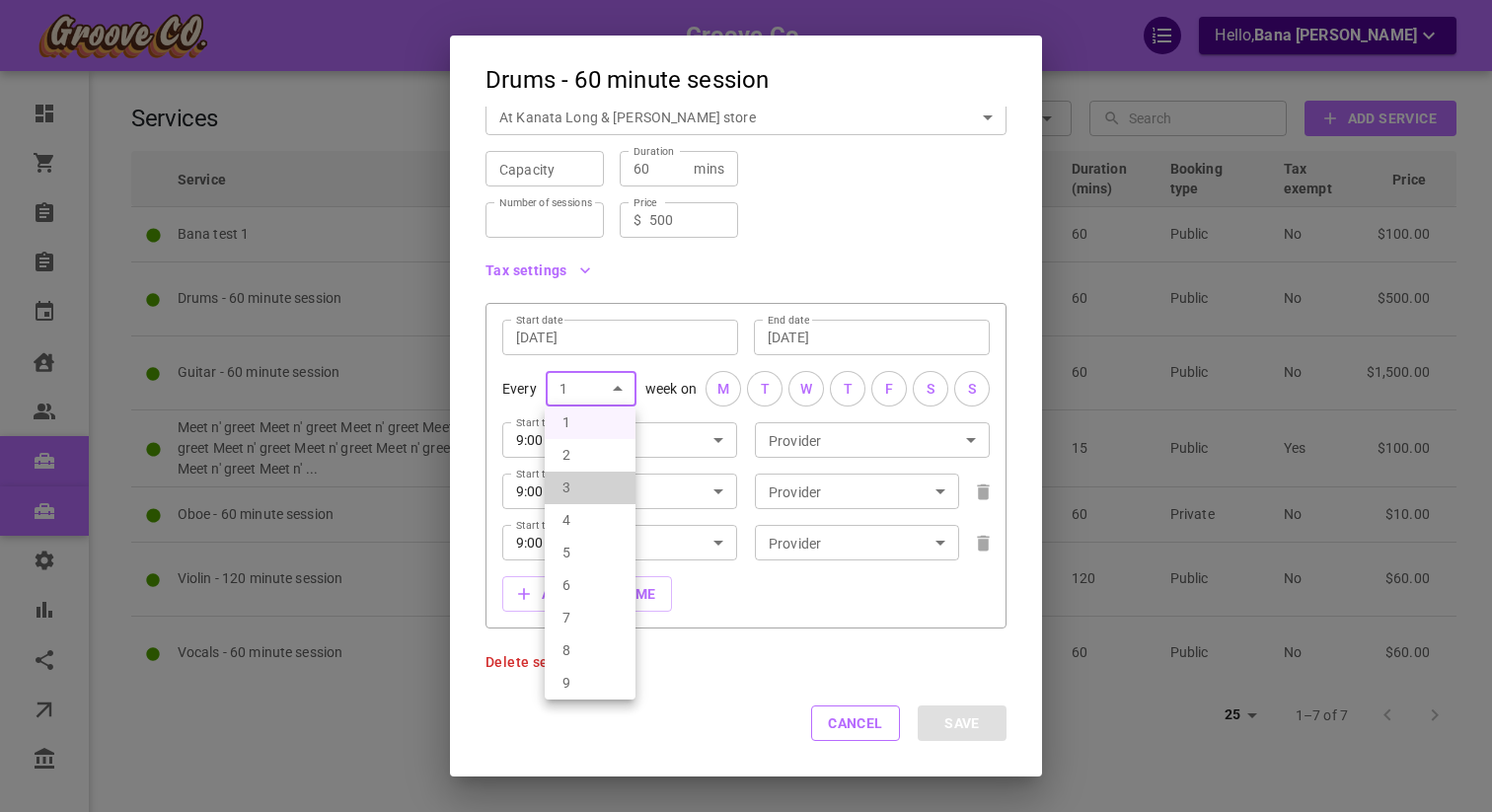 click on "3" at bounding box center [590, 487] 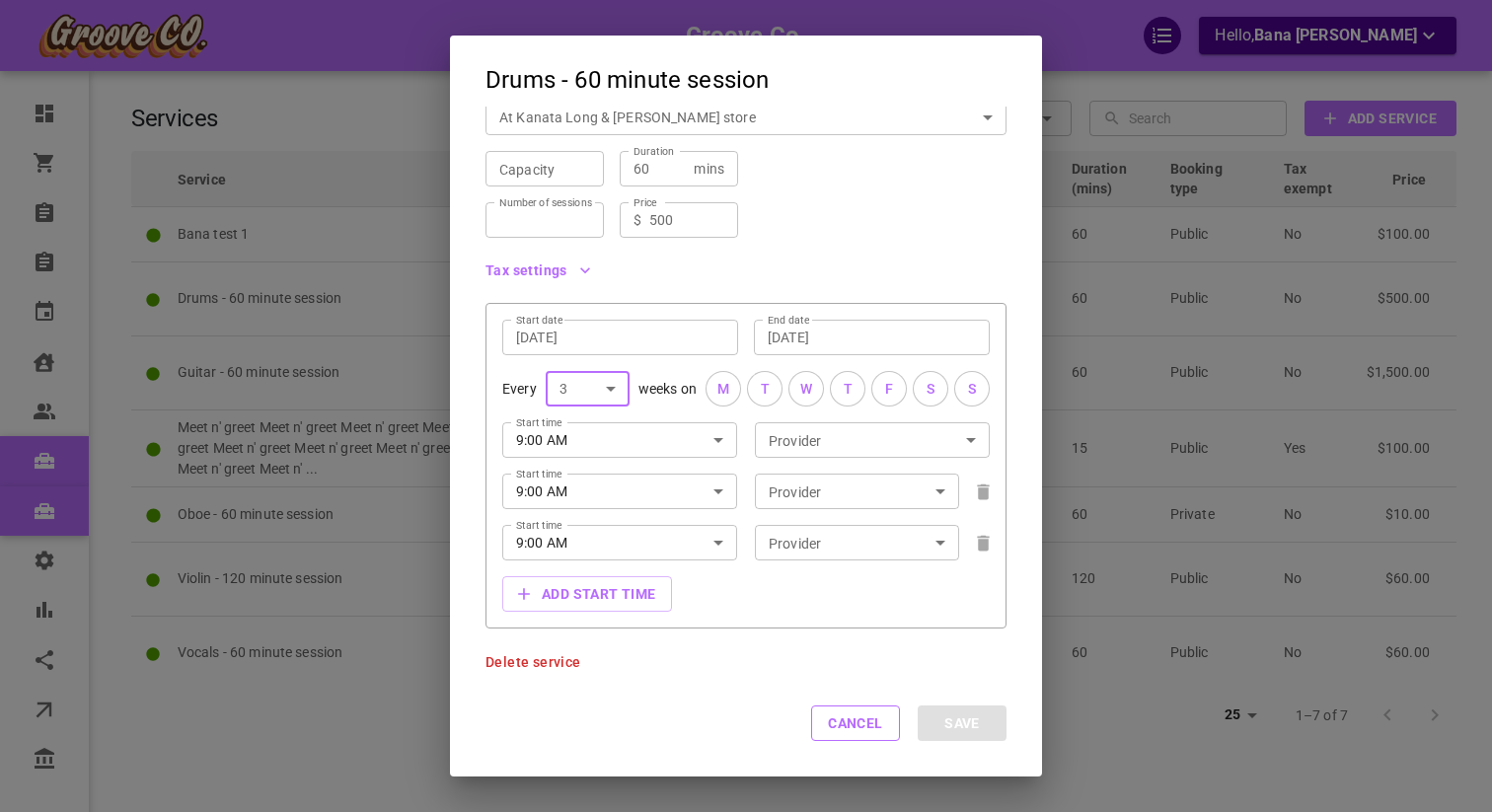 click on "3 3 ​" at bounding box center (587, 389) 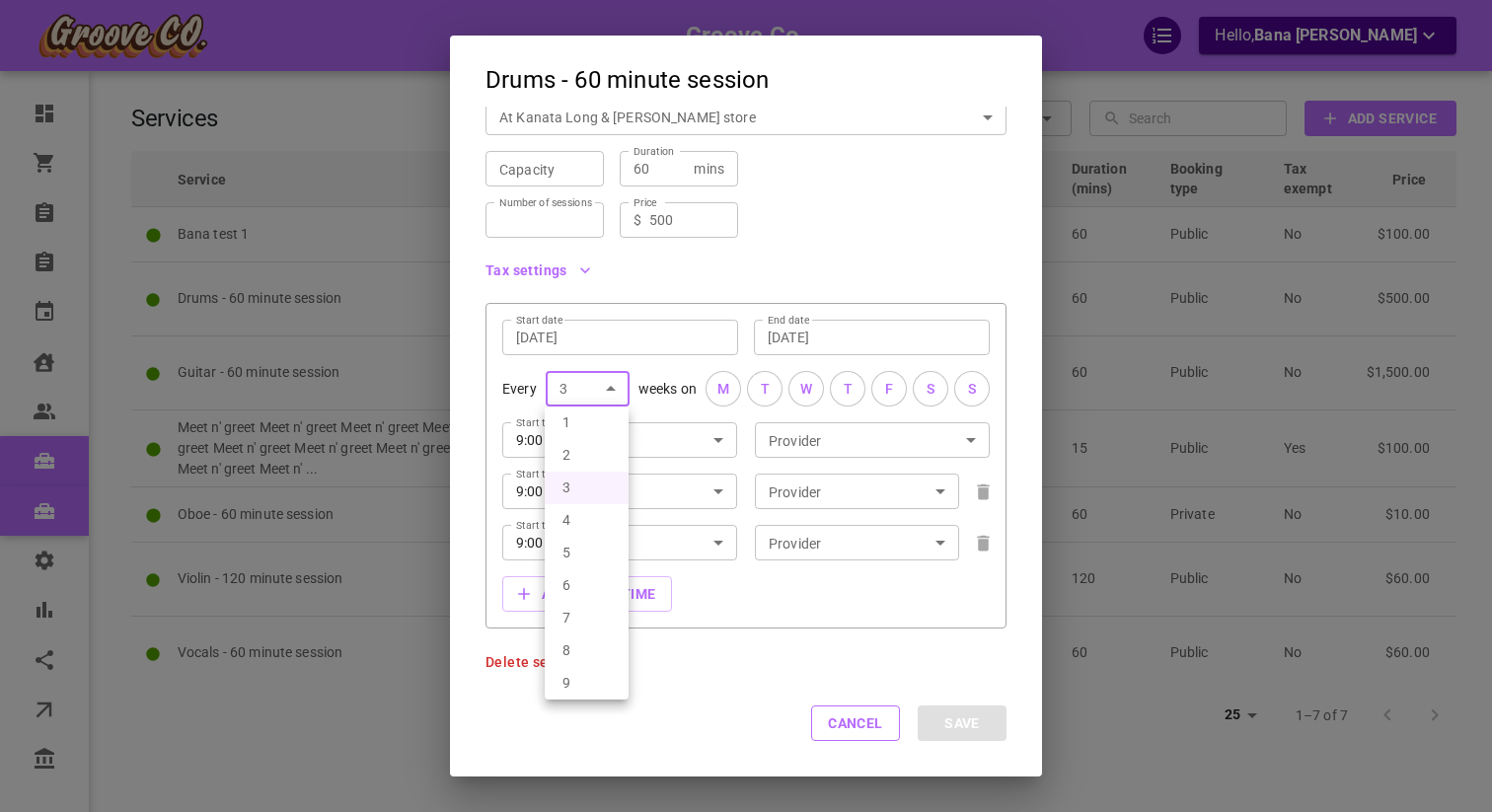 click on "5" at bounding box center (586, 553) 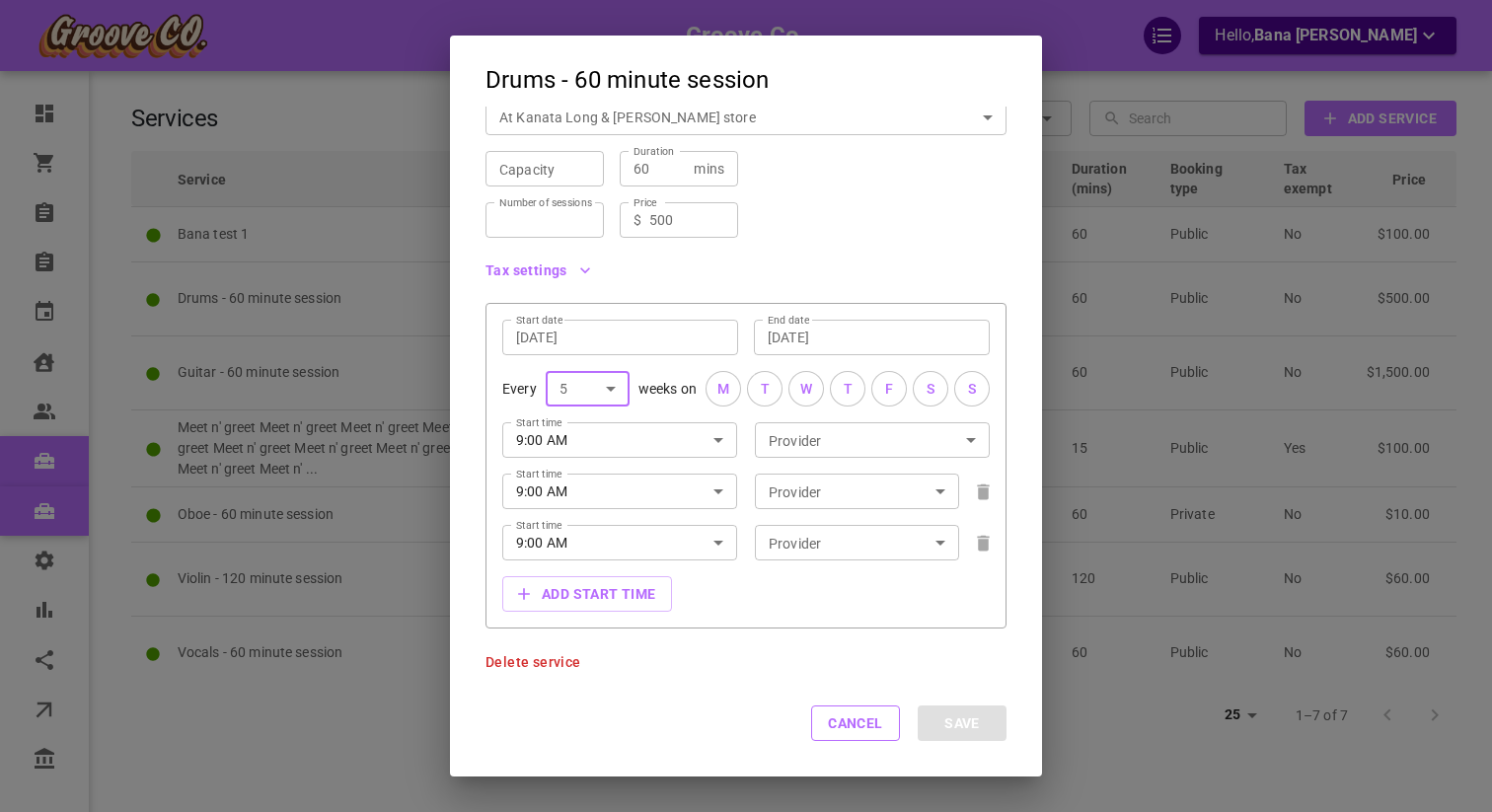 click on "Groove Co. Hello,  Bana [PERSON_NAME] Dashboard Orders Bookings New bookings Calendar Clients Users Services New services Settings Reports Integrations Online booking Companies Services Manage service categories Filters ​ ​ ​ ​  Add Service Service Category Service type Capacity # of sessions Available locations Duration (mins) Booking type Tax exempt Price Bana test 1 123Test Standard 1 Indefinite 21 60   Public No   $100.00 Drums - 60 minute session Music Lessons Music Lessons Music Lessons Music Lessons Standard 1 Indefinite 21 60   Public No   $500.00 Guitar - 60 minute session Music Lessons Music Lessons Music Lessons Music Lessons Standard 1 Indefinite 20 60   Public No   $1,500.00 Meet n' greet Meet n' greet Meet n' greet Meet n' greet Meet n' greet Meet n' greet Meet n' greet Meet n' greet Meet n' ... Meeting Standard 1 Indefinite 7 15   Public Yes   $100.00 Oboe - 60 minute session Testcat Standard 1 Indefinite 1 60   Private No   $10.00 Standard 1" at bounding box center [746, 467] 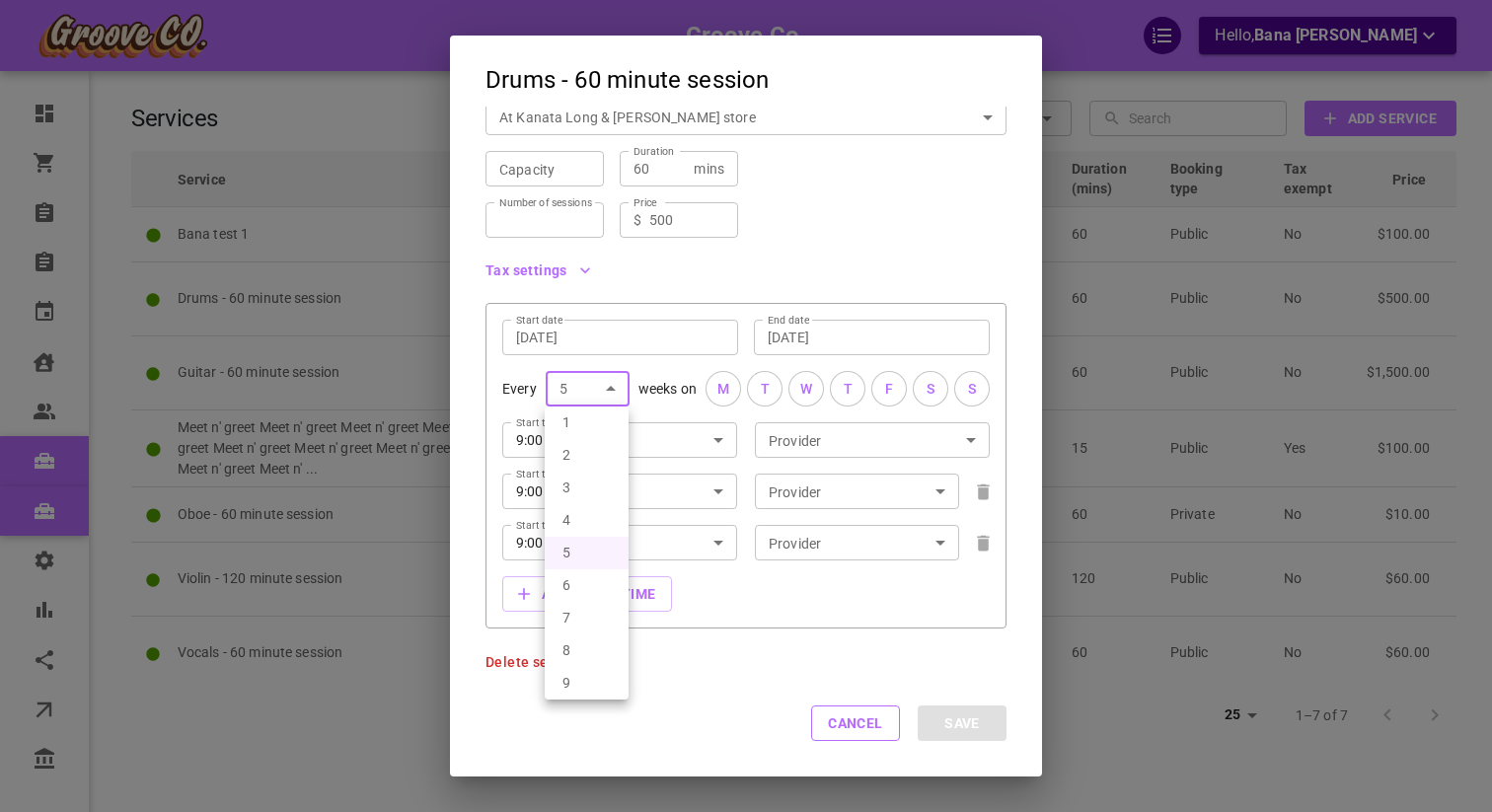 click on "1" at bounding box center (586, 422) 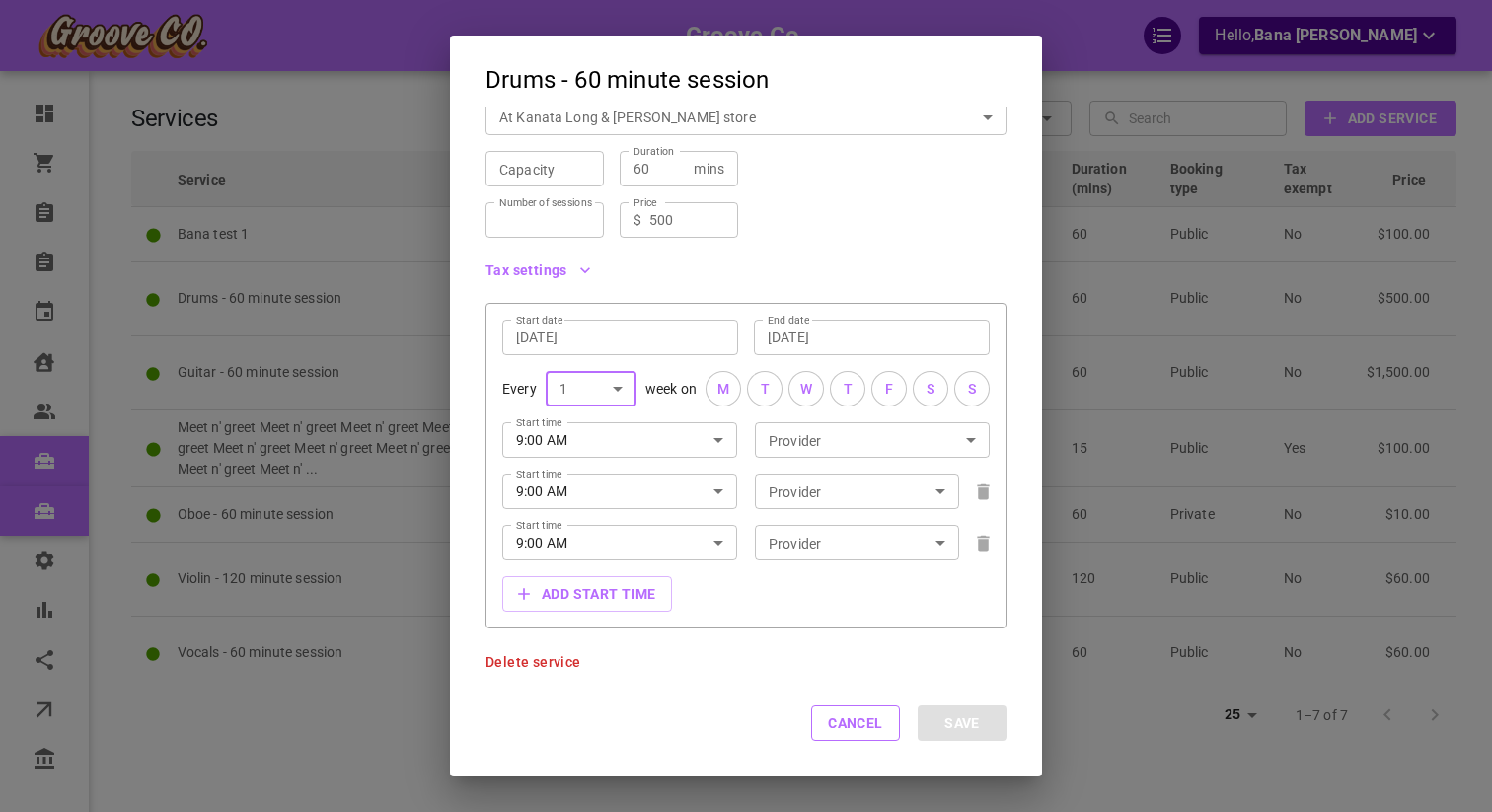 click on "M" at bounding box center [723, 389] 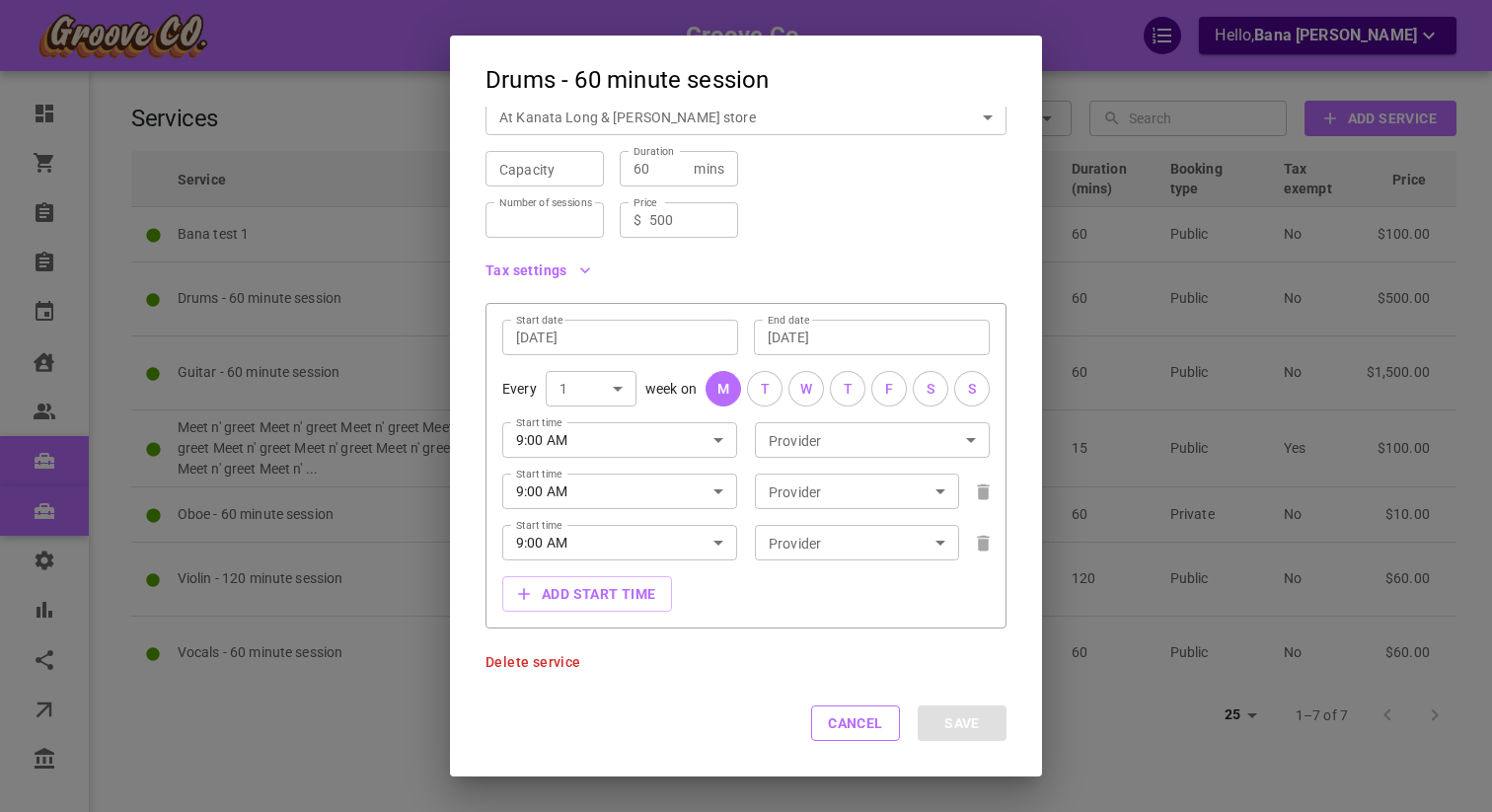 click on "T" at bounding box center (765, 389) 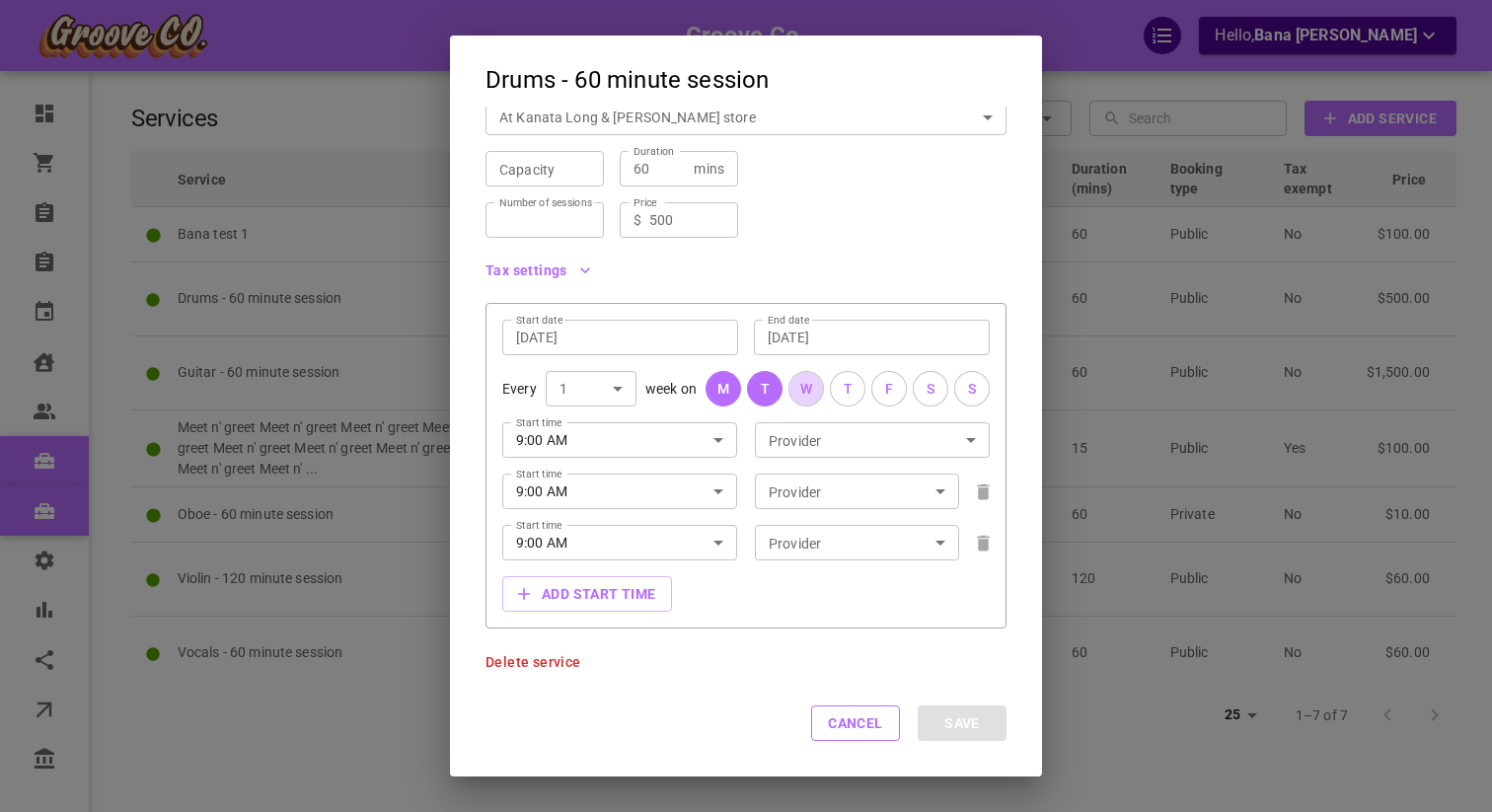 click on "W" at bounding box center (806, 389) 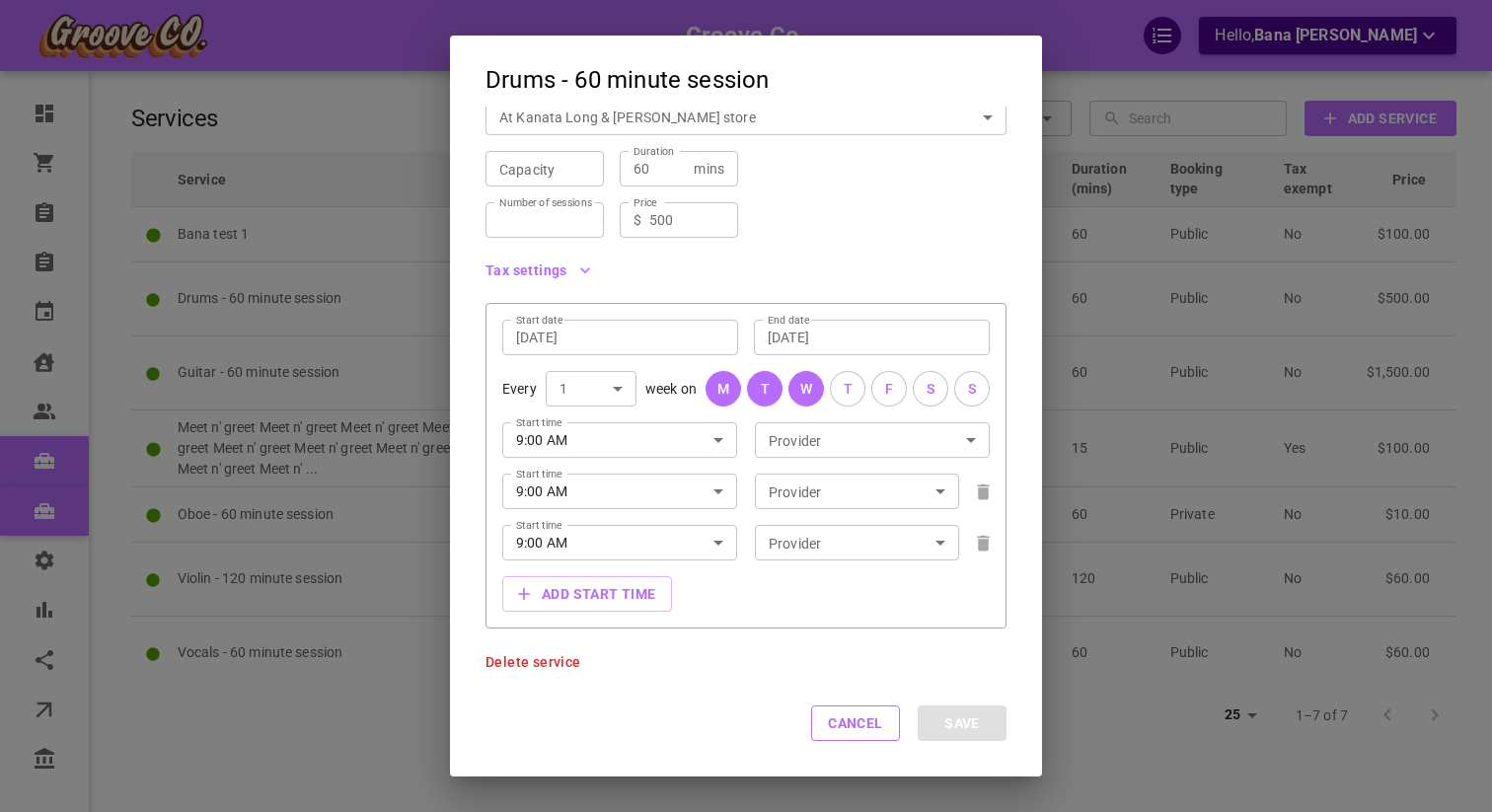 click on "Cancel Save" at bounding box center [746, 723] 